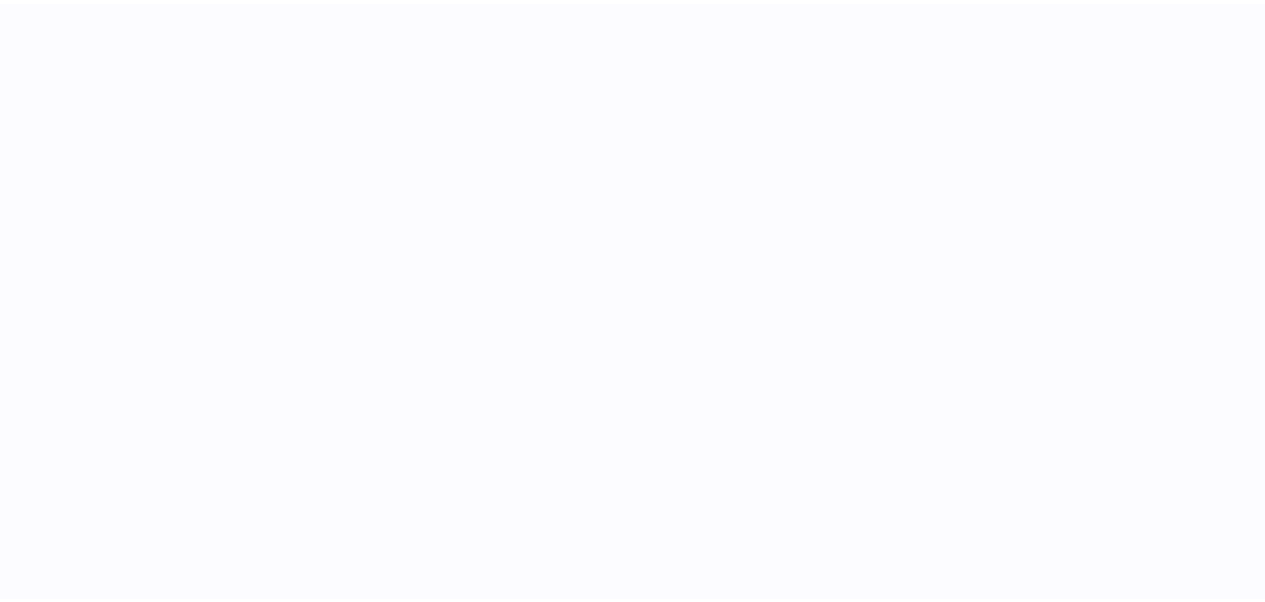 scroll, scrollTop: 0, scrollLeft: 0, axis: both 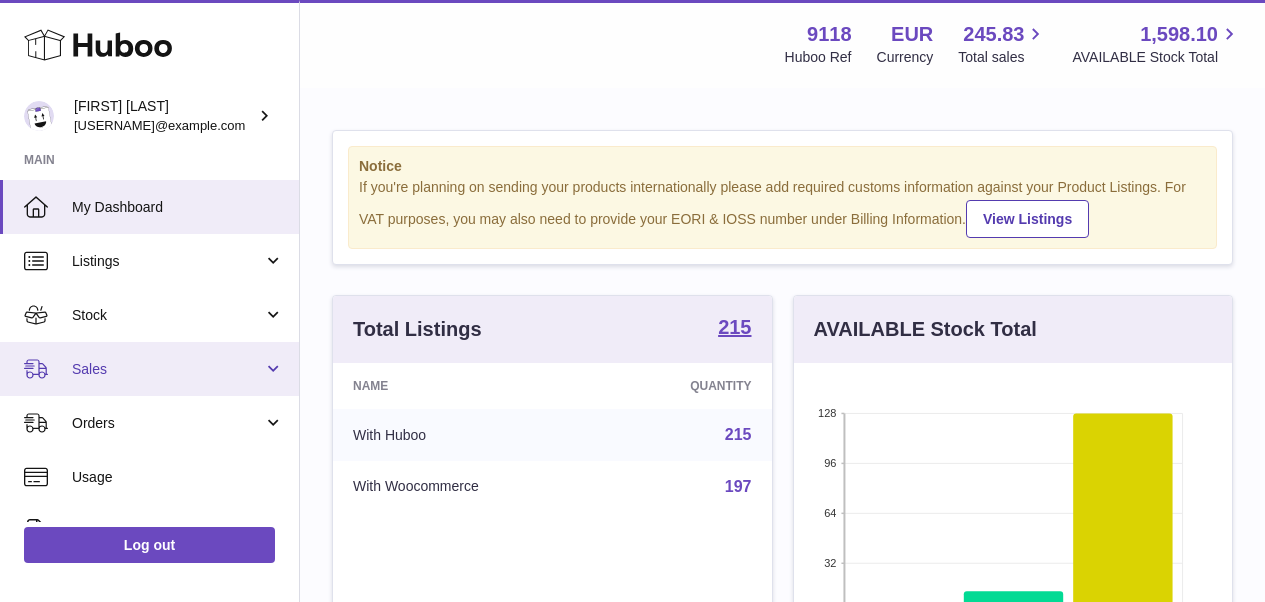 click on "Sales" at bounding box center [167, 369] 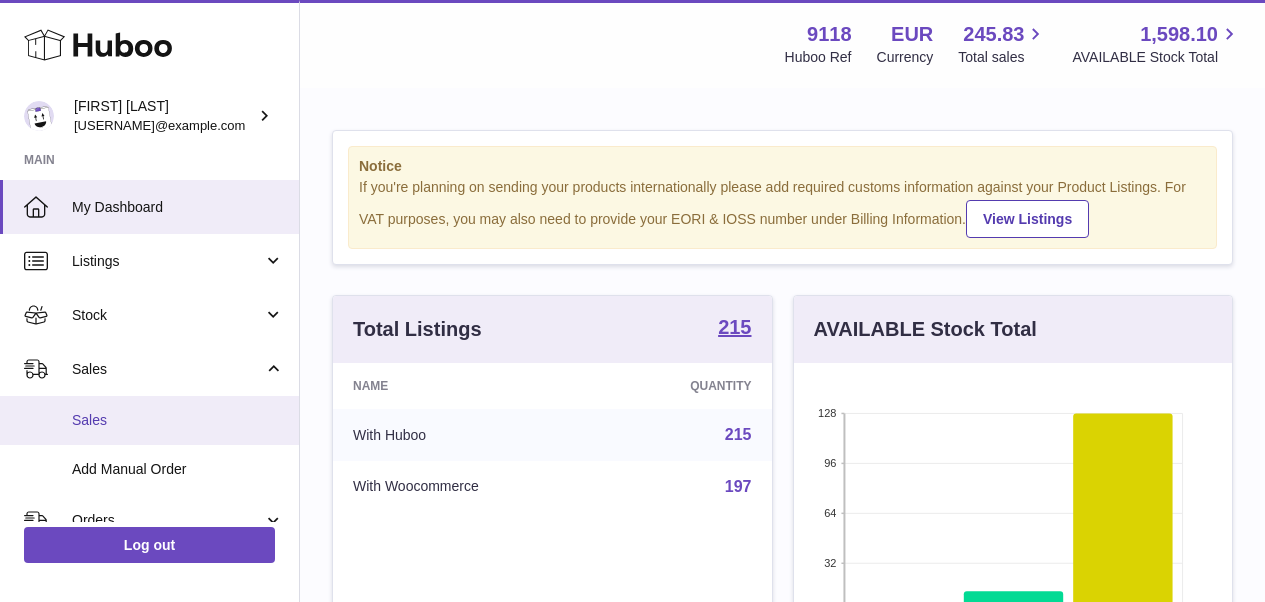 click on "Sales" at bounding box center (178, 420) 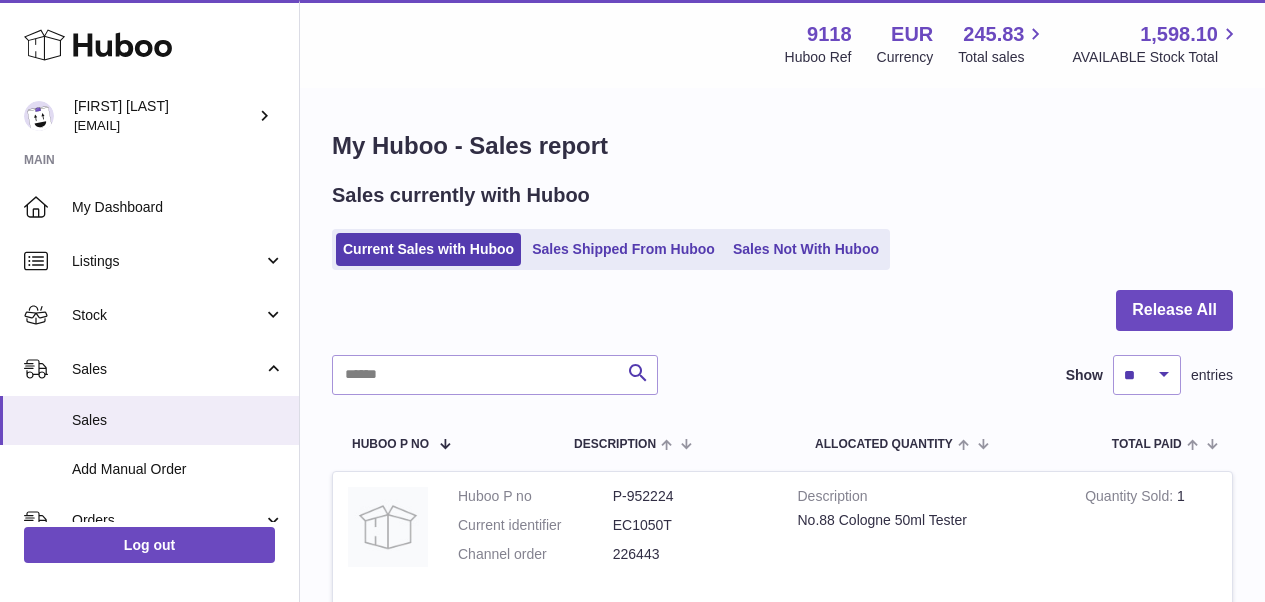 scroll, scrollTop: 0, scrollLeft: 0, axis: both 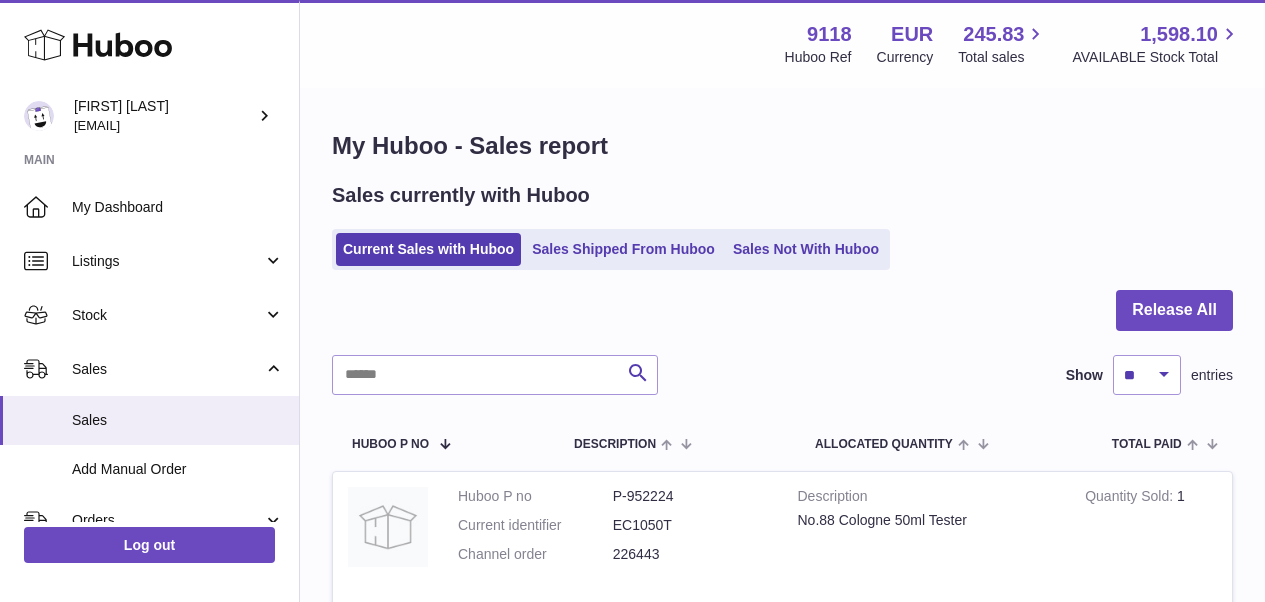 click on "Current Sales with Huboo
Sales Shipped From Huboo
Sales Not With Huboo" at bounding box center (611, 249) 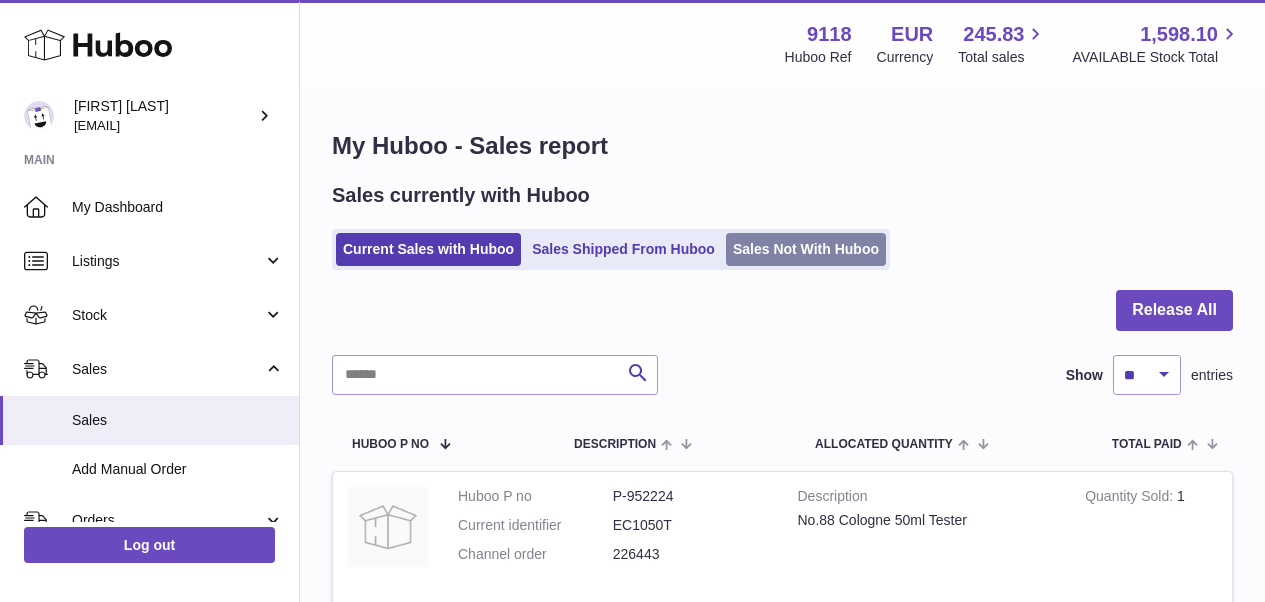 click on "Sales Not With Huboo" at bounding box center [806, 249] 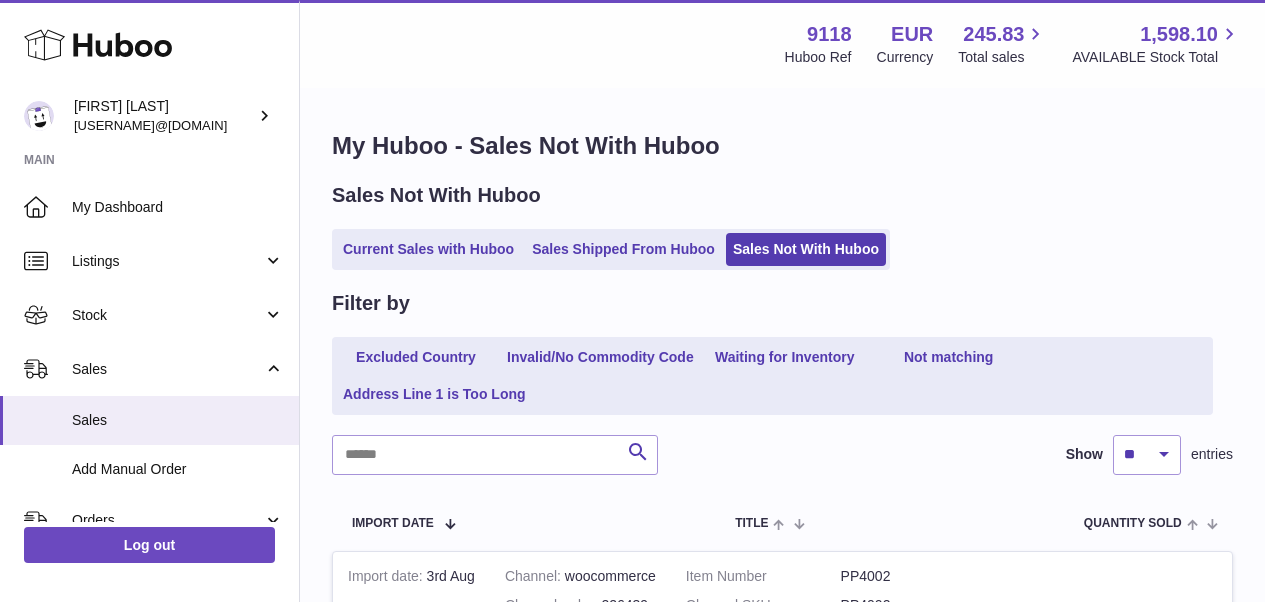 scroll, scrollTop: 0, scrollLeft: 0, axis: both 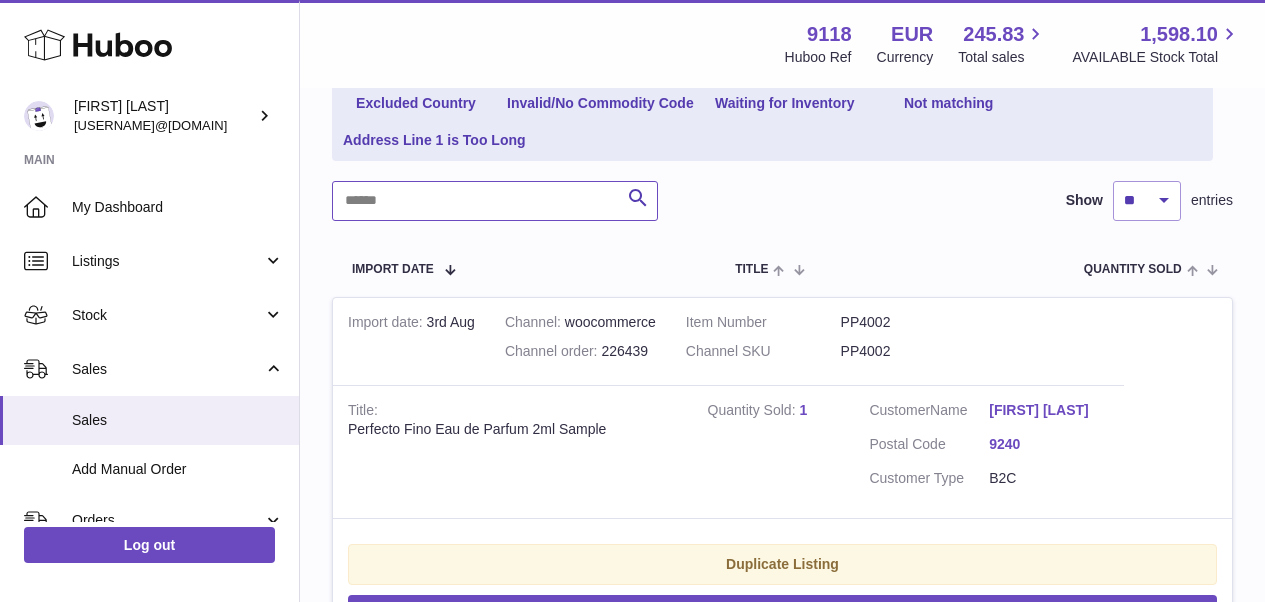 click at bounding box center [495, 201] 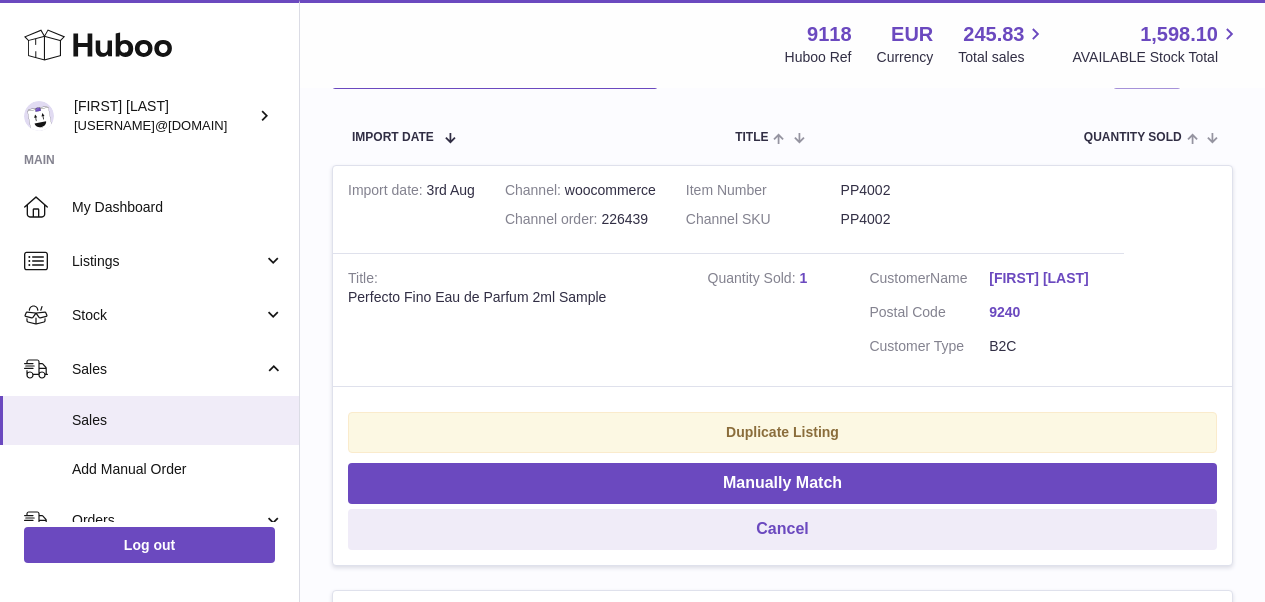 scroll, scrollTop: 383, scrollLeft: 0, axis: vertical 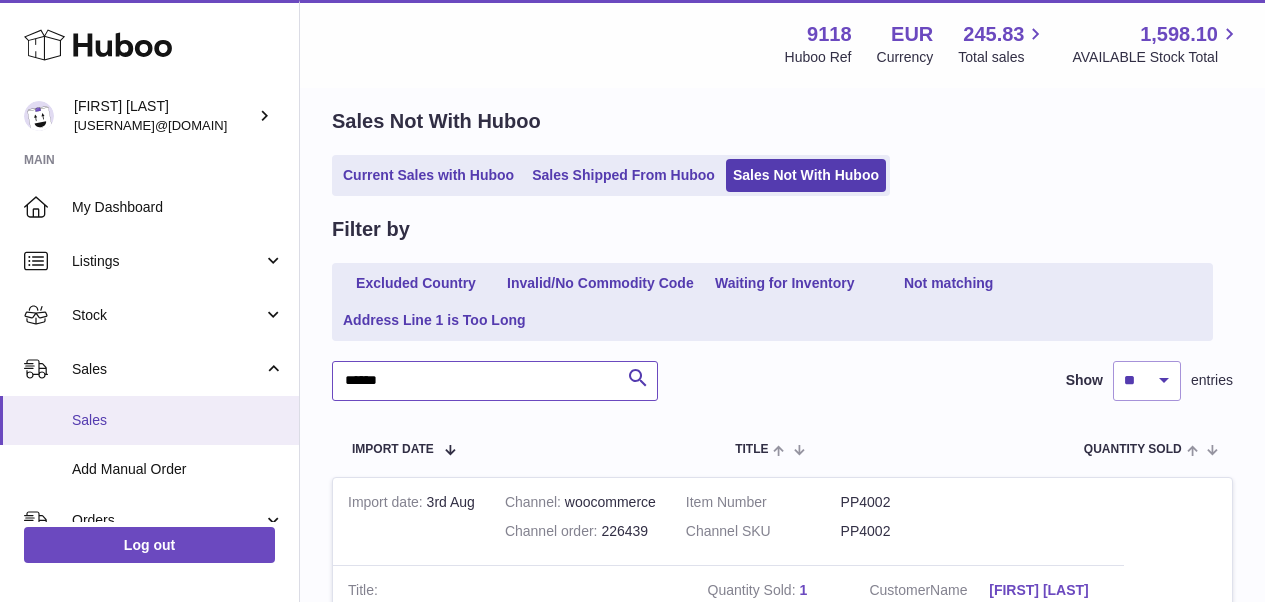 drag, startPoint x: 402, startPoint y: 377, endPoint x: 284, endPoint y: 394, distance: 119.218285 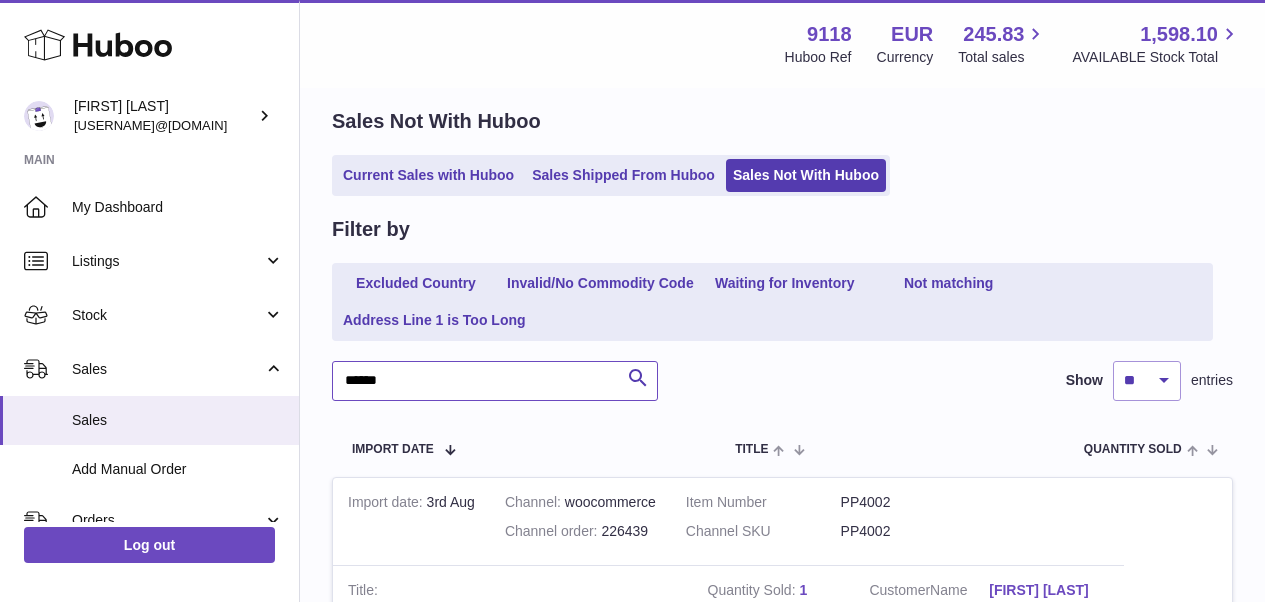 click on "******" at bounding box center (495, 381) 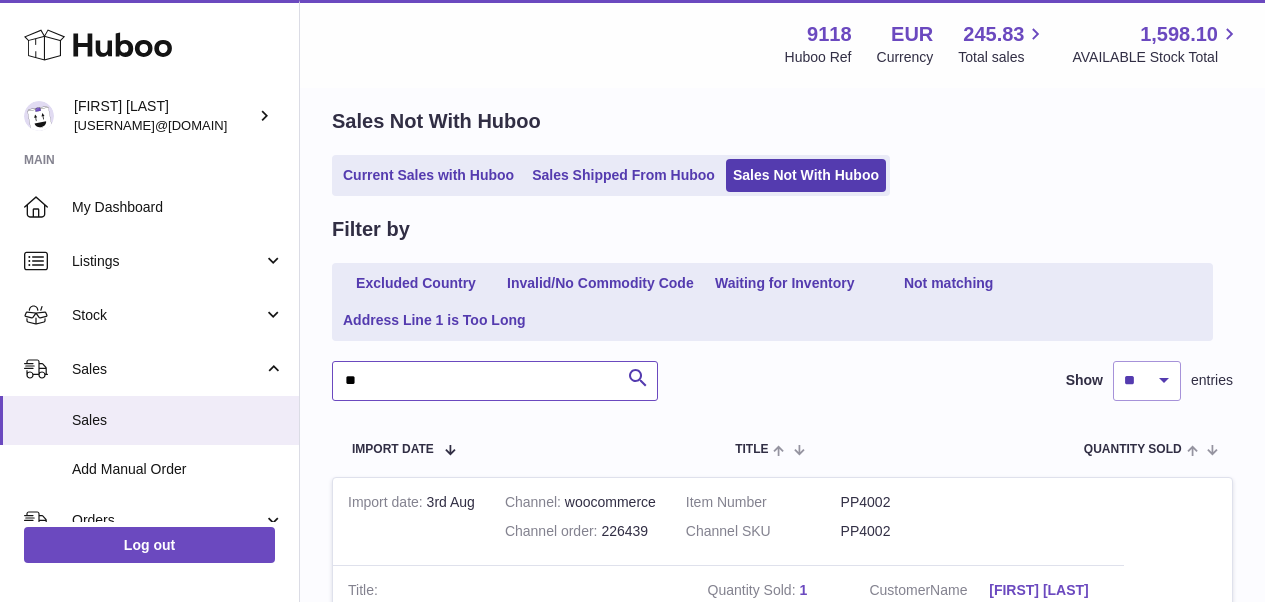 type on "*" 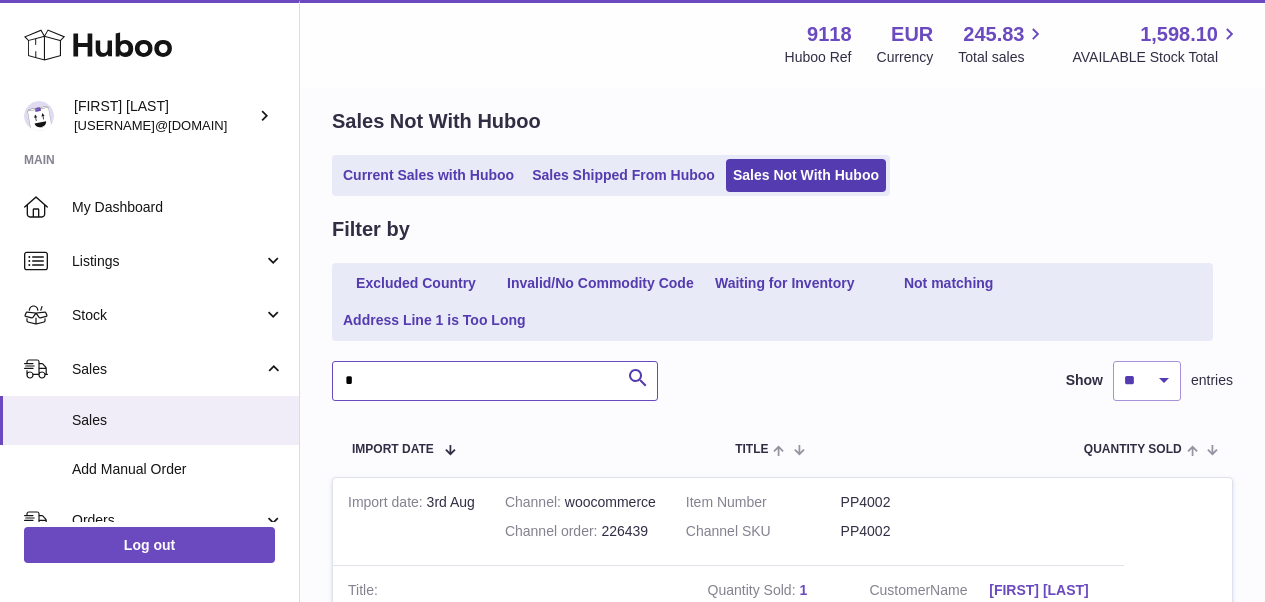 type 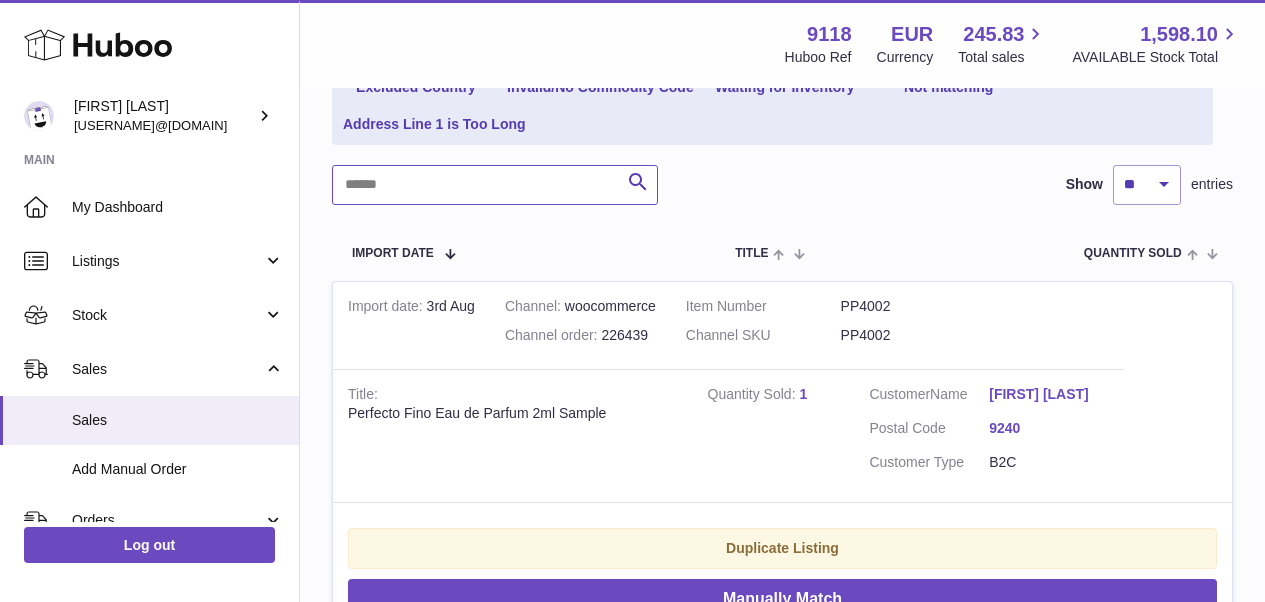 scroll, scrollTop: 278, scrollLeft: 0, axis: vertical 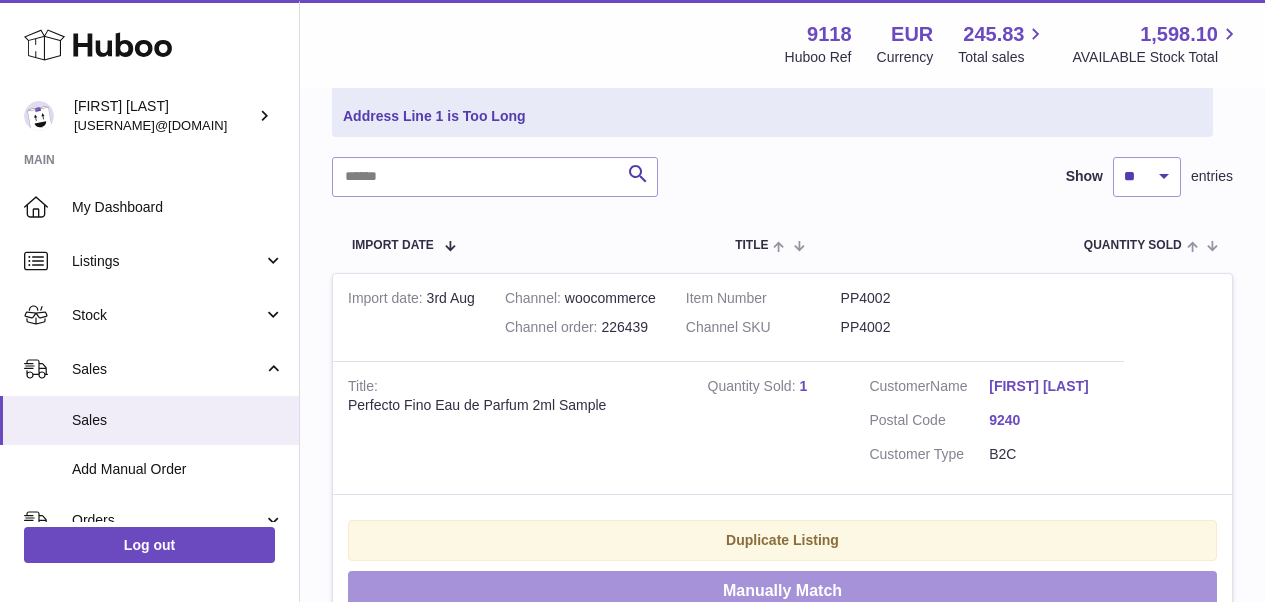 click on "Manually Match" at bounding box center (782, 591) 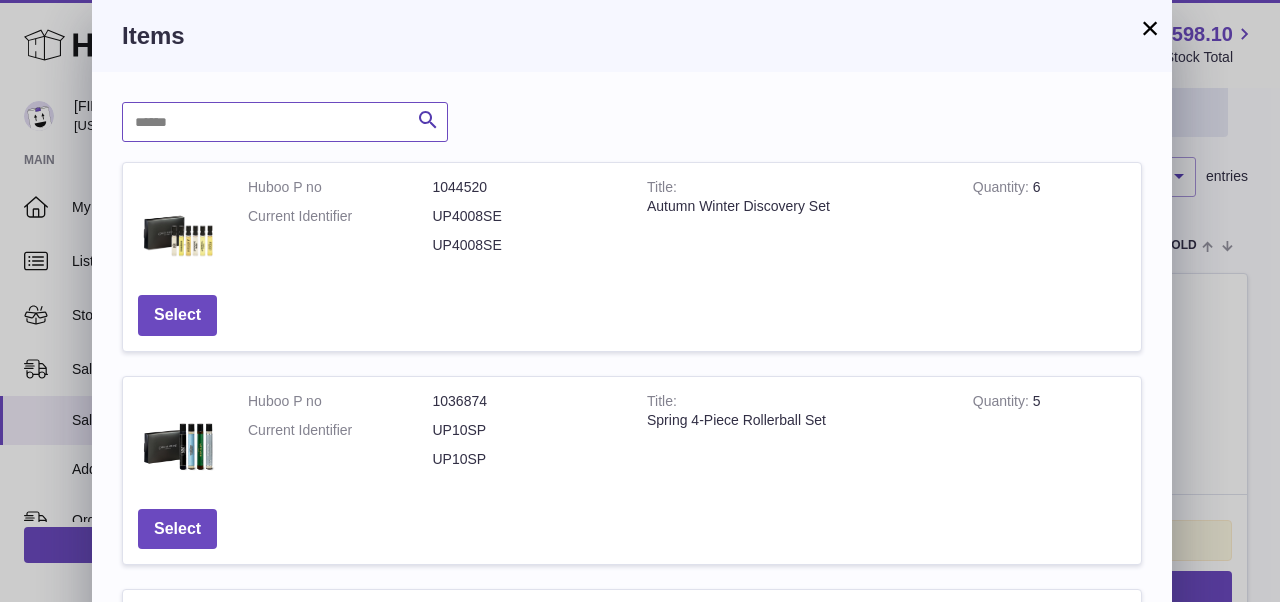 click at bounding box center [285, 122] 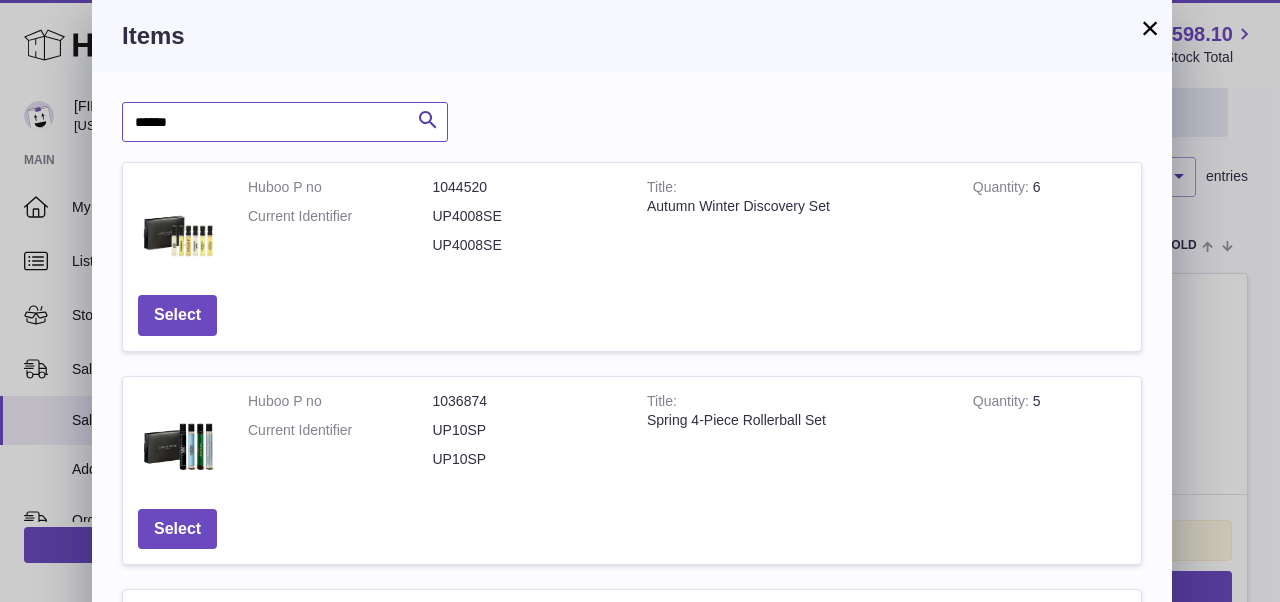 type on "******" 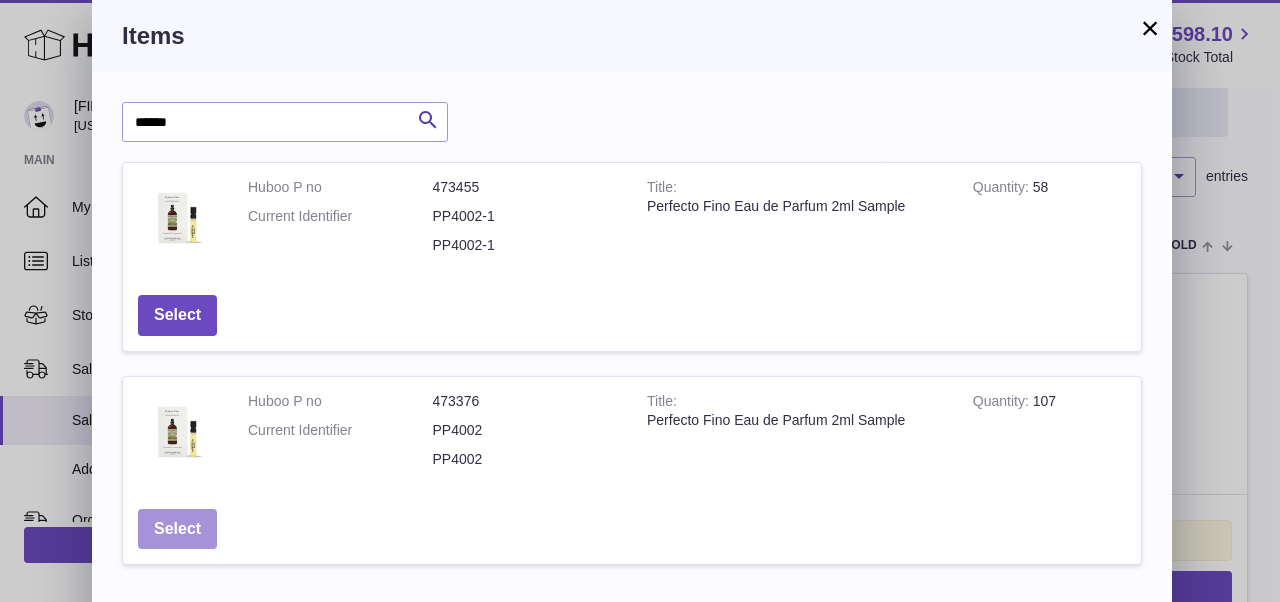 click on "Select" at bounding box center [177, 529] 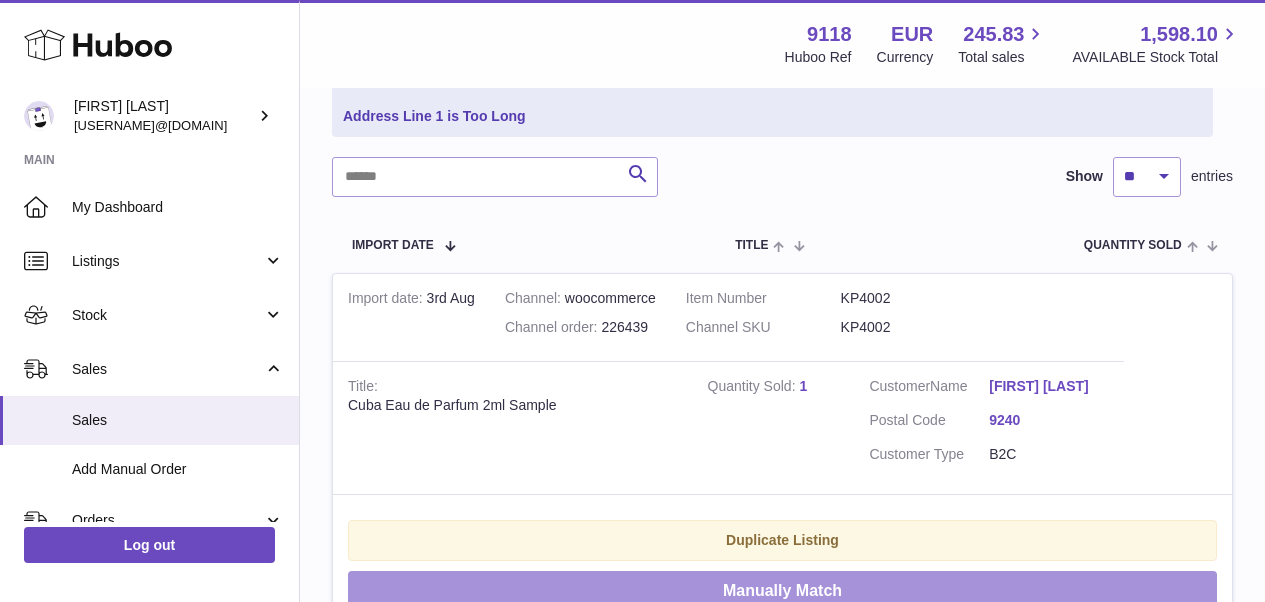 click on "Manually Match" at bounding box center (782, 591) 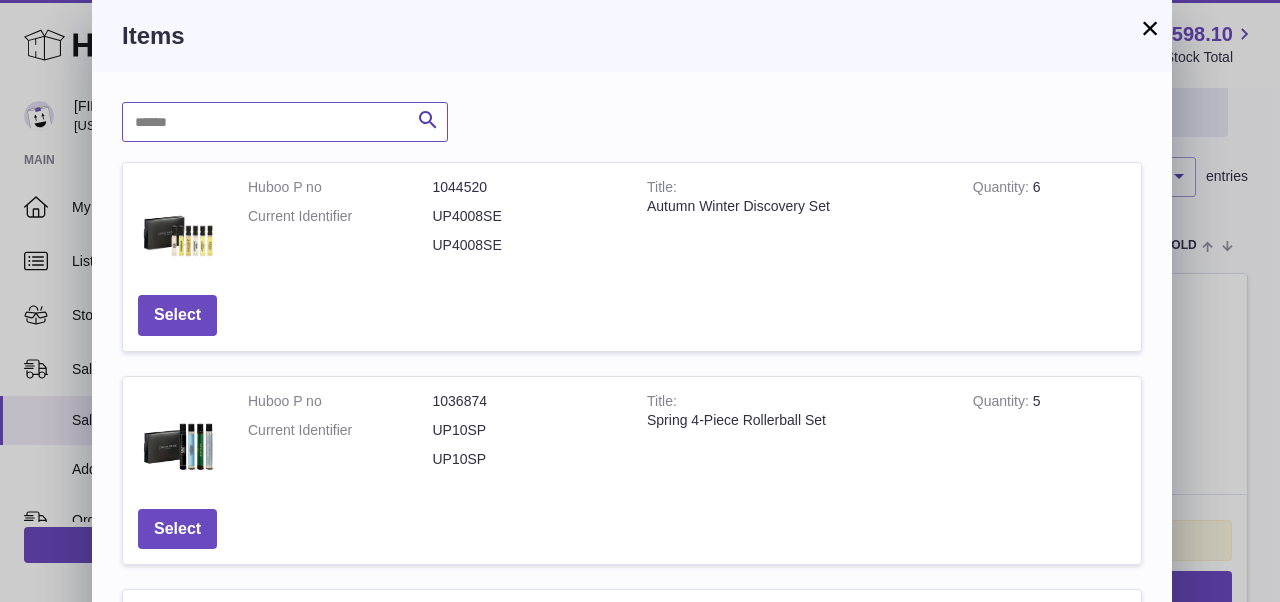 click at bounding box center (285, 122) 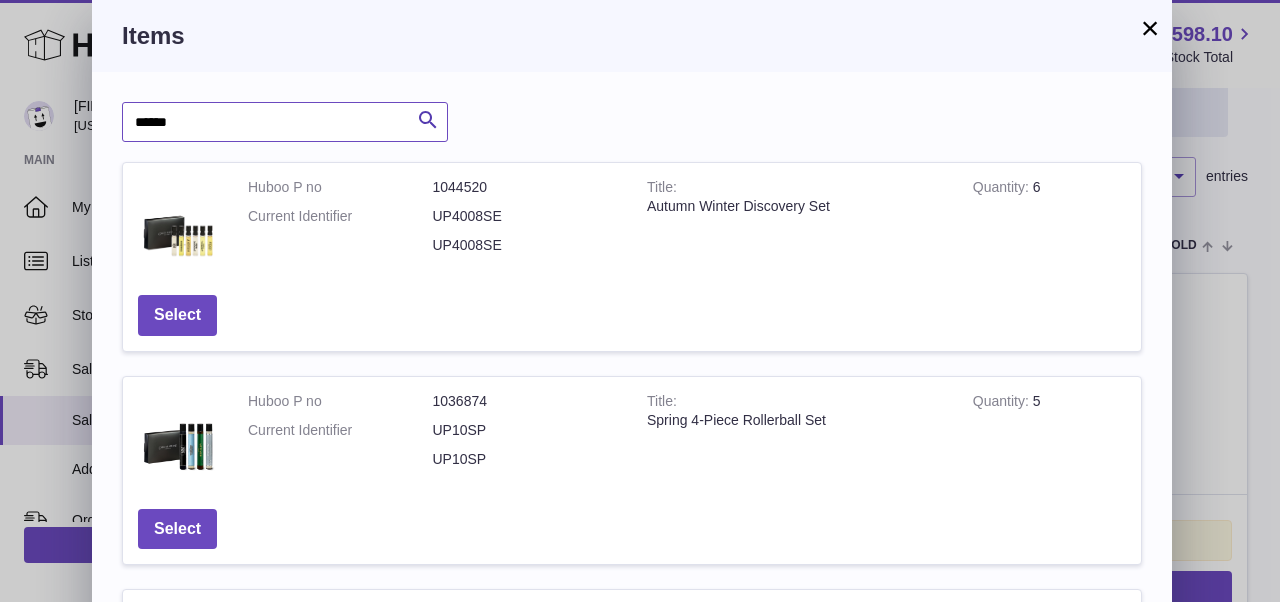 type on "******" 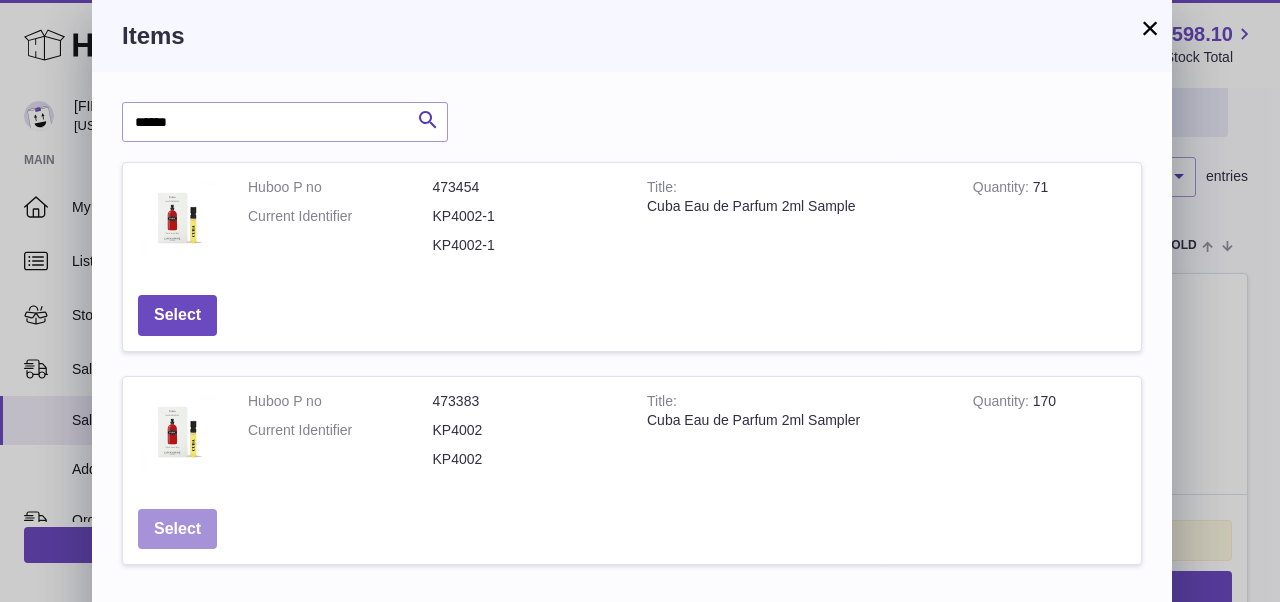 click on "Select" at bounding box center (177, 529) 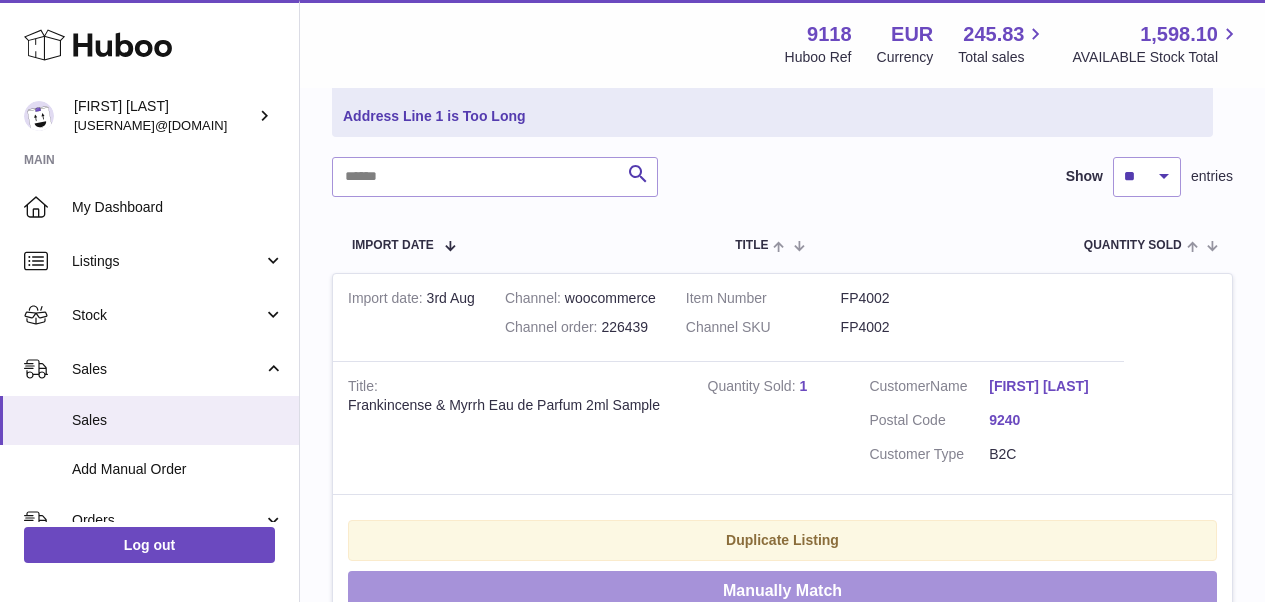 click on "Manually Match" at bounding box center [782, 591] 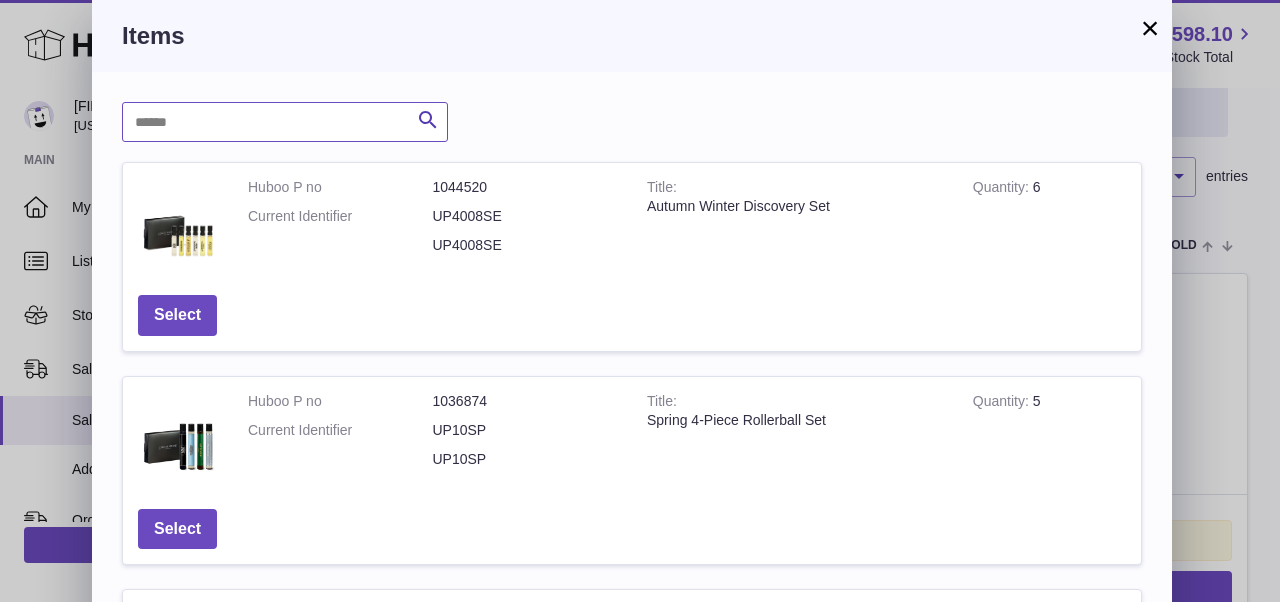 click at bounding box center (285, 122) 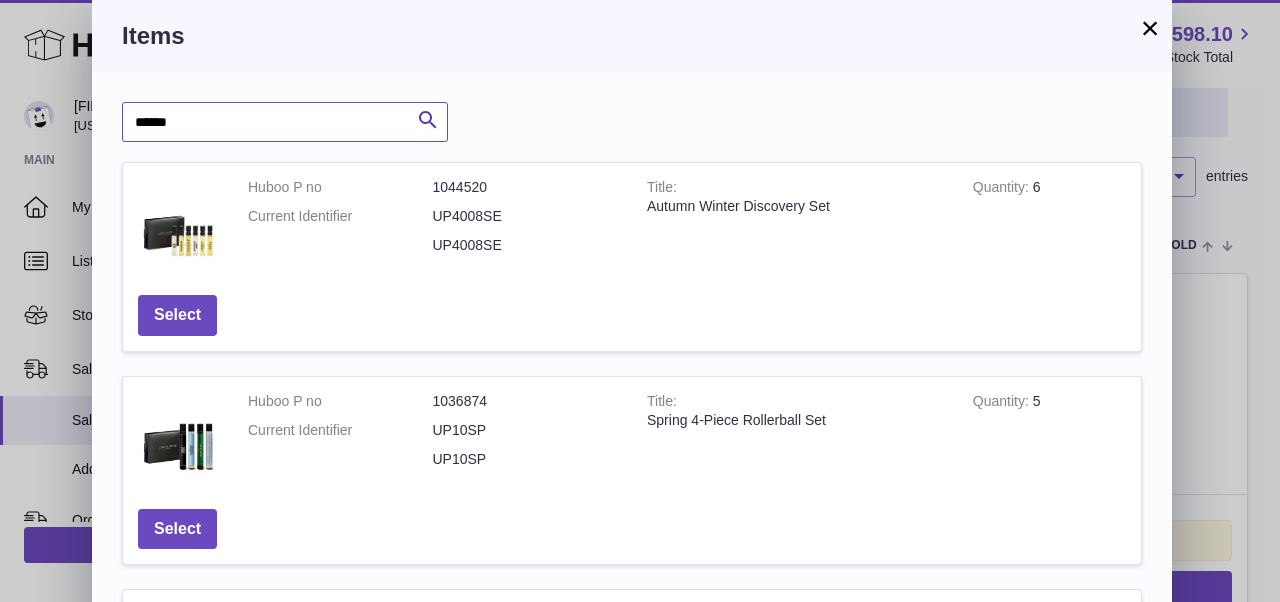 type on "******" 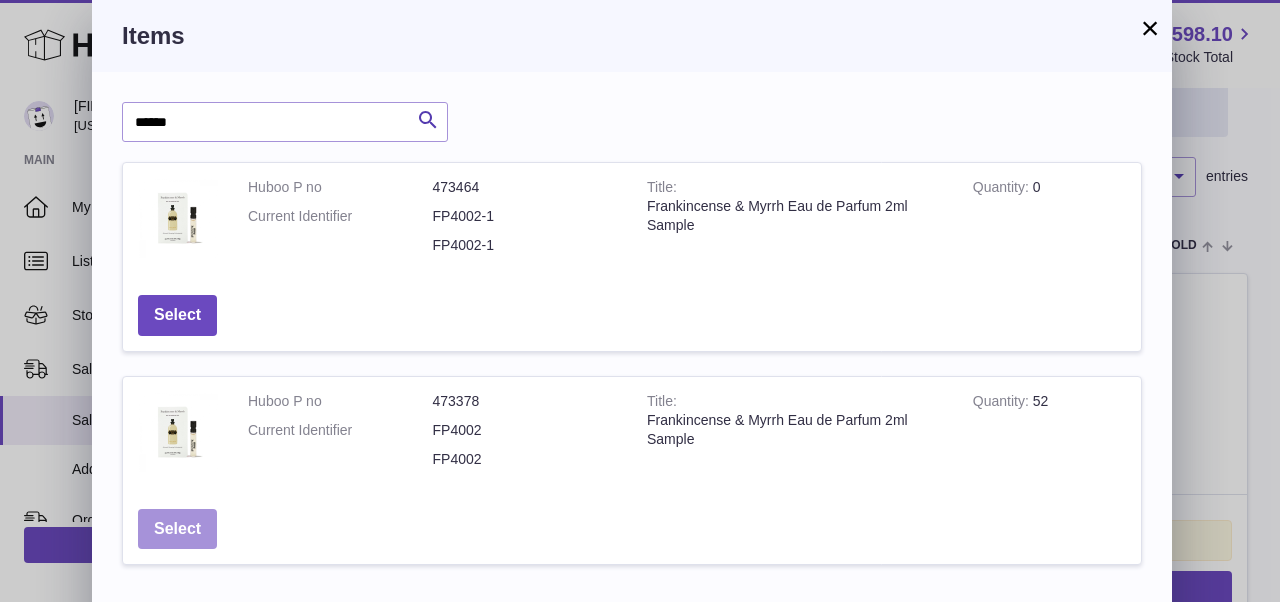 click on "Select" at bounding box center (177, 529) 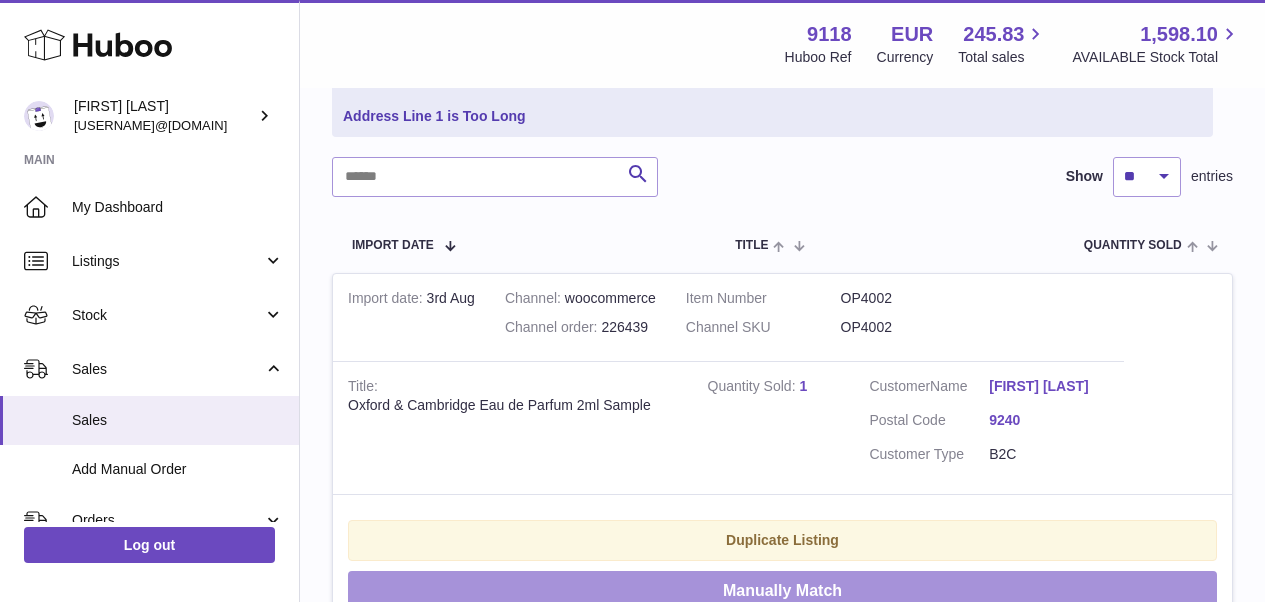 click on "Manually Match" at bounding box center [782, 591] 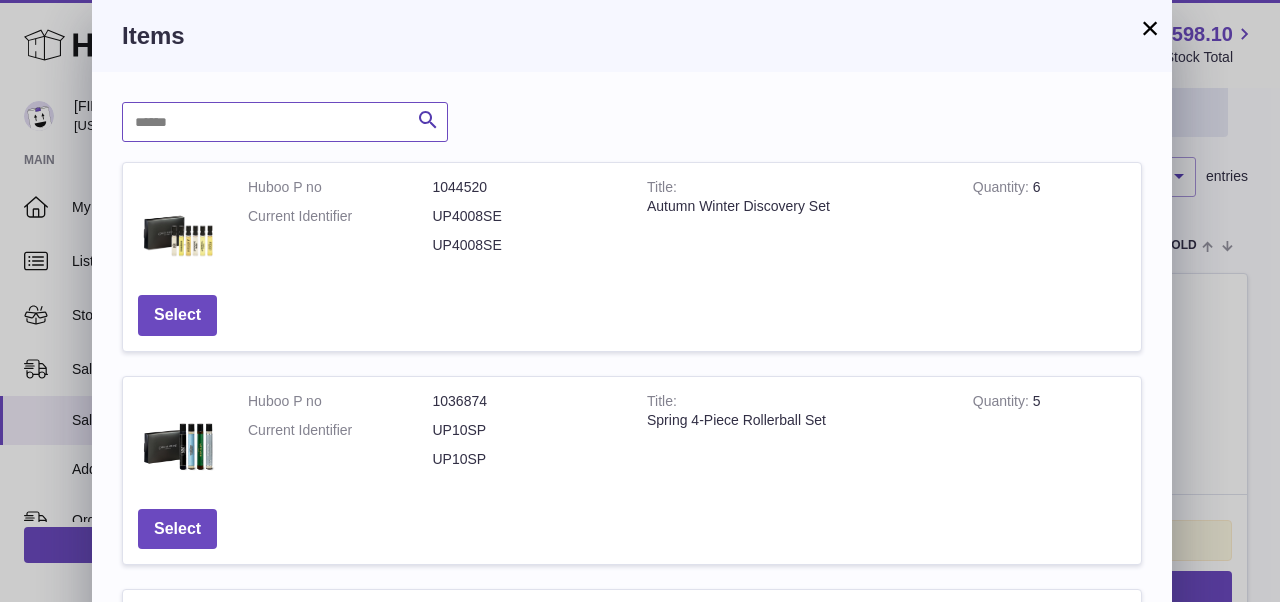 click at bounding box center (285, 122) 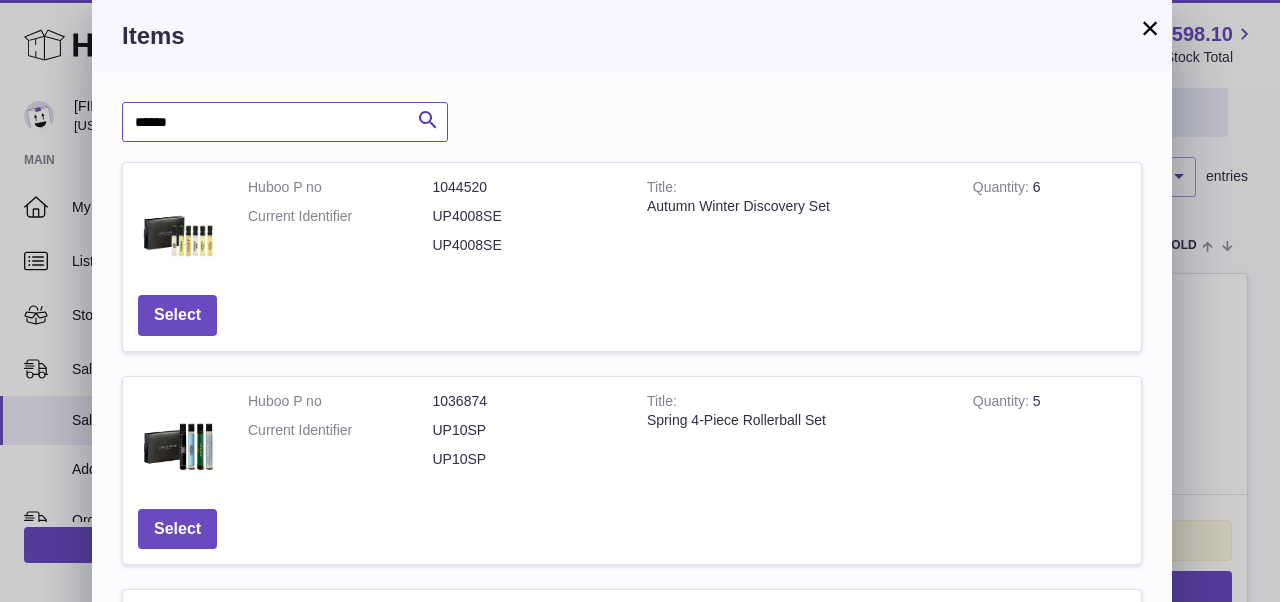 drag, startPoint x: 152, startPoint y: 120, endPoint x: 186, endPoint y: 124, distance: 34.234486 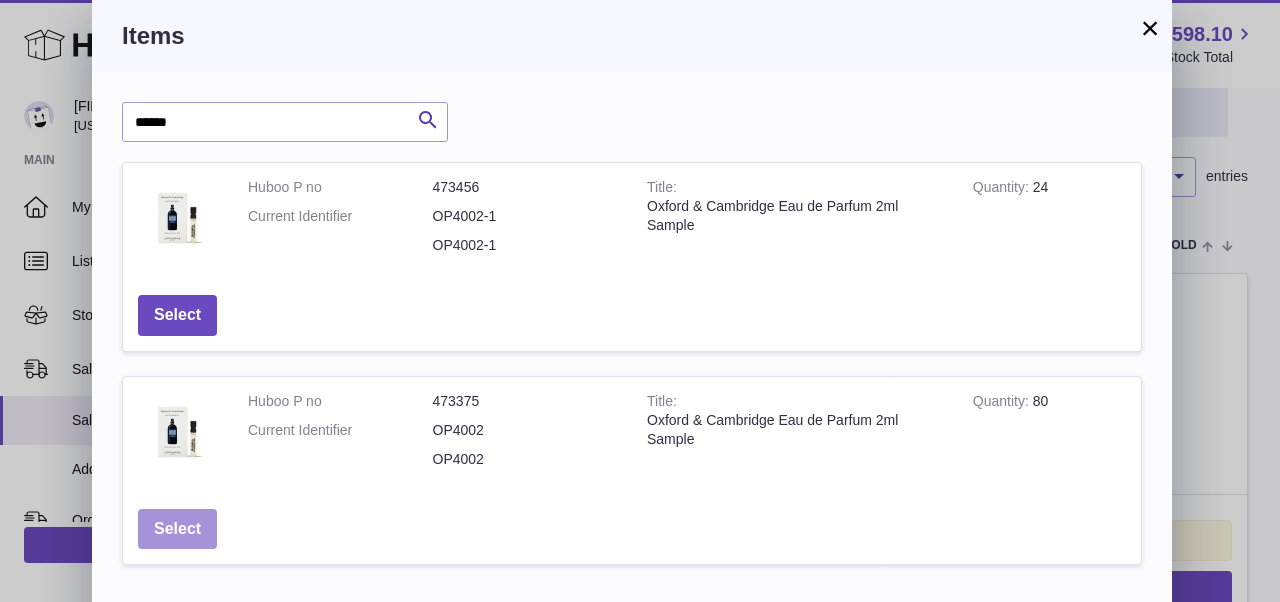 click on "Select" at bounding box center [177, 529] 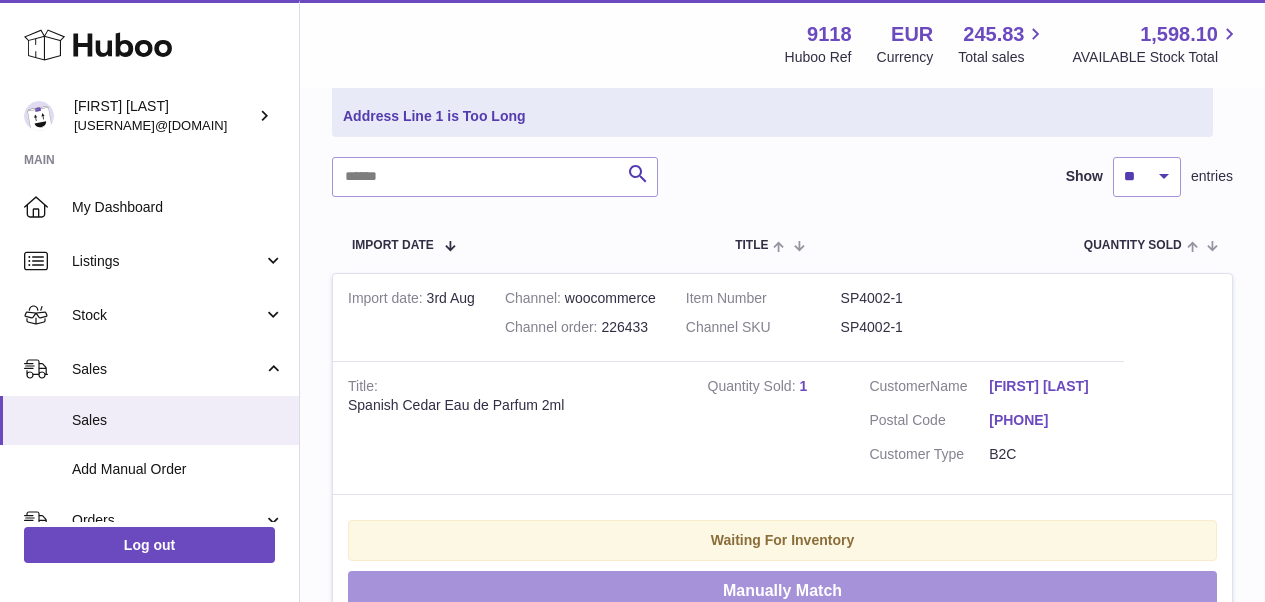 click on "Manually Match" at bounding box center [782, 591] 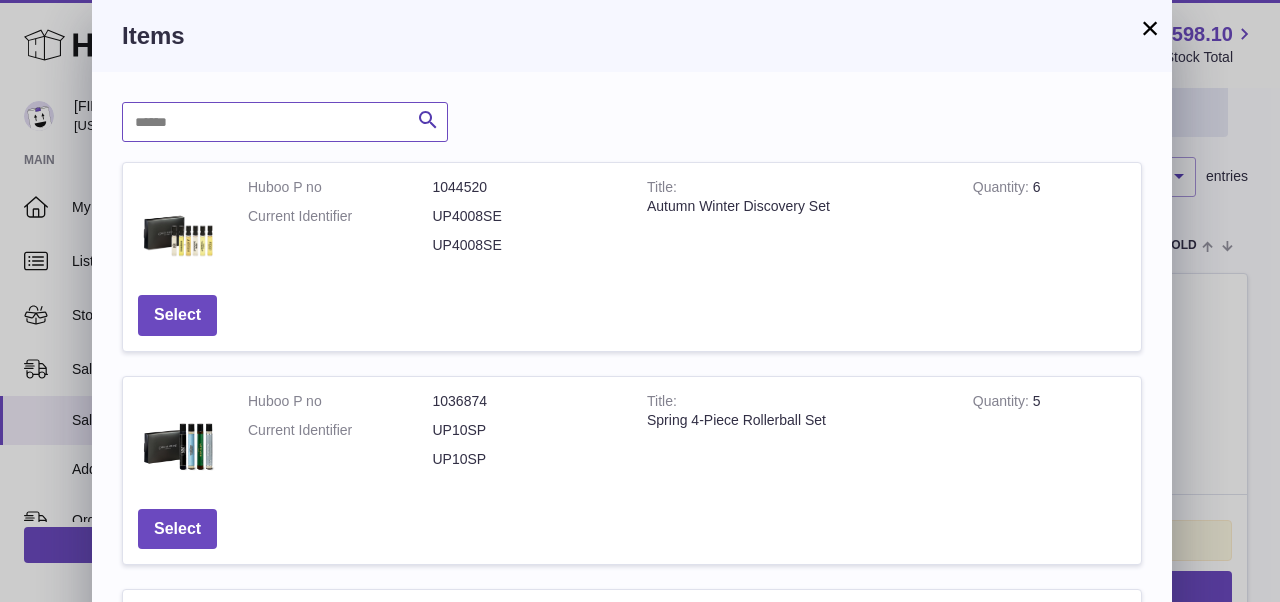 click at bounding box center [285, 122] 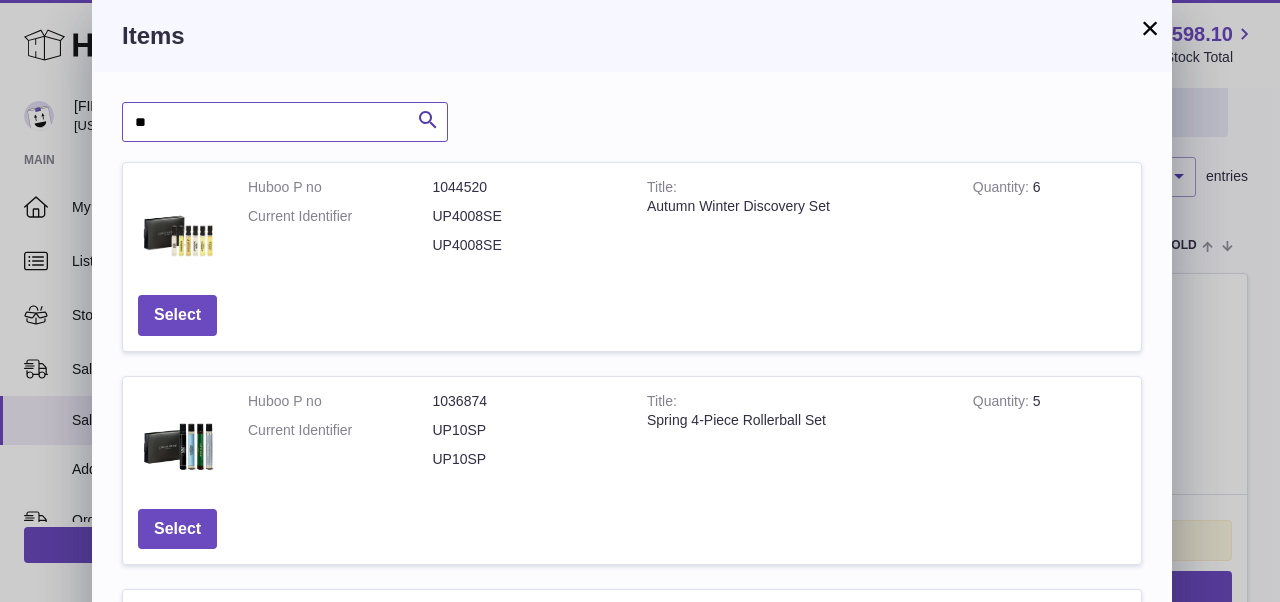 paste on "****" 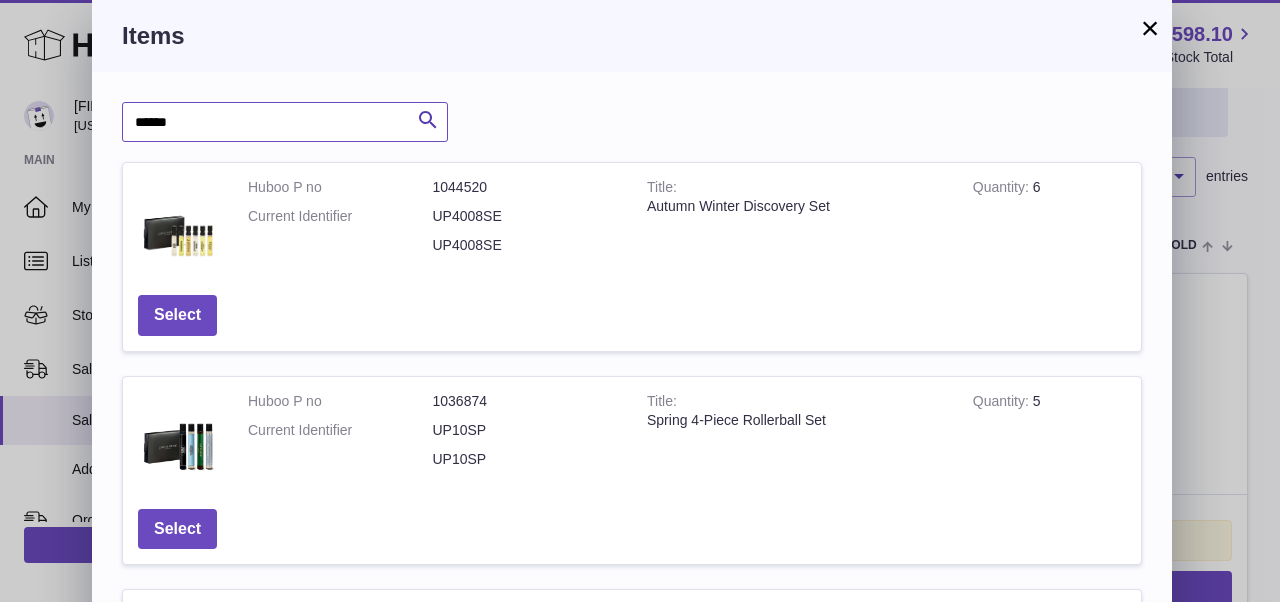 type on "******" 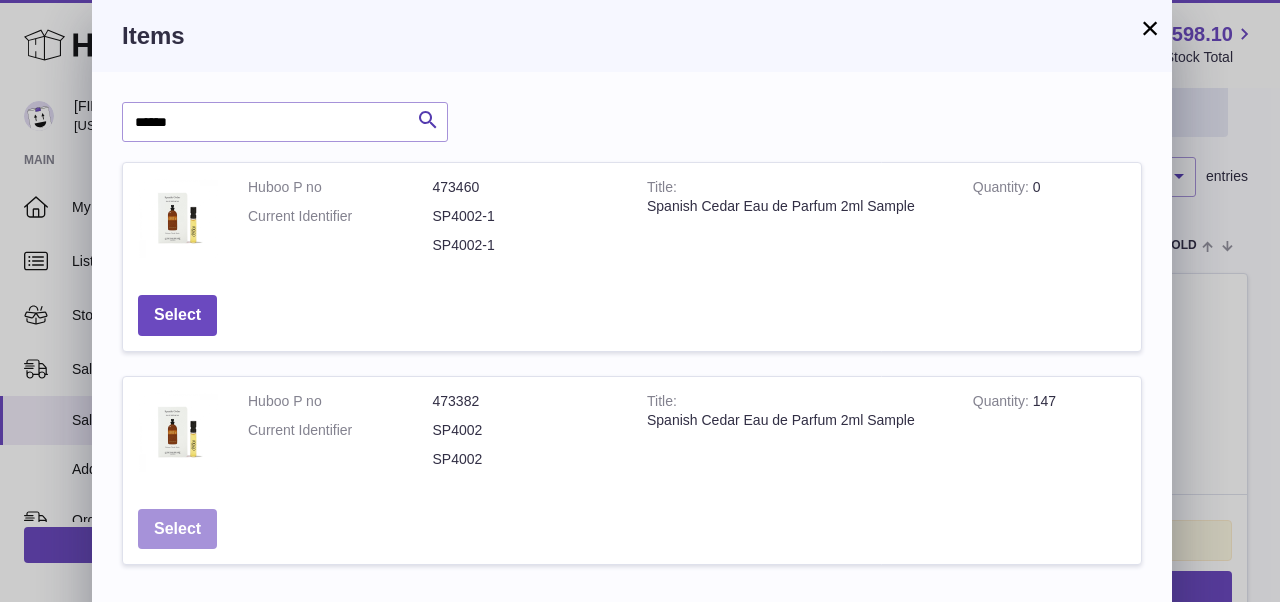 click on "Select" at bounding box center (177, 529) 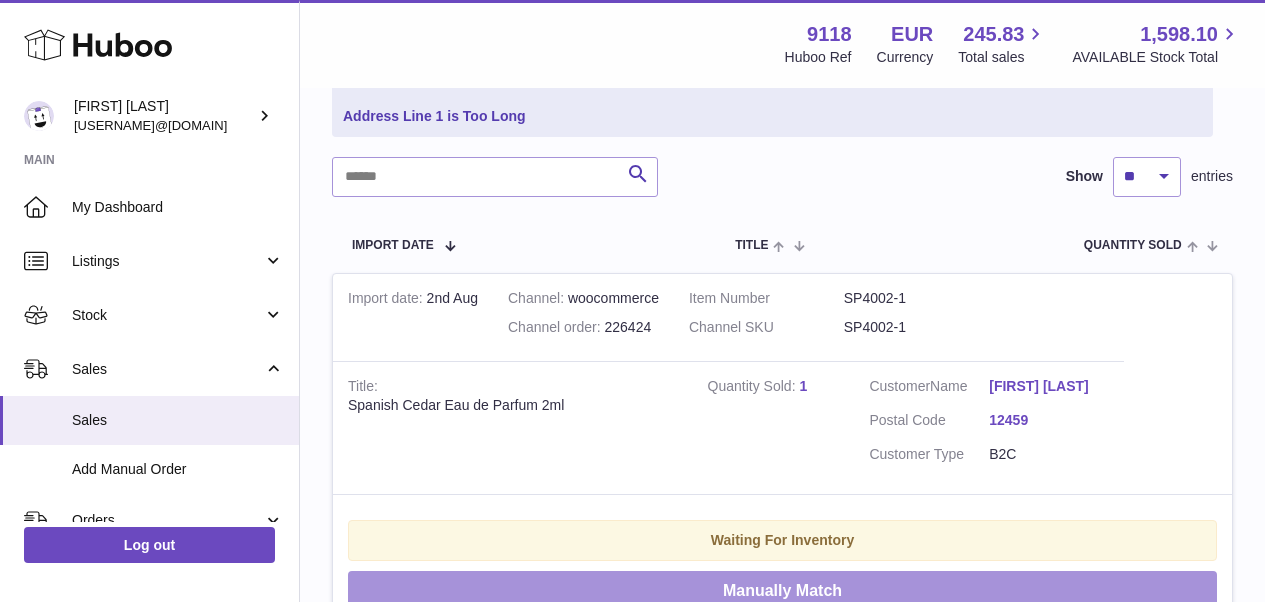 click on "Manually Match" at bounding box center (782, 591) 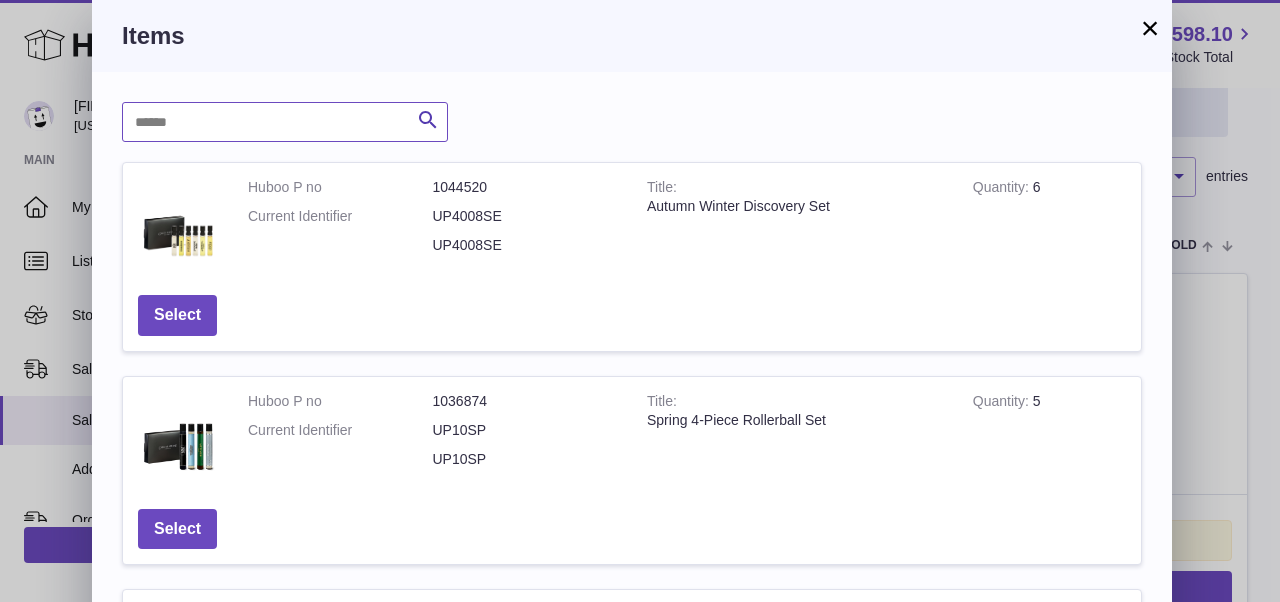 click at bounding box center [285, 122] 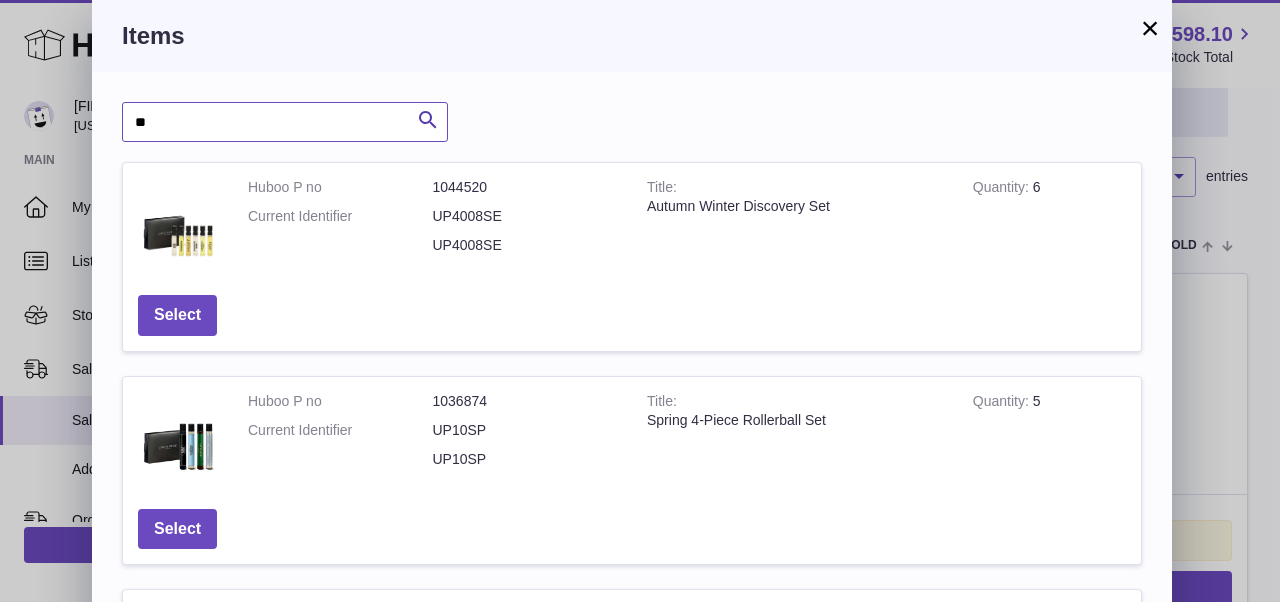 paste on "****" 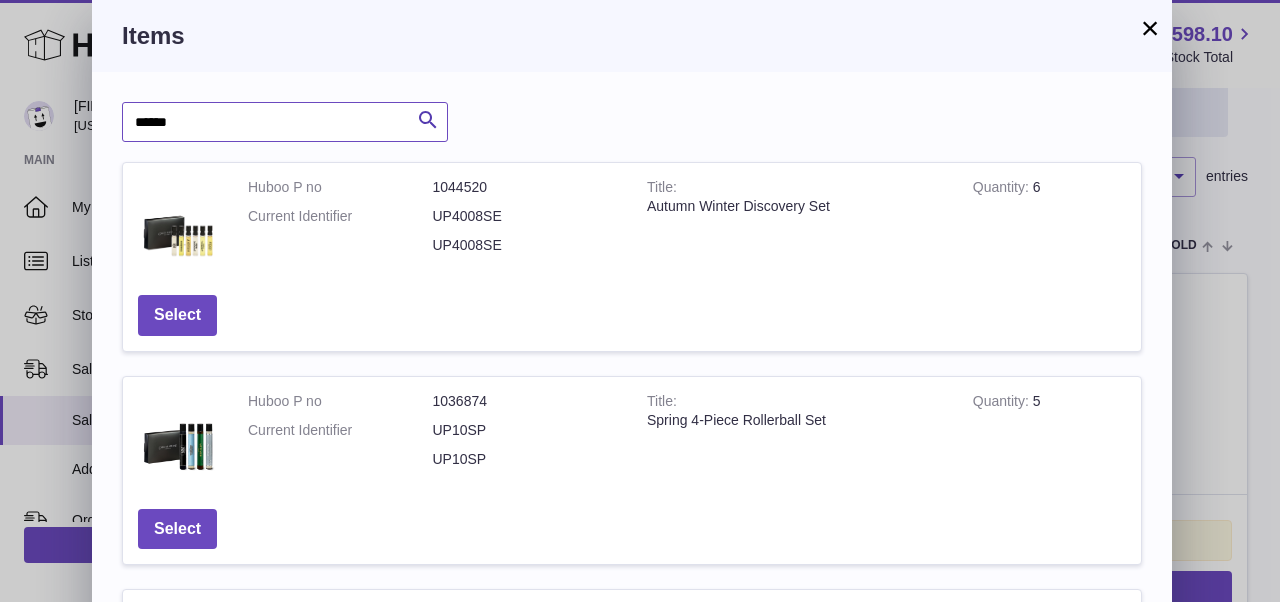 type on "******" 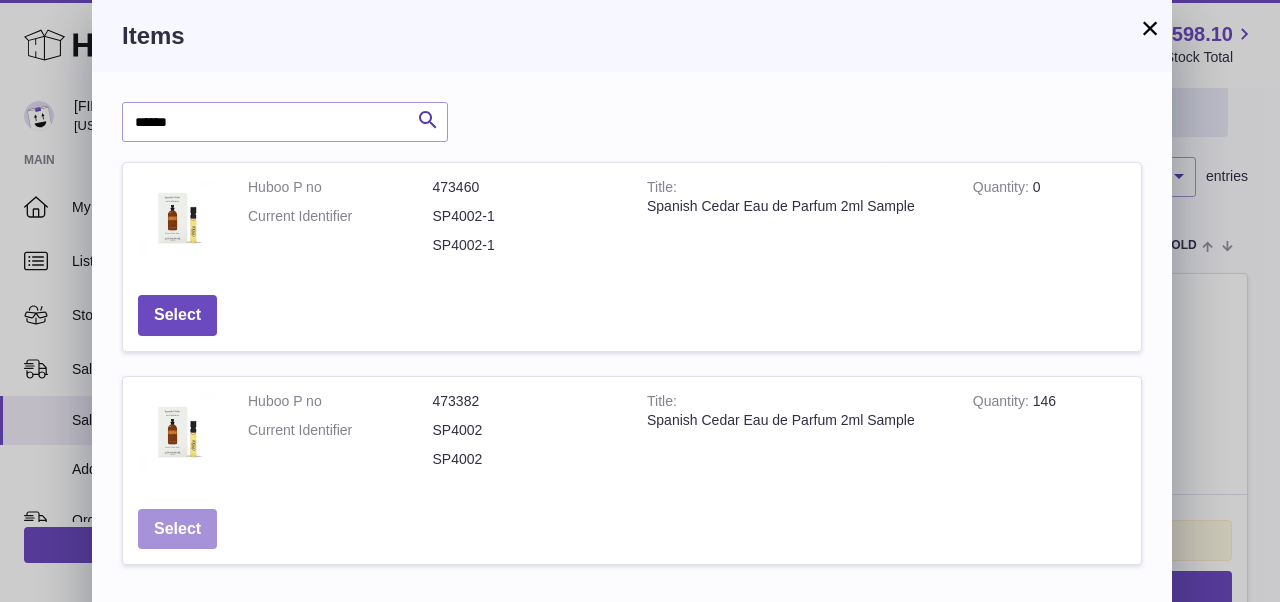 click on "Select" at bounding box center (177, 529) 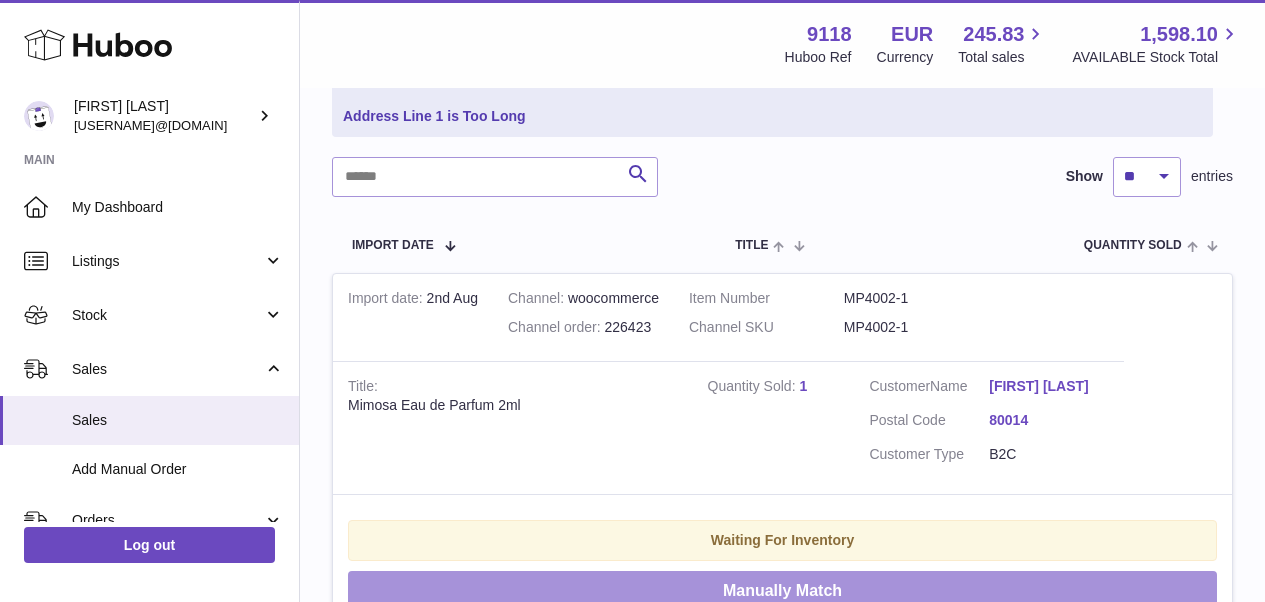 click on "Manually Match" at bounding box center [782, 591] 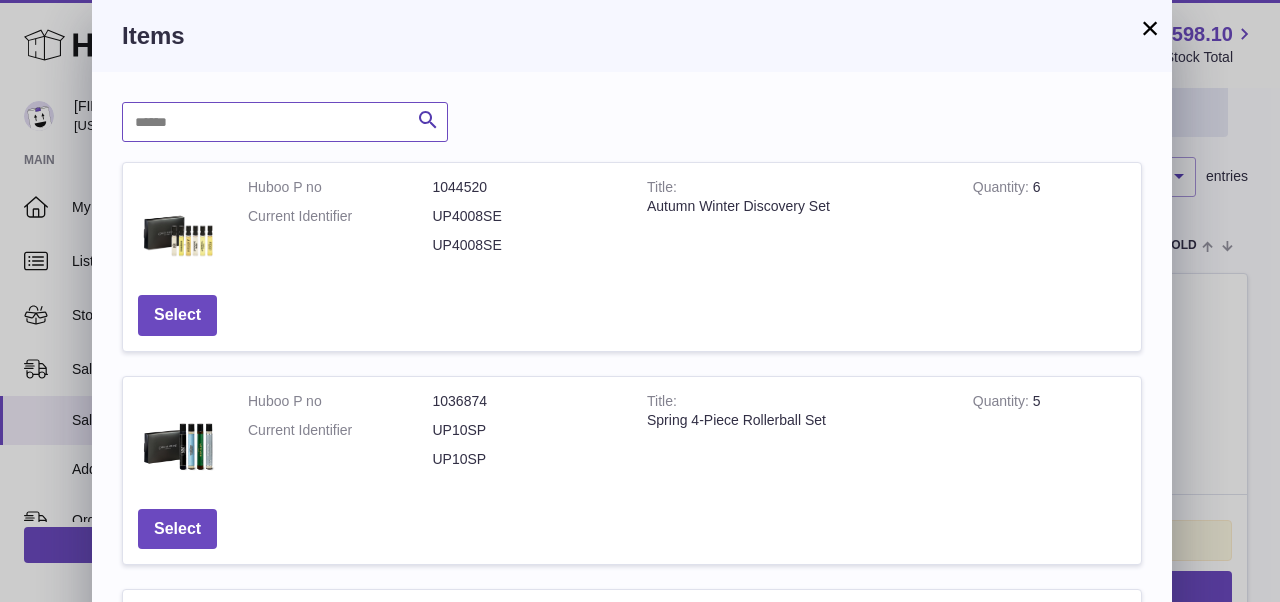 click at bounding box center (285, 122) 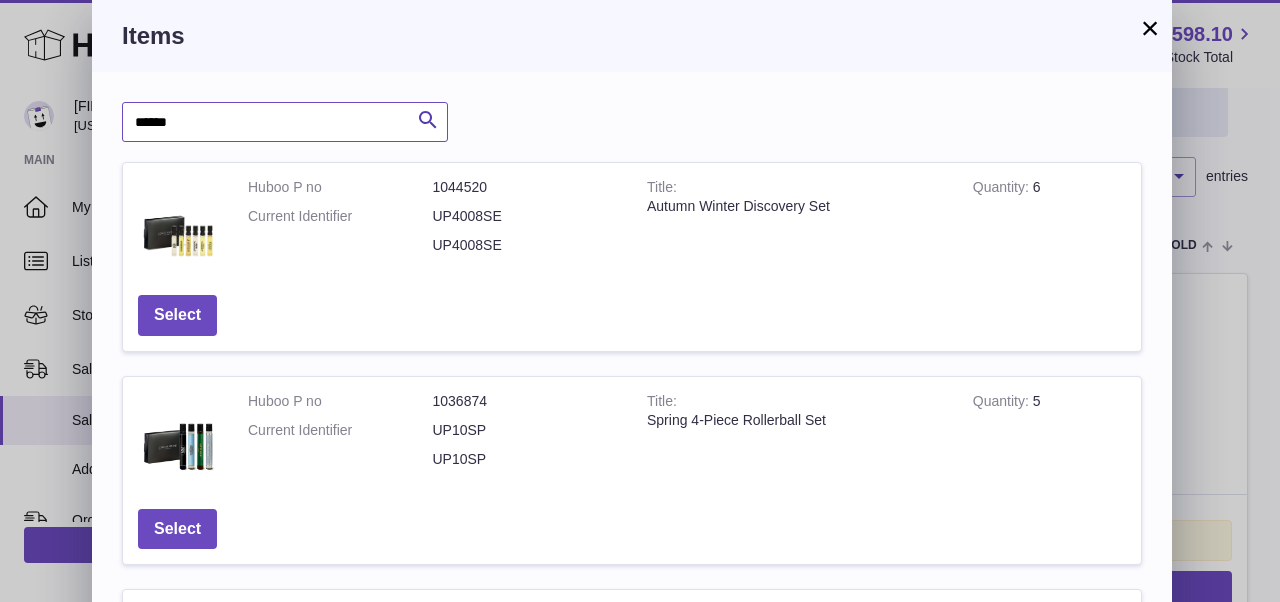 type on "******" 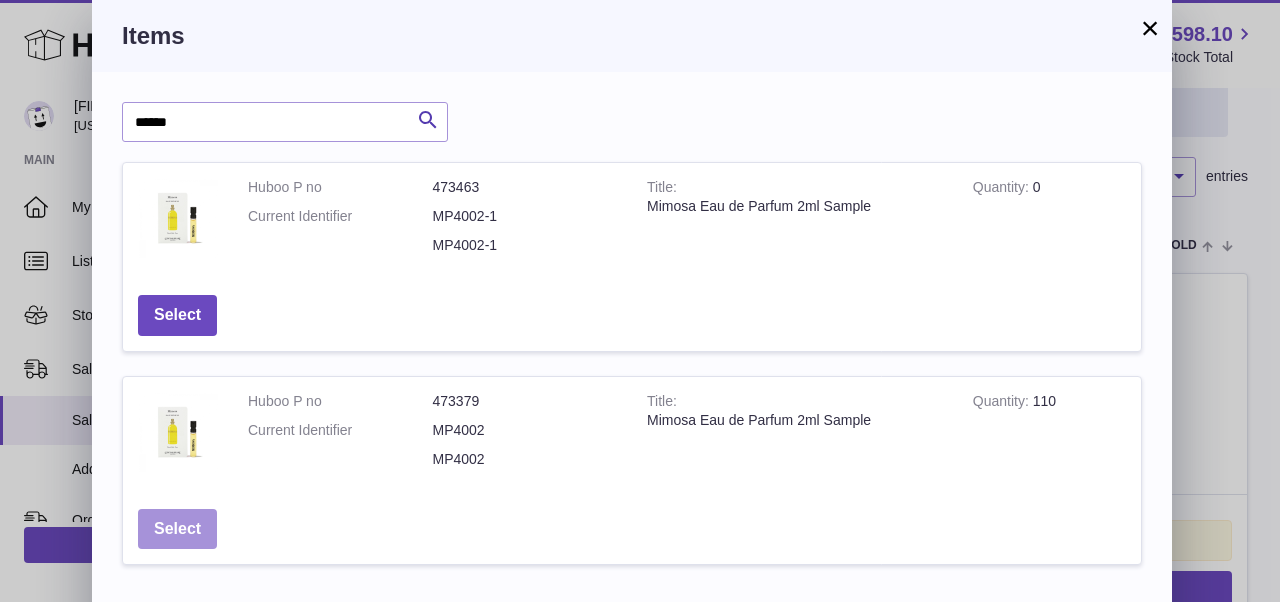 click on "Select" at bounding box center (177, 529) 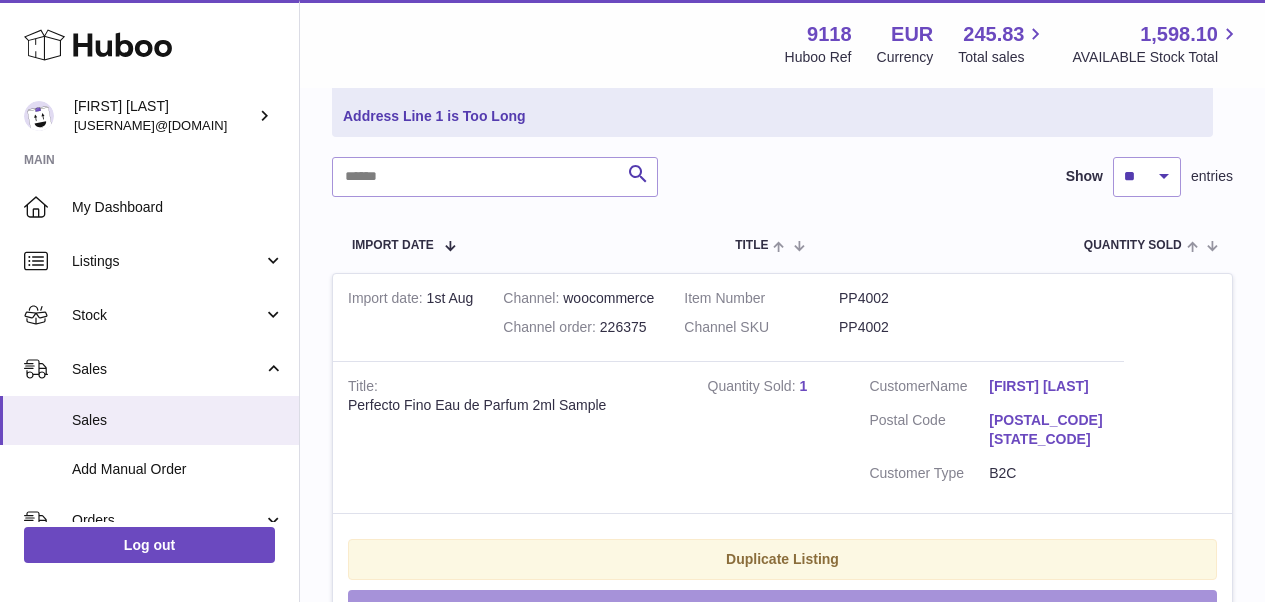 click on "Manually Match" at bounding box center [782, 610] 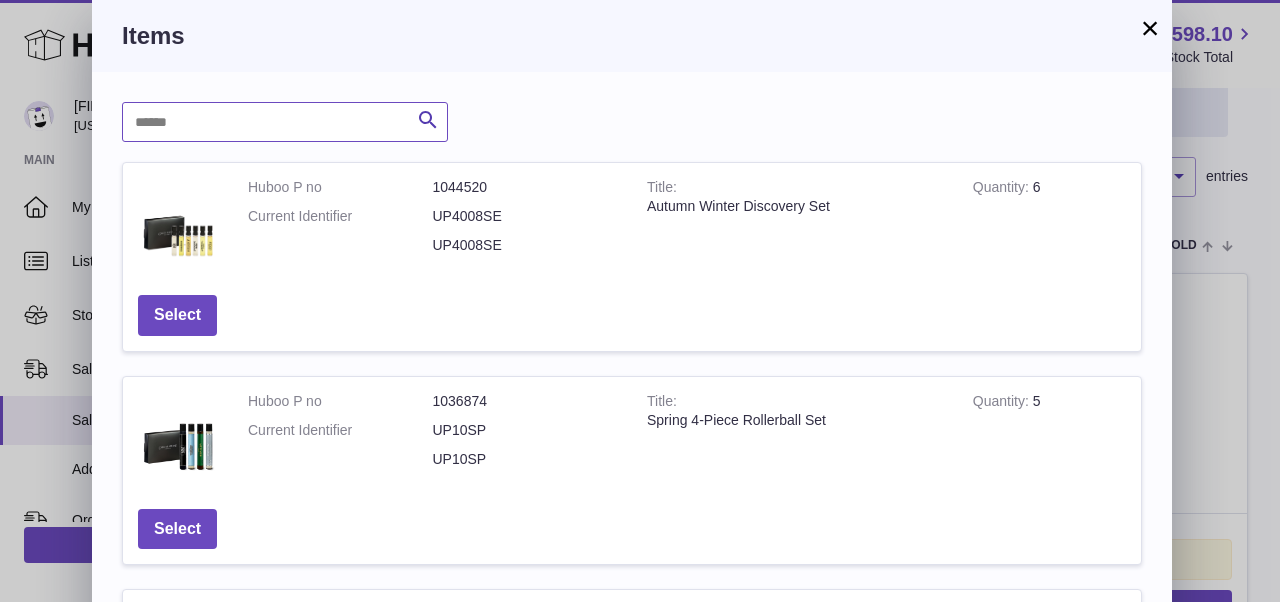 click at bounding box center [285, 122] 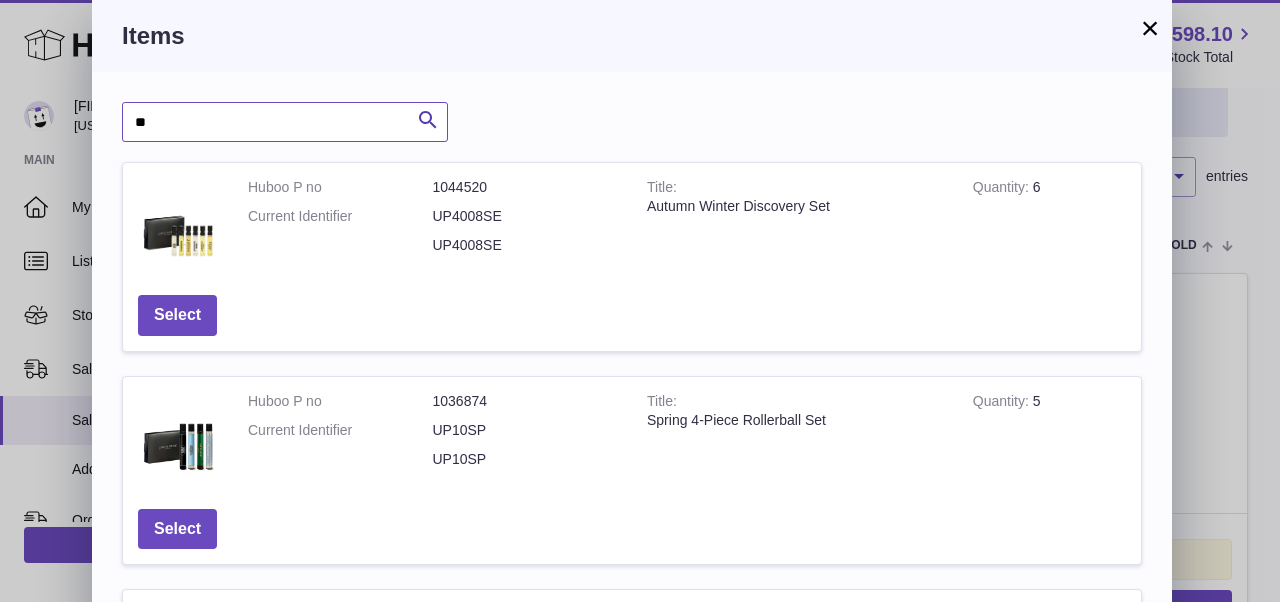 paste on "****" 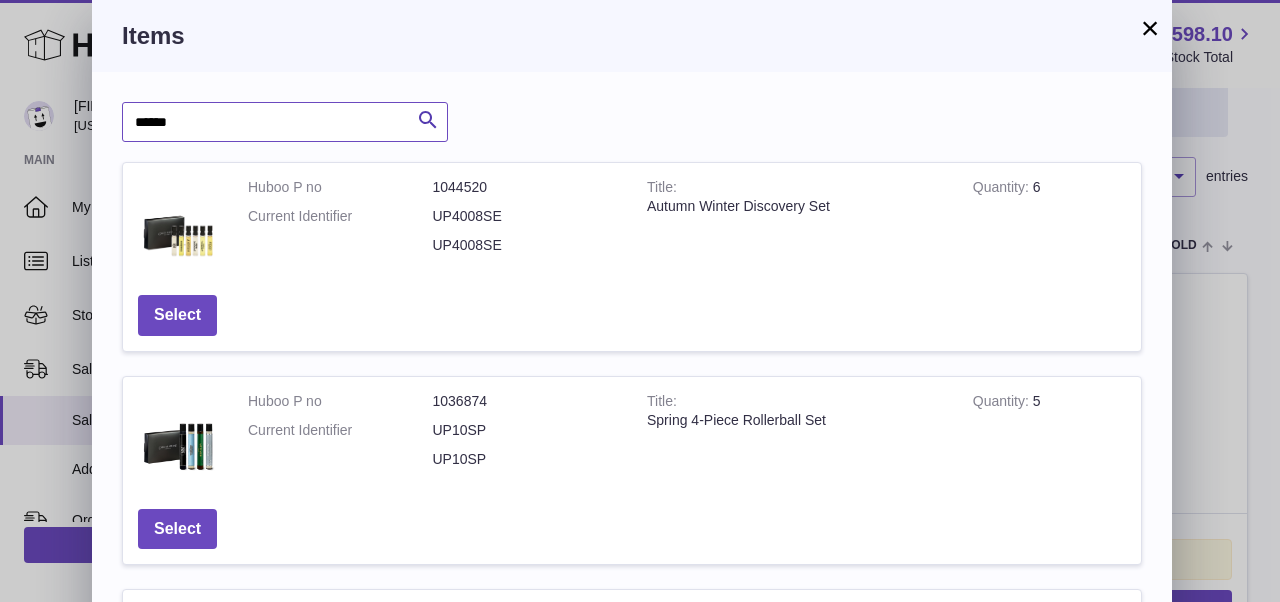 type on "******" 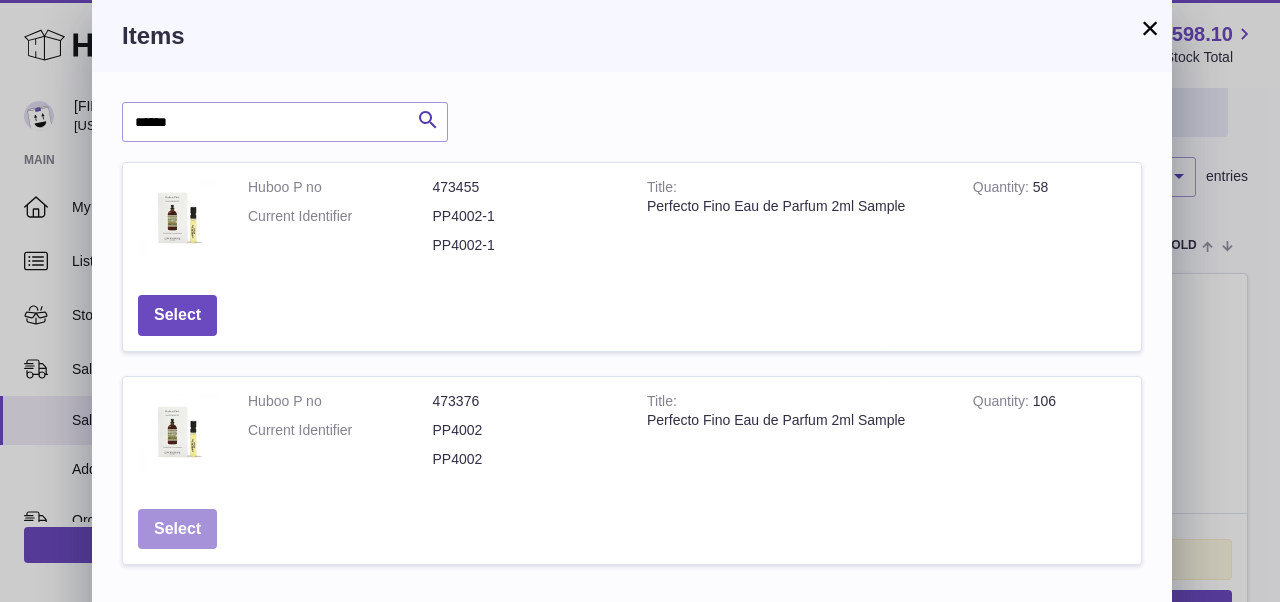 click on "Select" at bounding box center (177, 529) 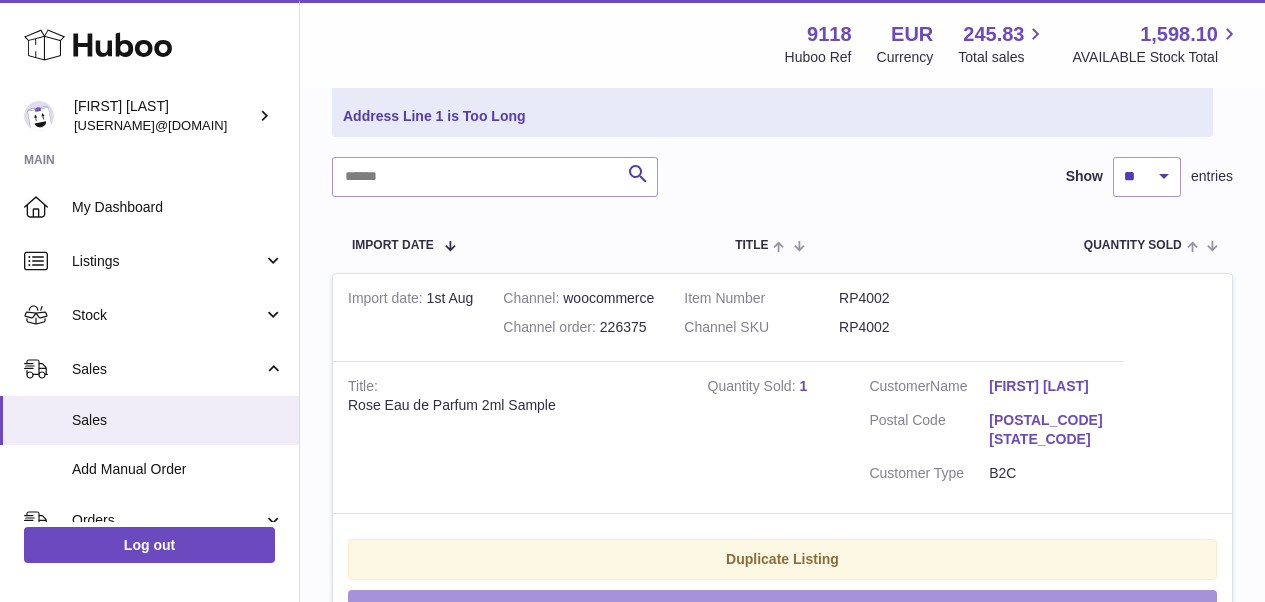 click on "Manually Match" at bounding box center [782, 610] 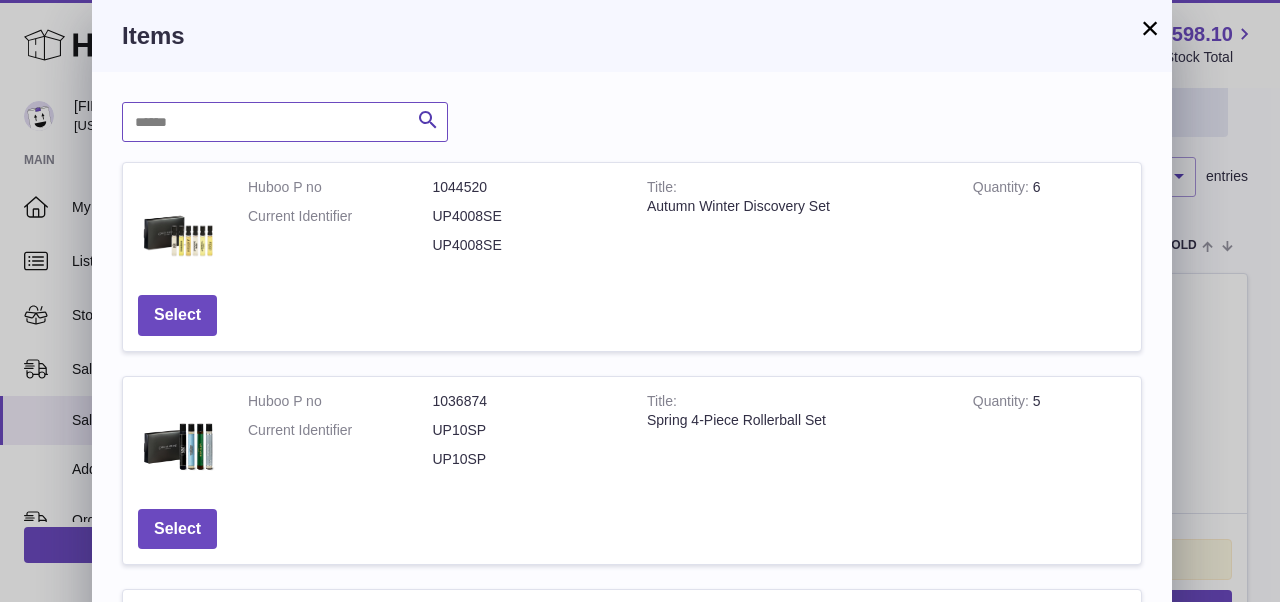 click at bounding box center [285, 122] 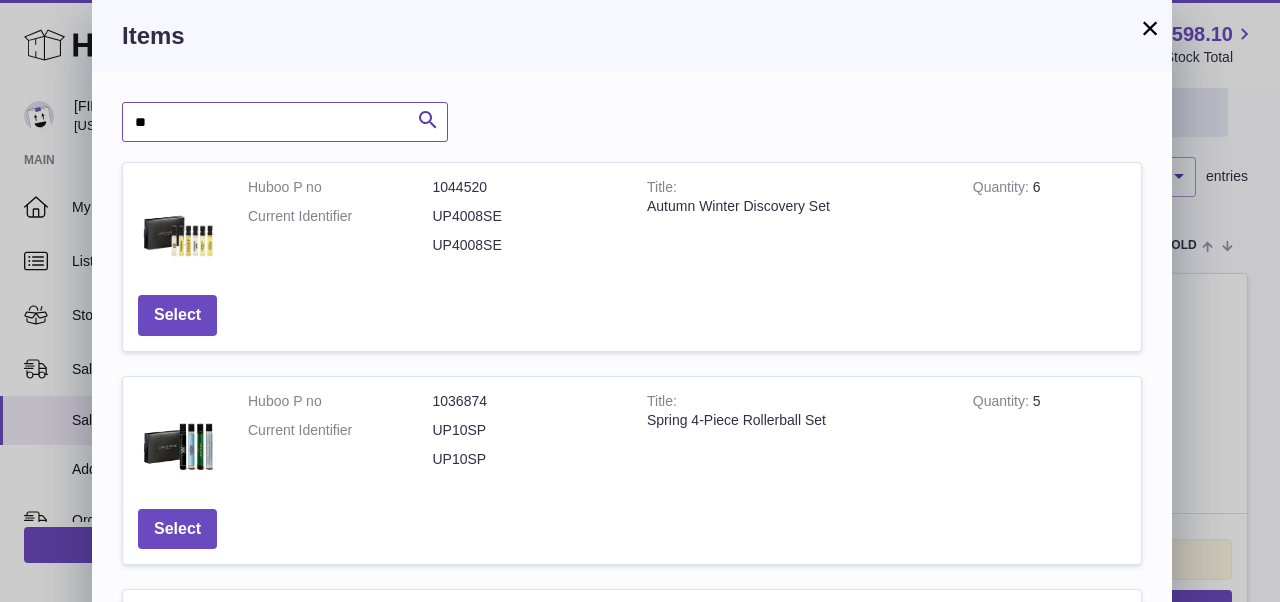 paste on "****" 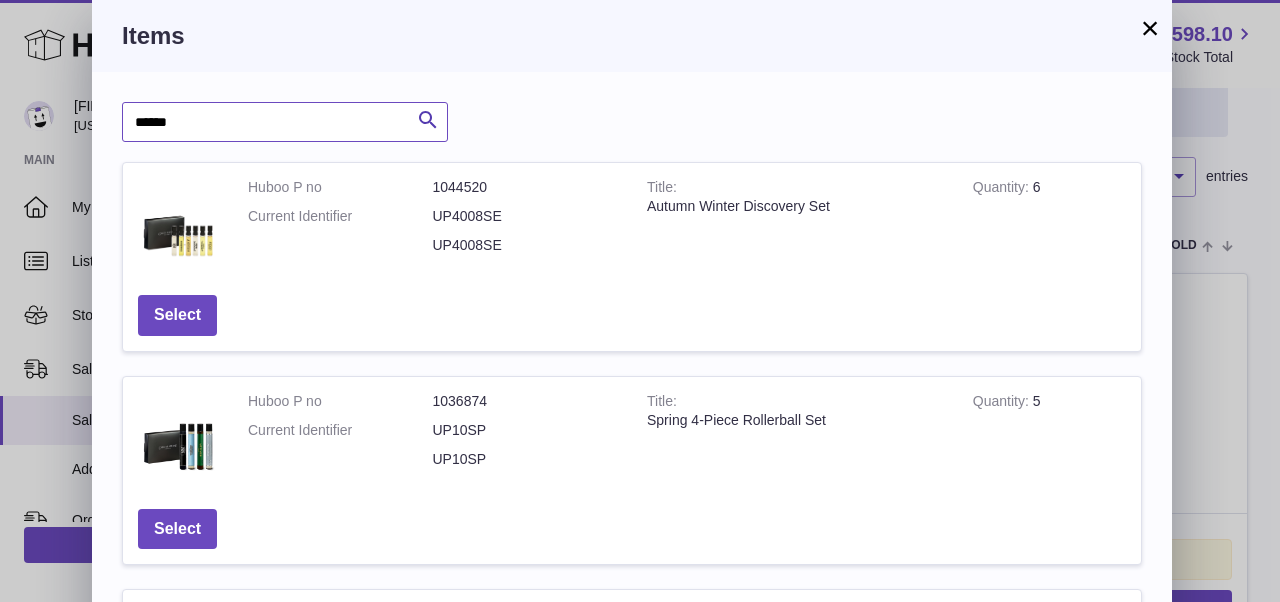 type on "******" 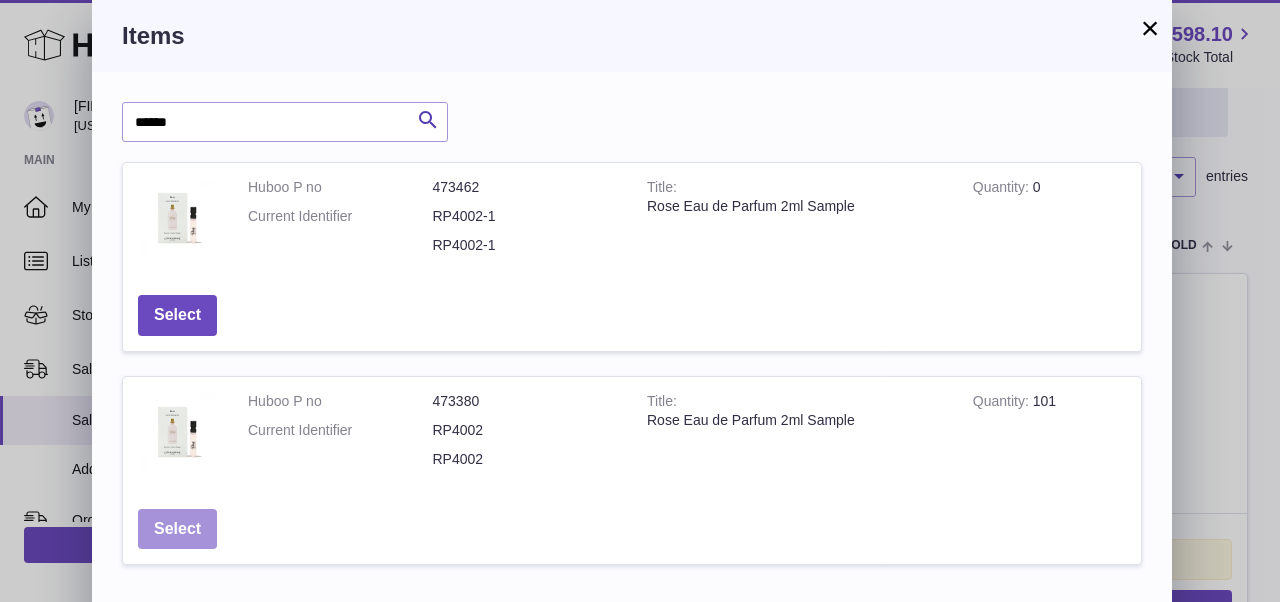 click on "Select" at bounding box center (177, 529) 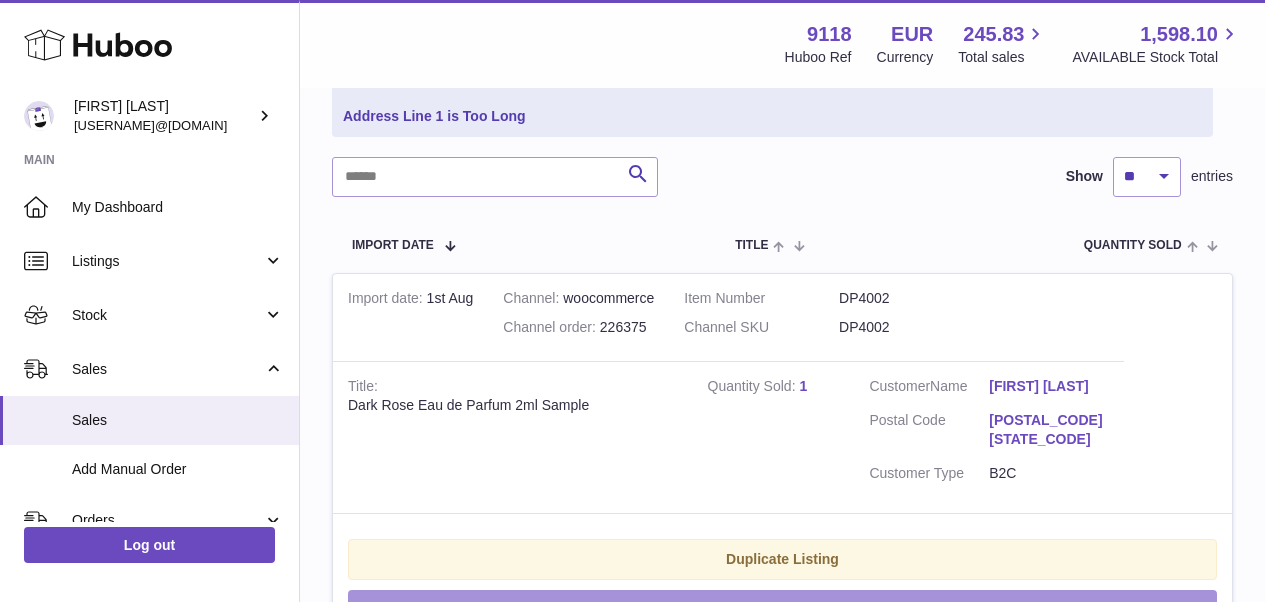 click on "Manually Match" at bounding box center [782, 610] 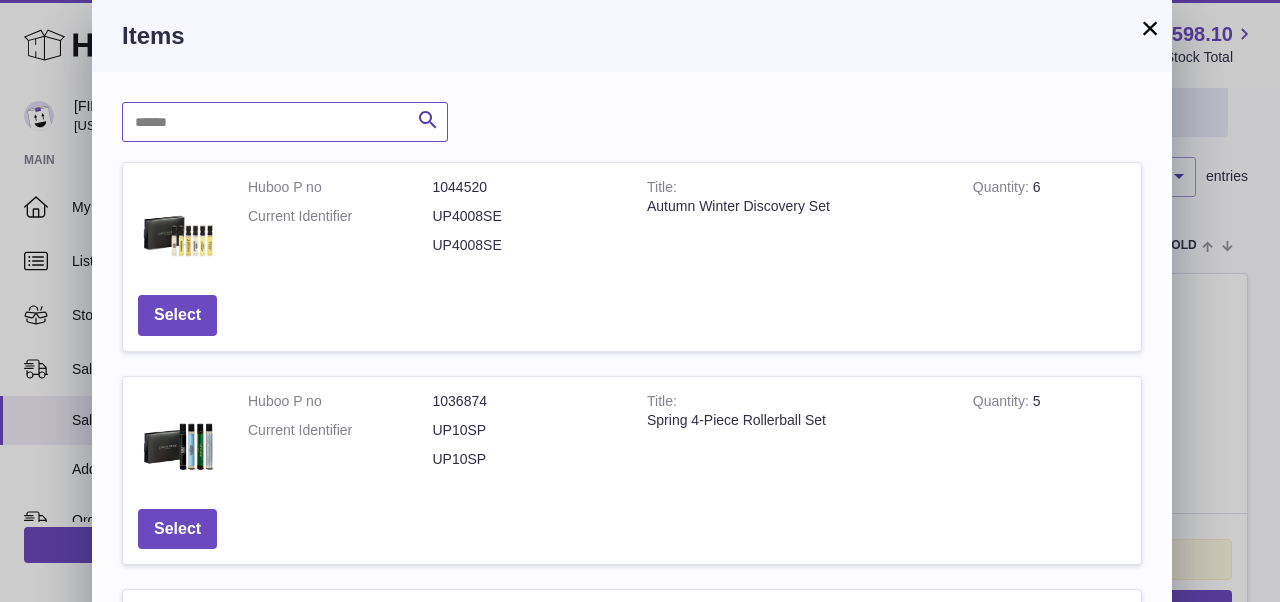 click at bounding box center [285, 122] 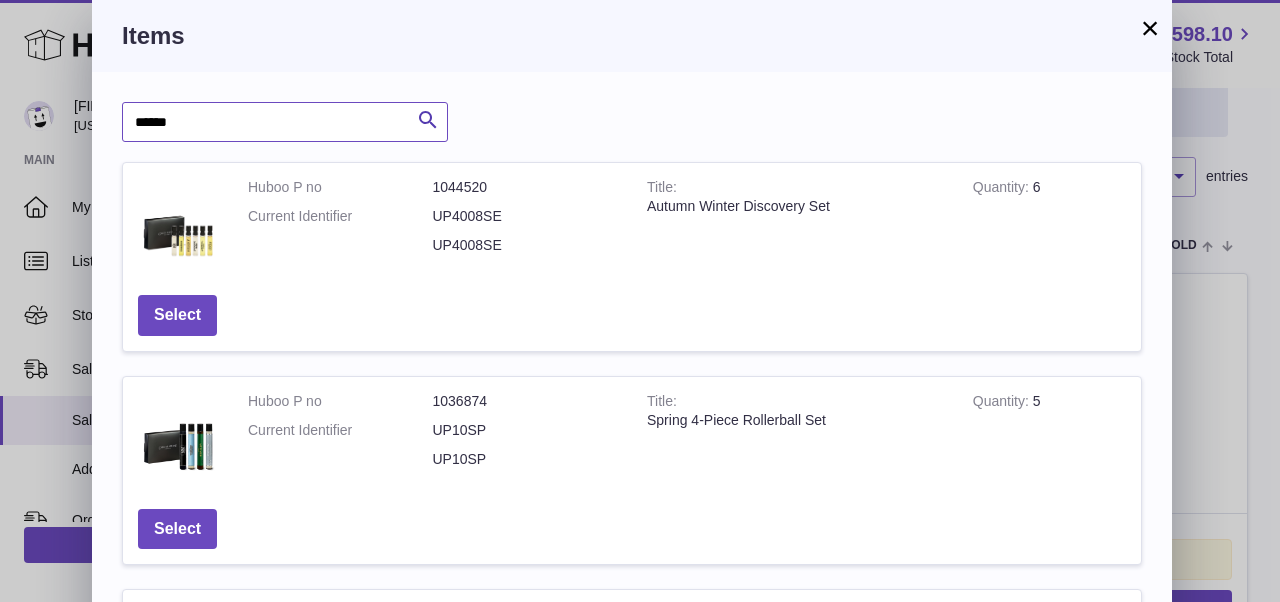 click on "******" at bounding box center (285, 122) 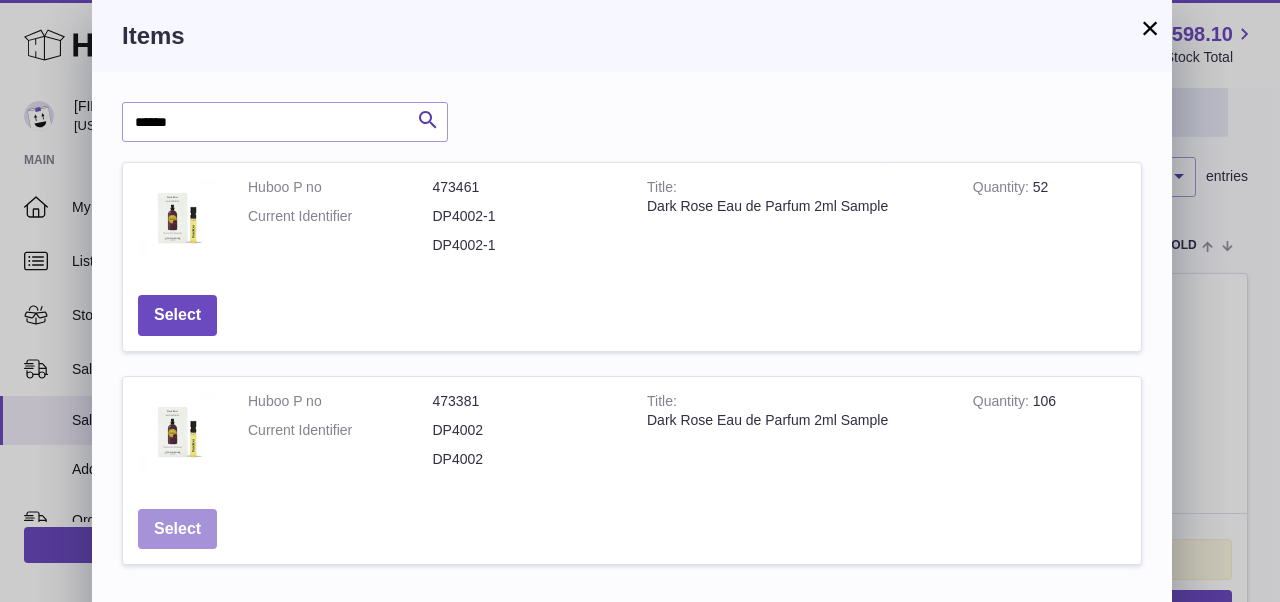 click on "Select" at bounding box center [177, 529] 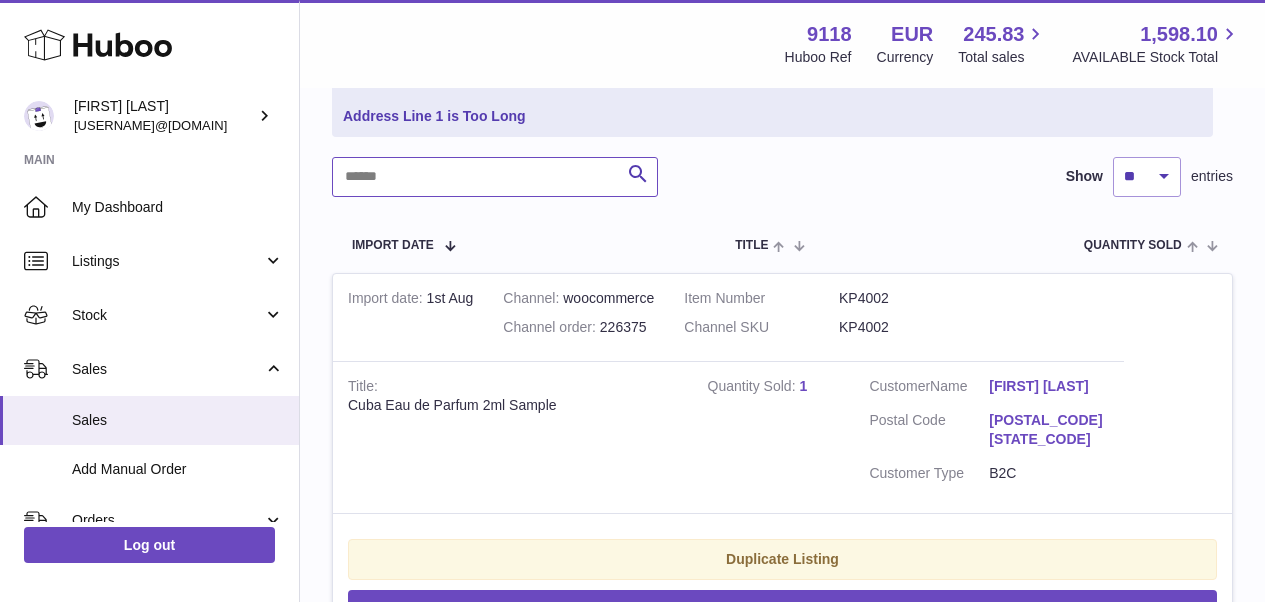 click at bounding box center [495, 177] 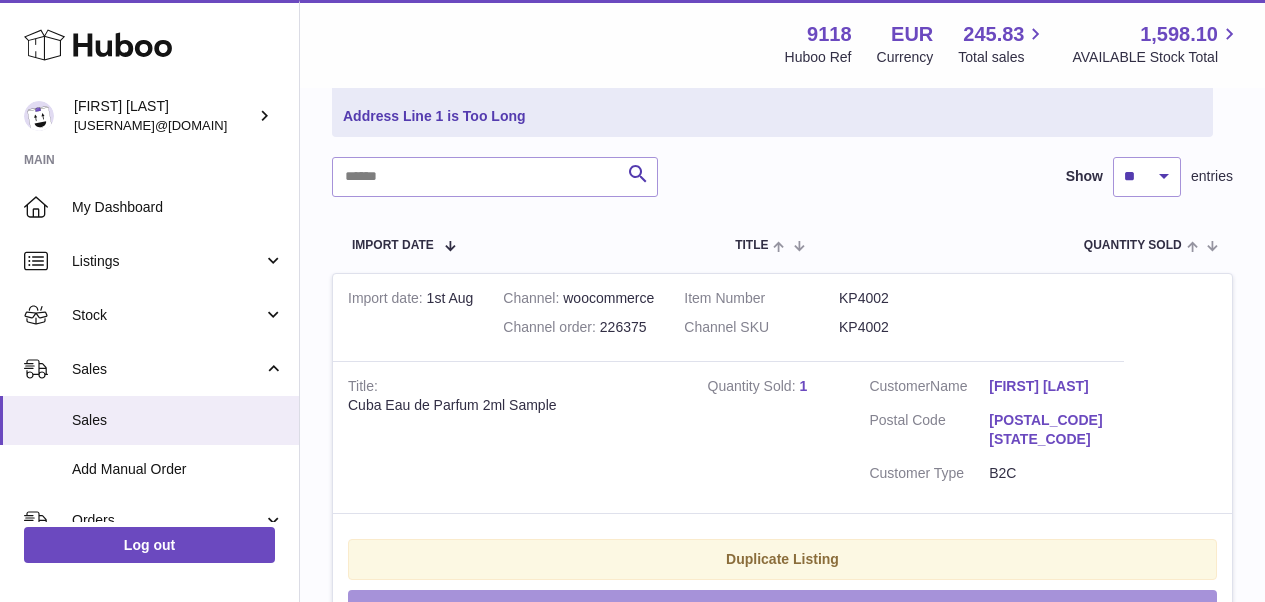 click on "Manually Match" at bounding box center (782, 610) 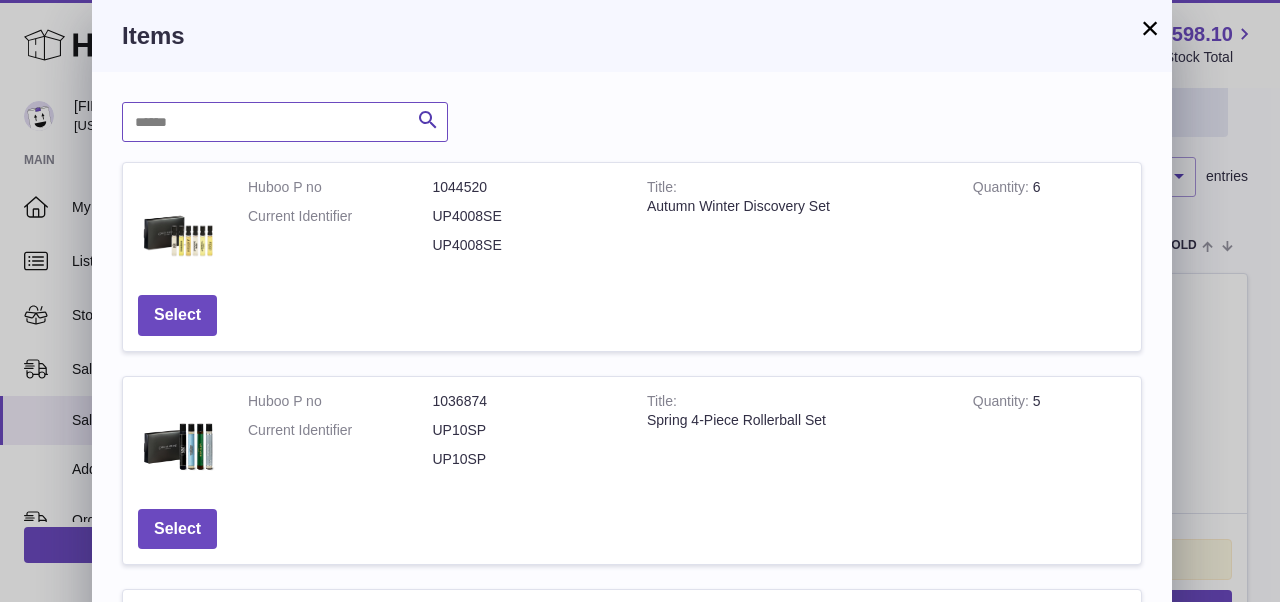 click at bounding box center (285, 122) 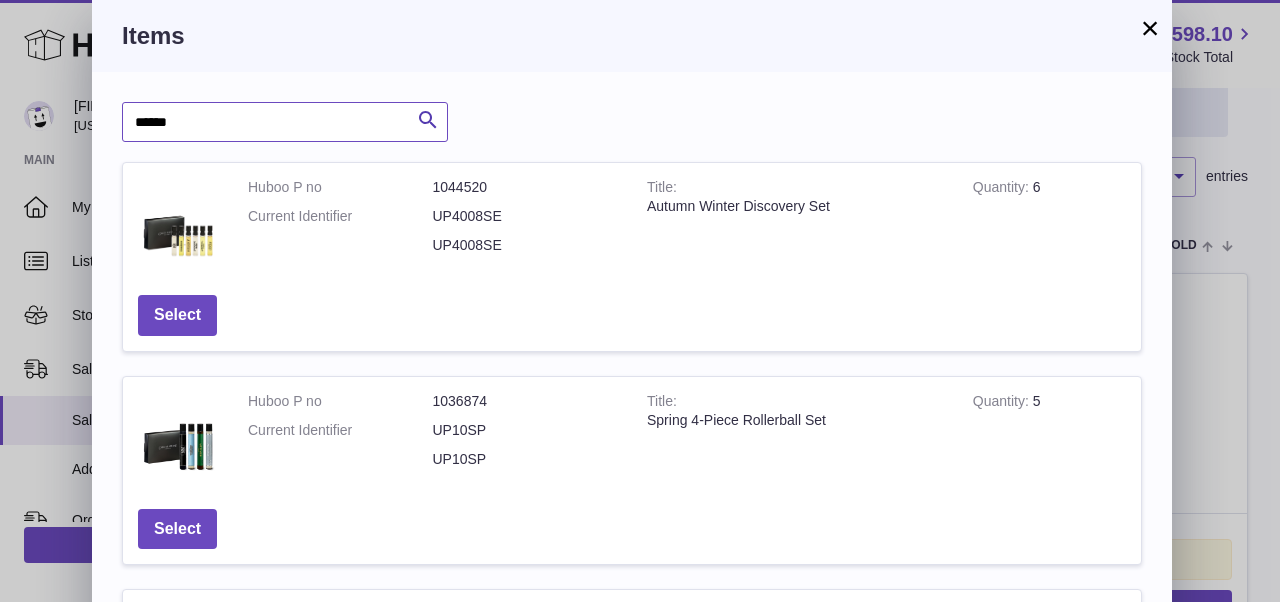 type on "******" 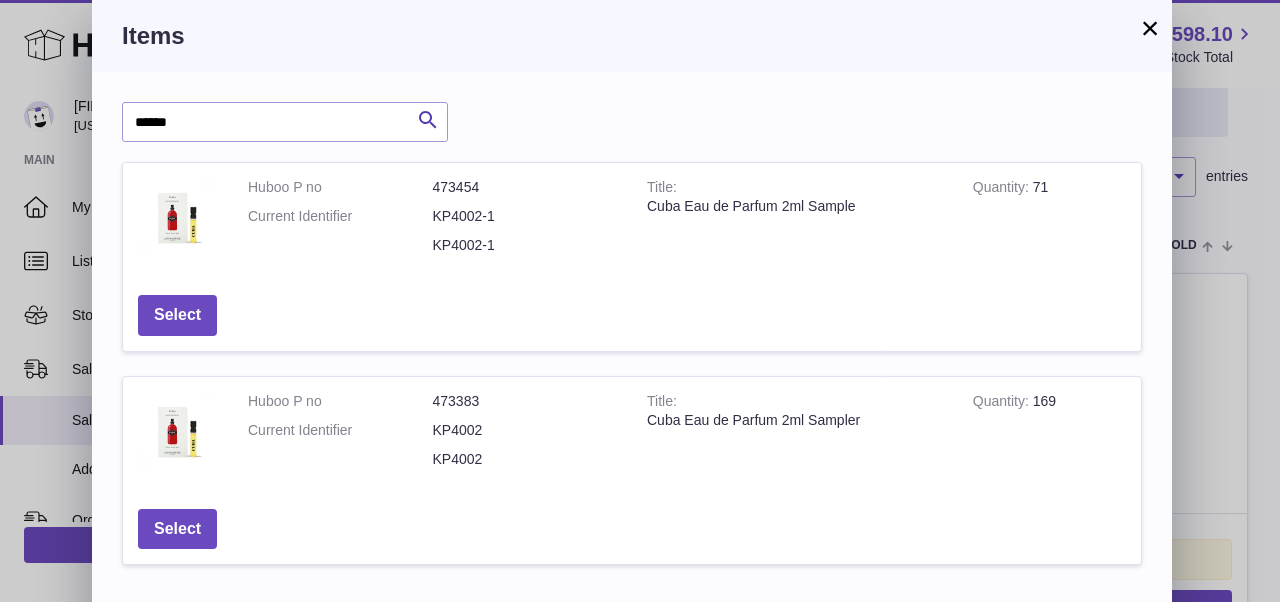 click on "Select" at bounding box center (177, 529) 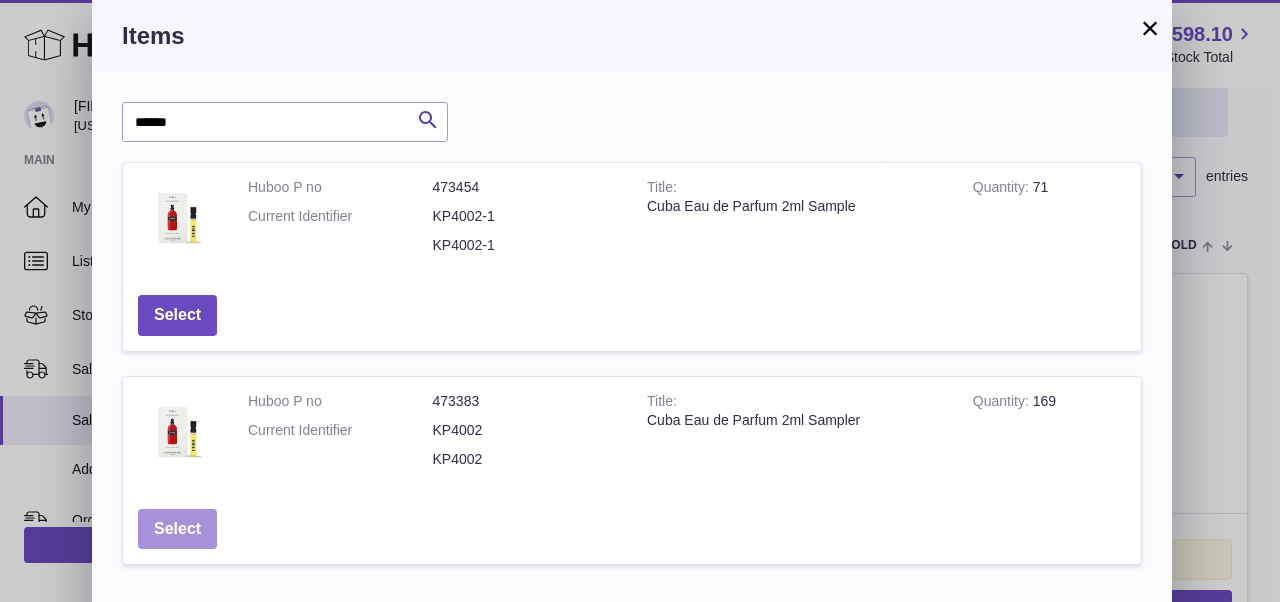click on "Select" at bounding box center [177, 529] 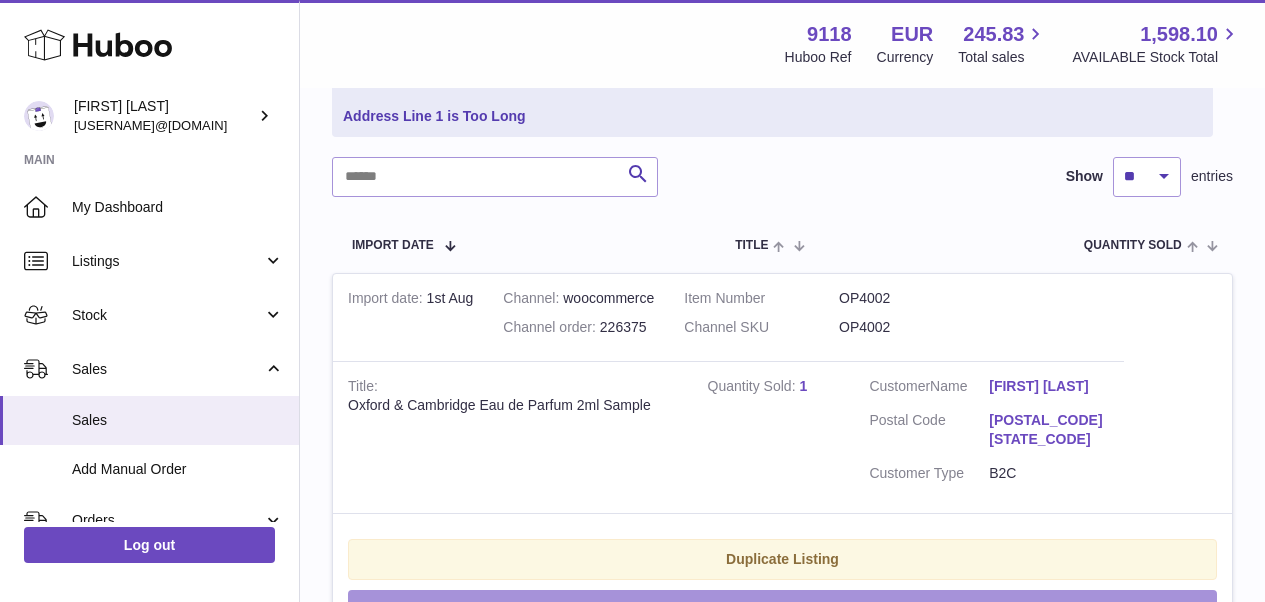 click on "Manually Match" at bounding box center (782, 610) 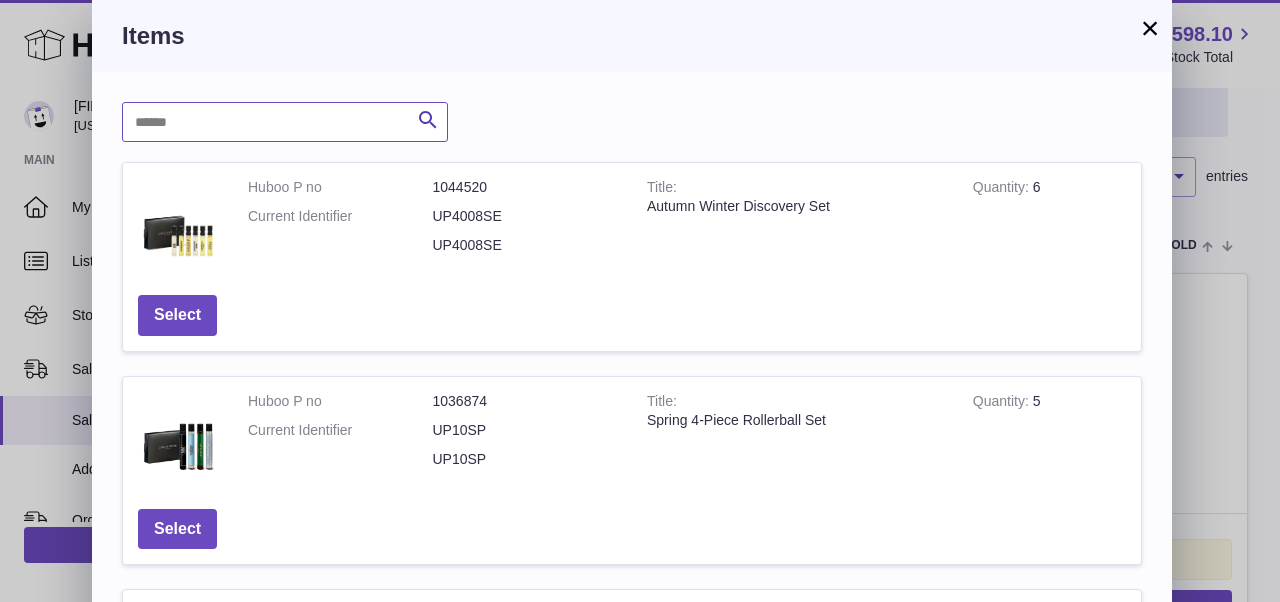 click at bounding box center (285, 122) 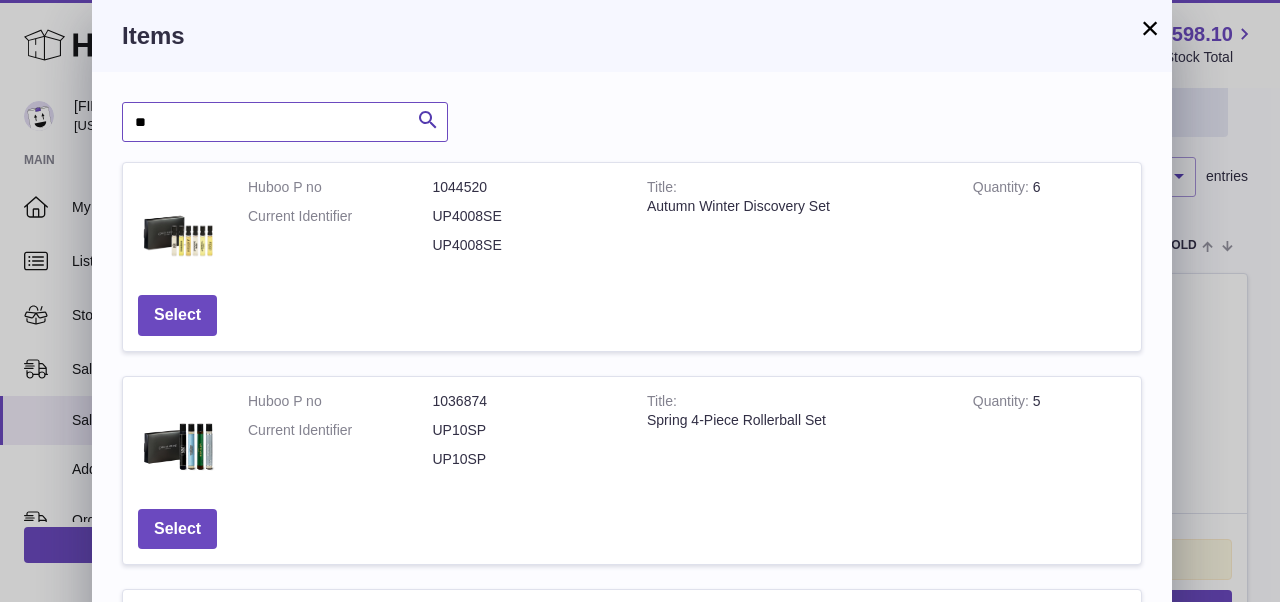 paste on "****" 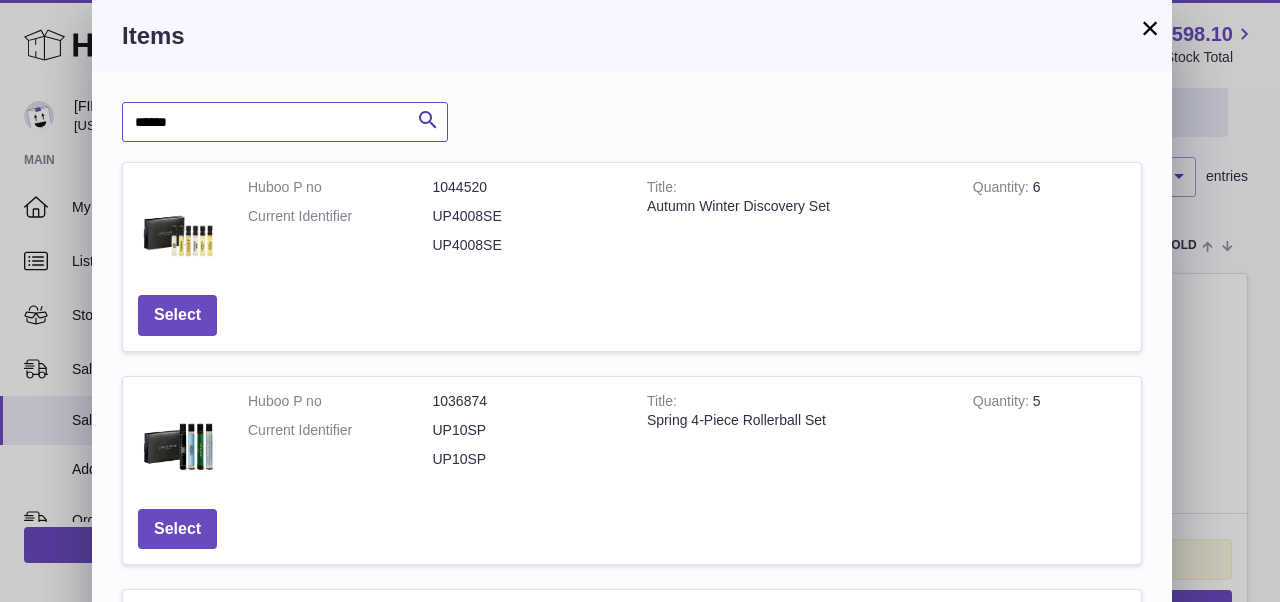 type on "******" 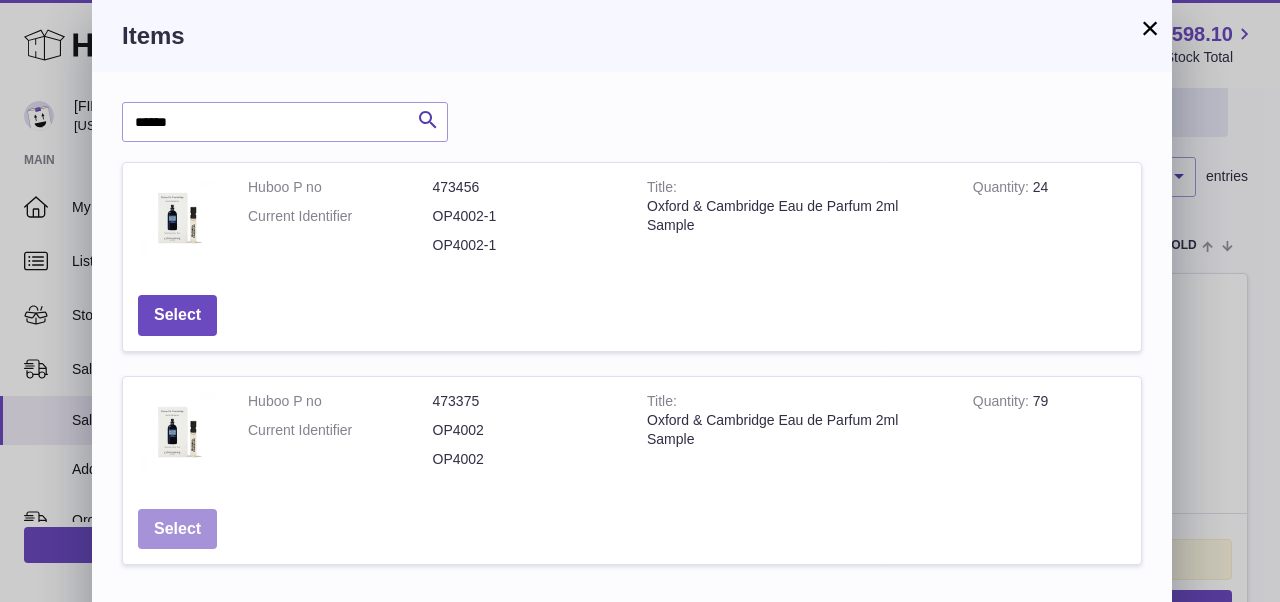 click on "Select" at bounding box center [177, 529] 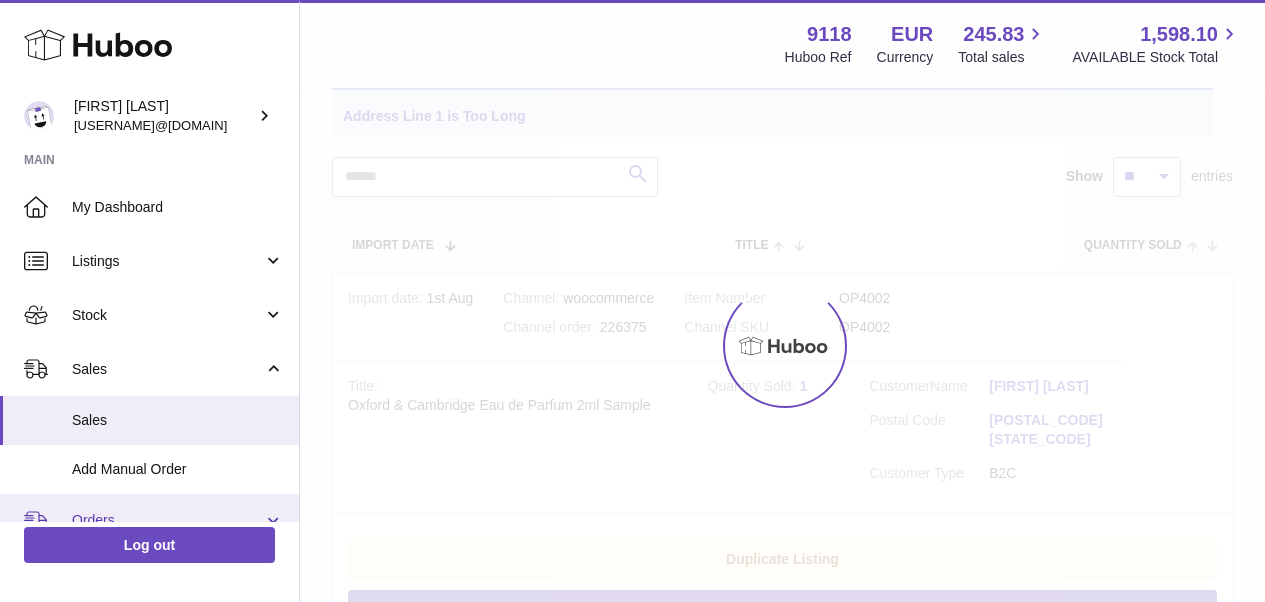 scroll, scrollTop: 101, scrollLeft: 0, axis: vertical 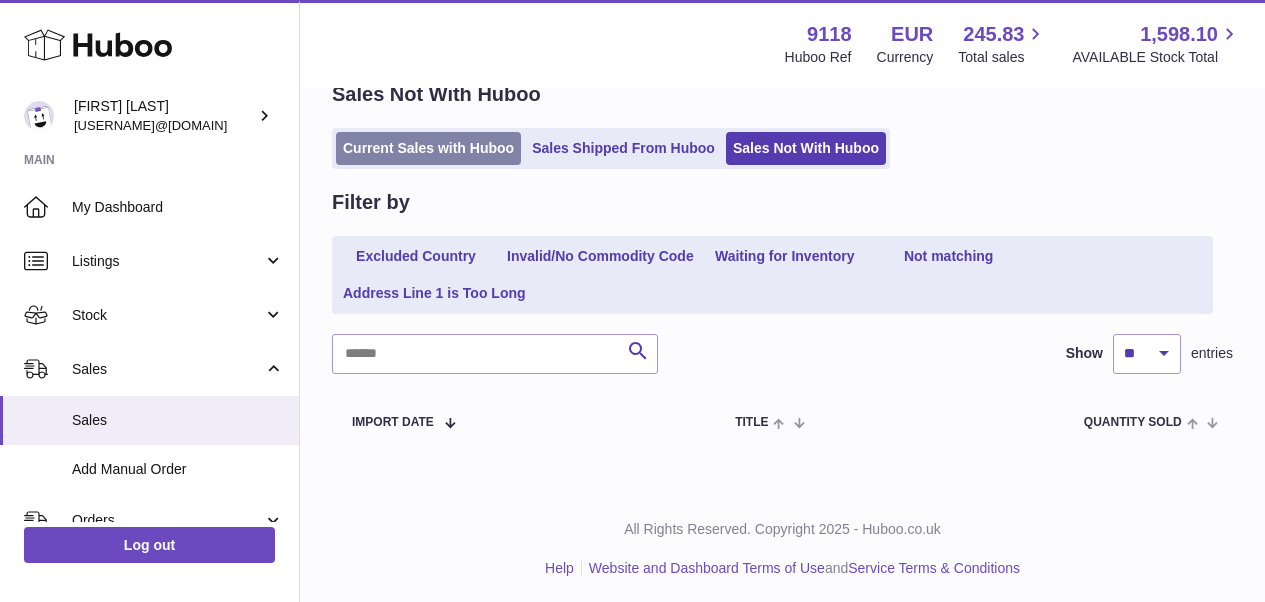 click on "Current Sales with Huboo" at bounding box center (428, 148) 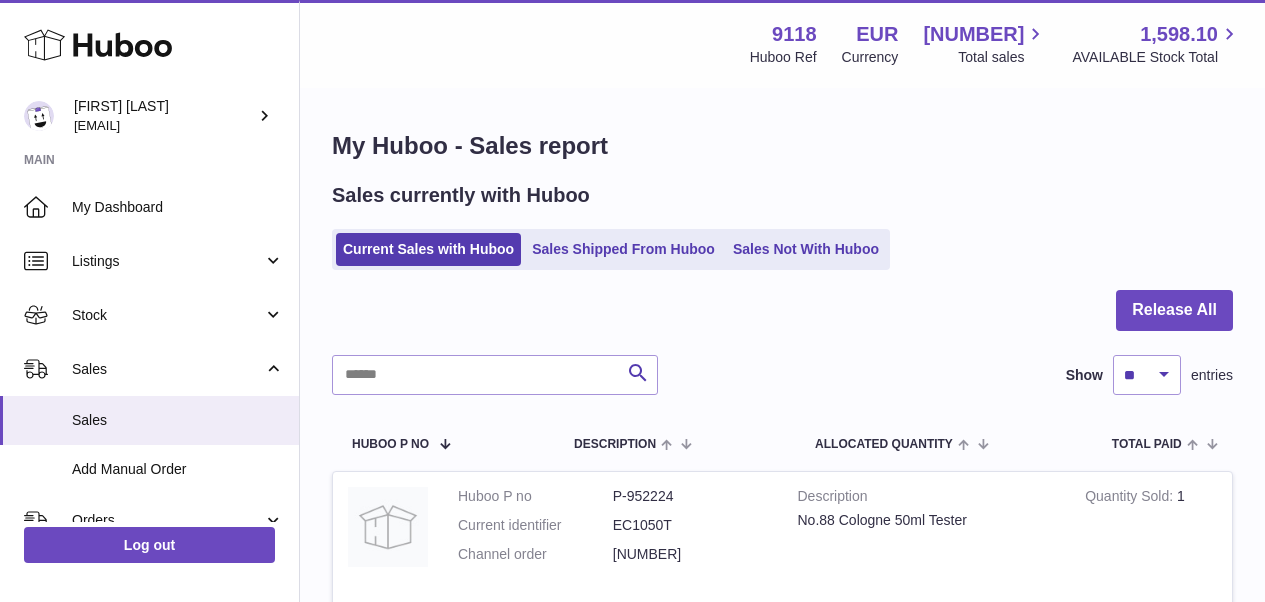 scroll, scrollTop: 0, scrollLeft: 0, axis: both 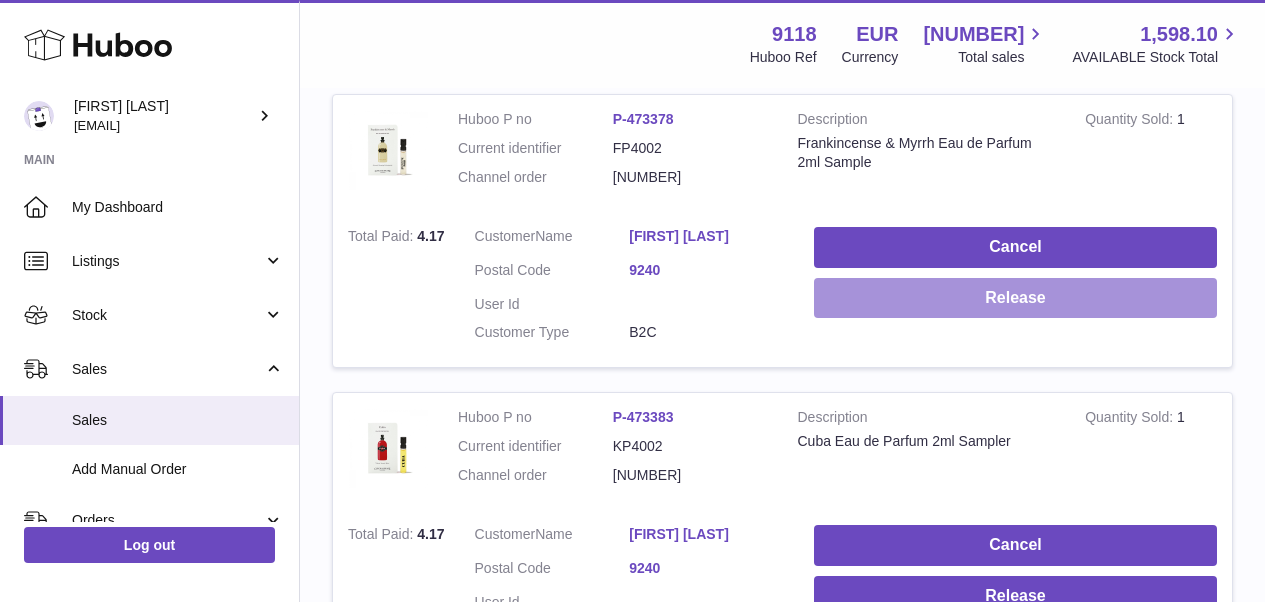 click on "Release" at bounding box center (1015, 298) 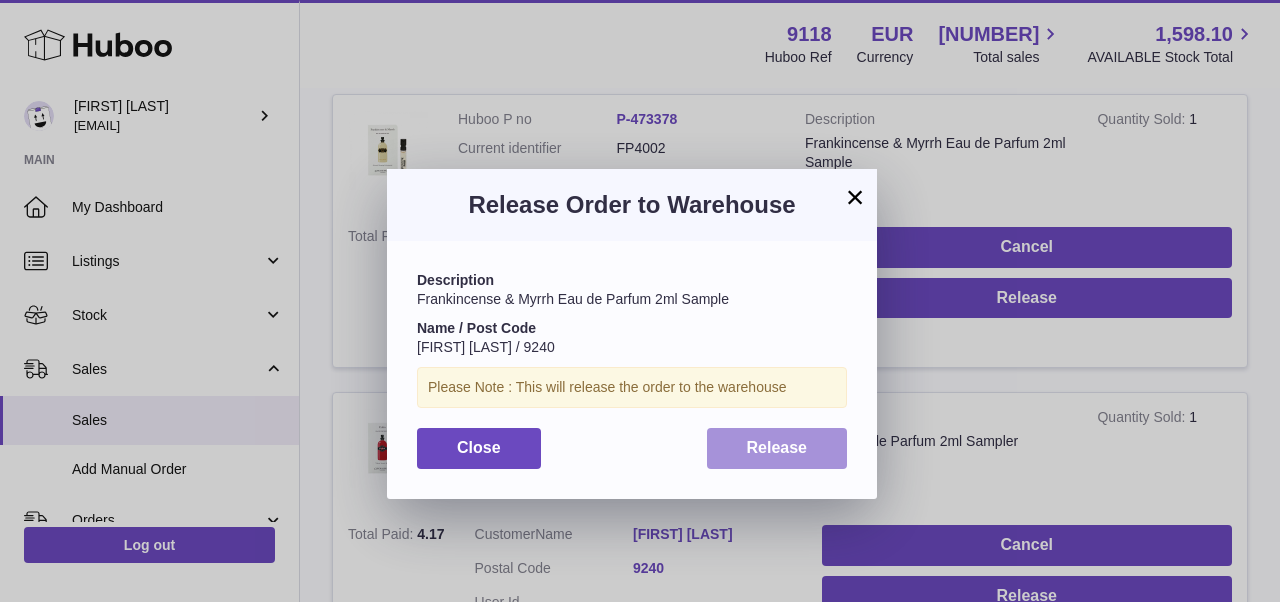 click on "Release" at bounding box center [777, 447] 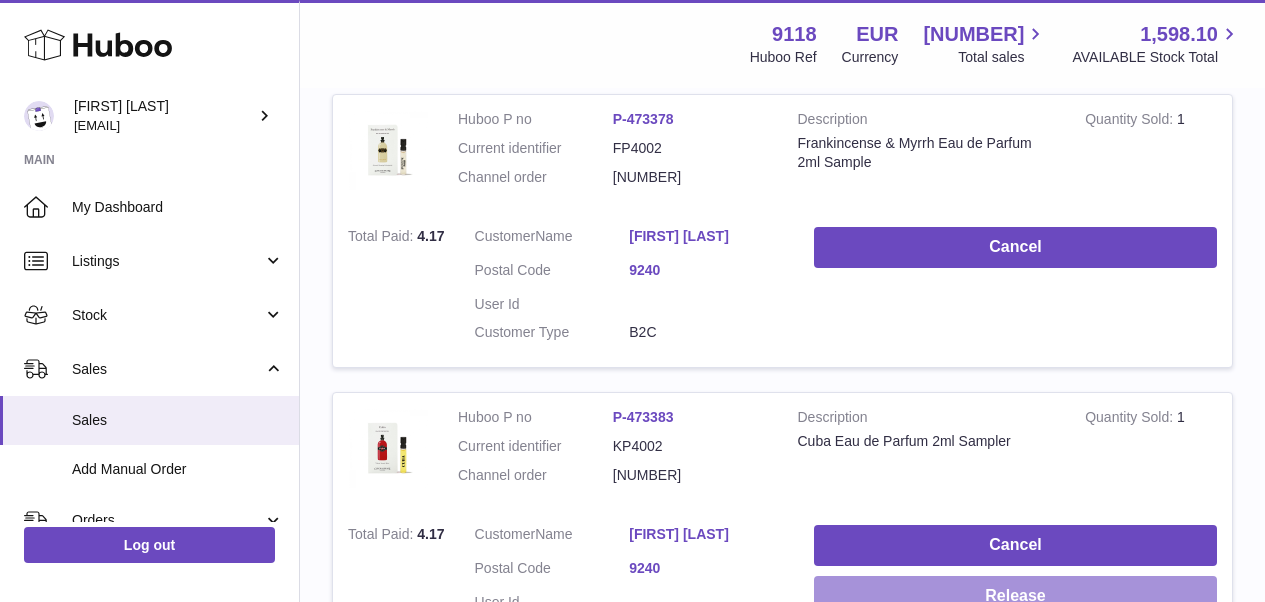 click on "Release" at bounding box center (1015, 596) 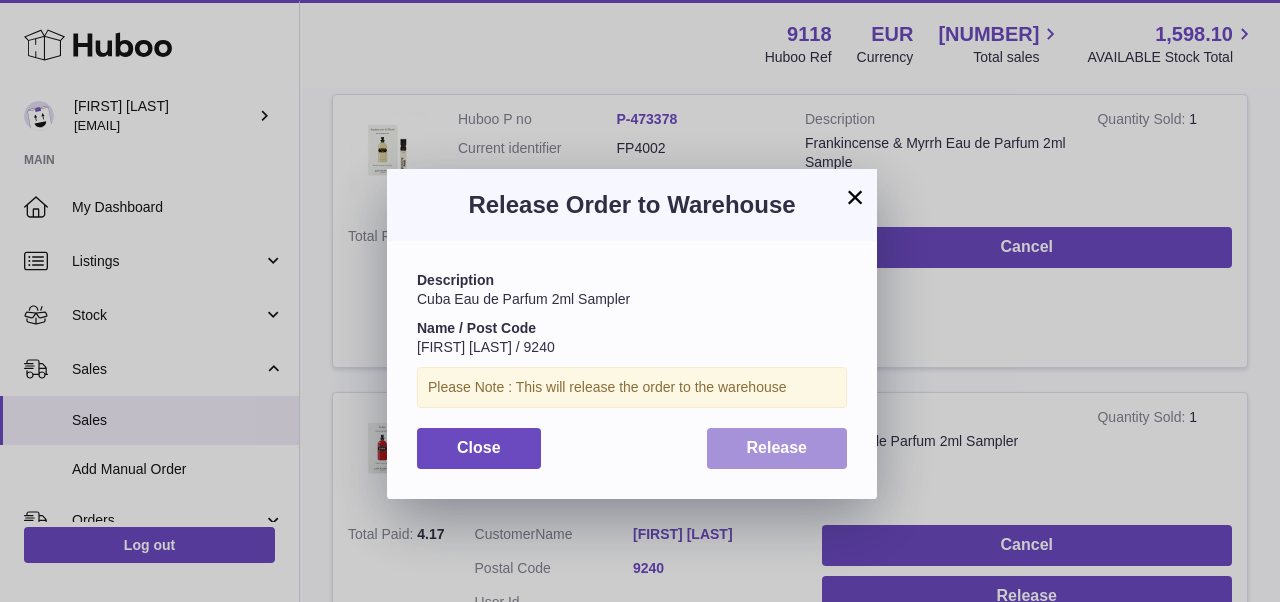 click on "Release" at bounding box center (777, 448) 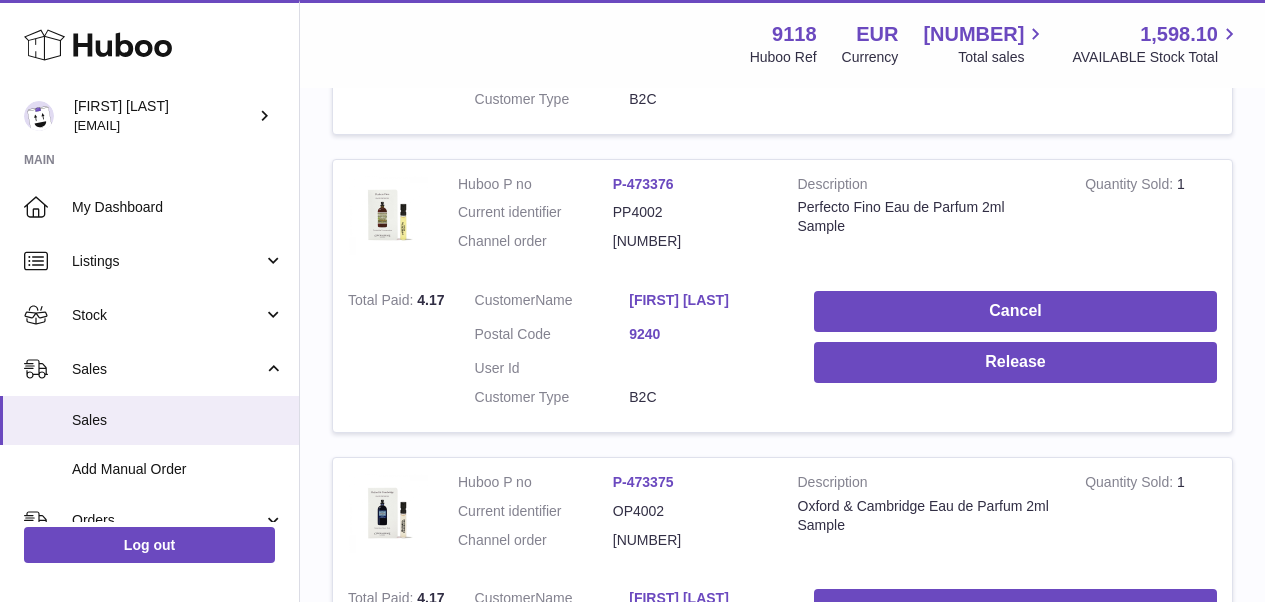 scroll, scrollTop: 1153, scrollLeft: 0, axis: vertical 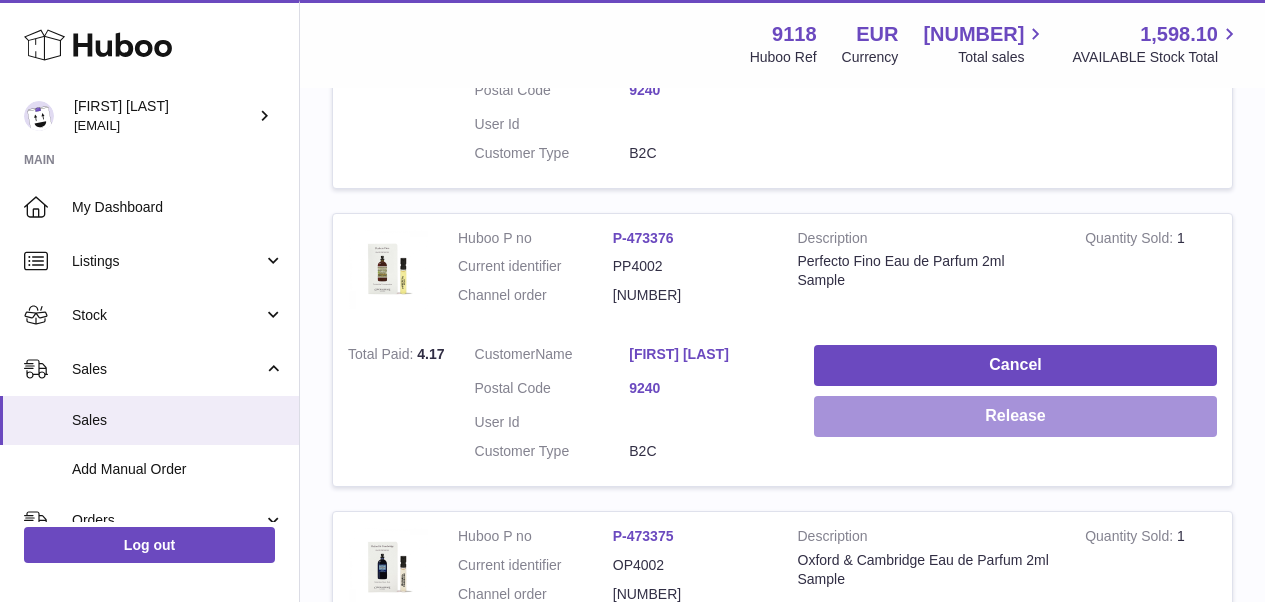 click on "Release" at bounding box center [1015, 416] 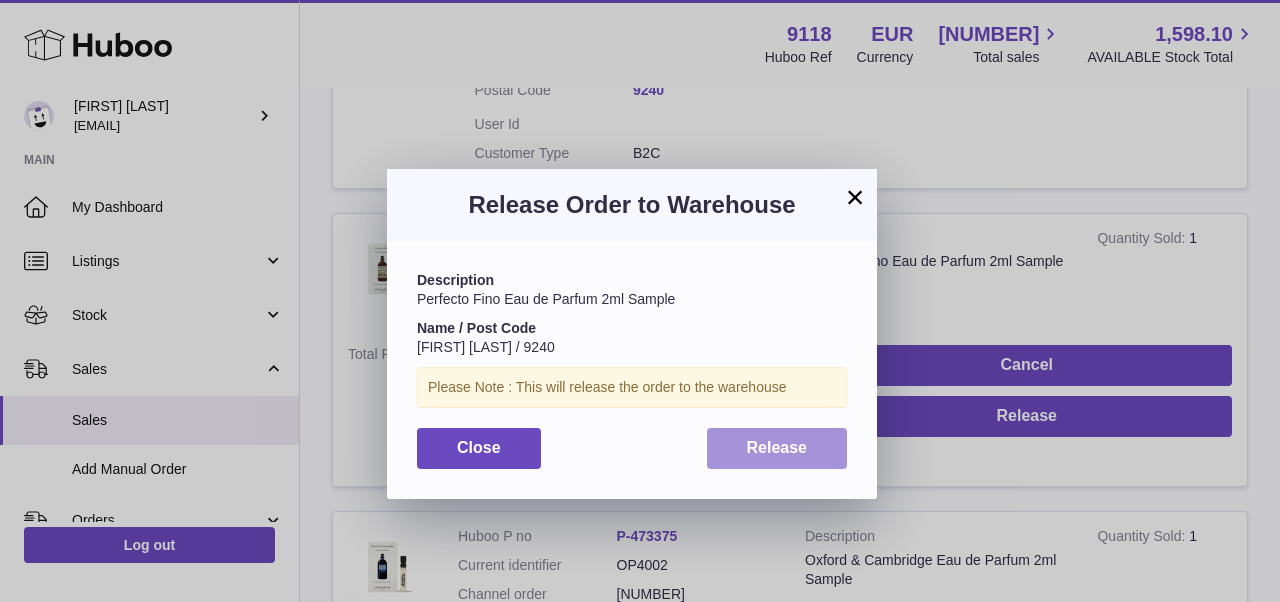 click on "Release" at bounding box center (777, 448) 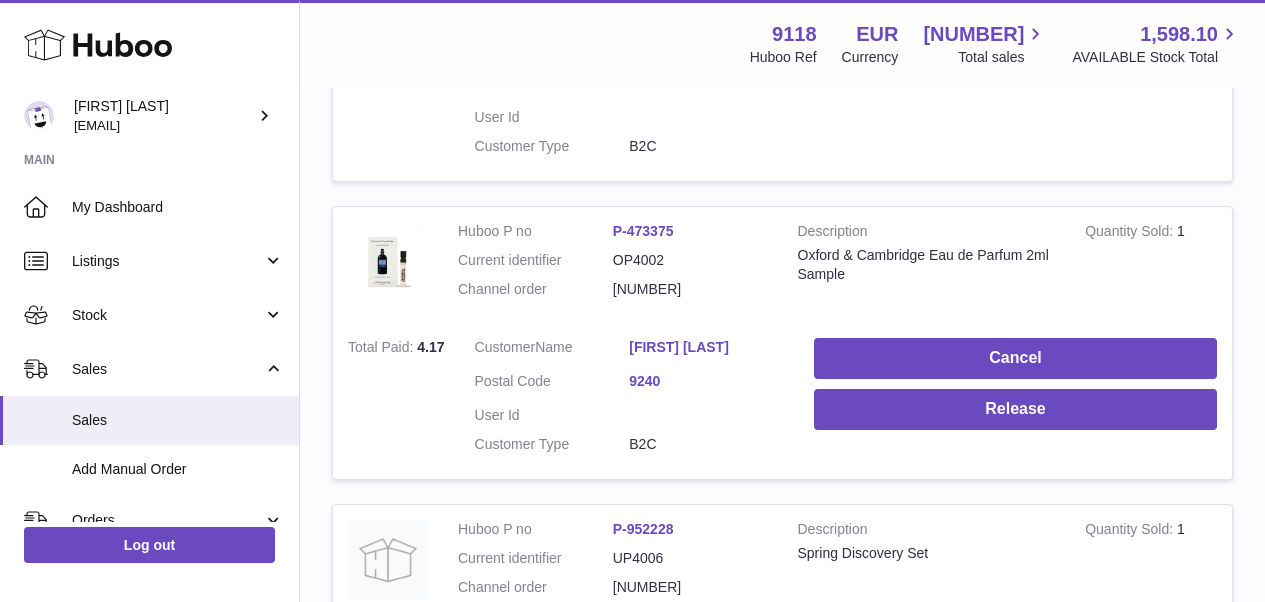 scroll, scrollTop: 1547, scrollLeft: 0, axis: vertical 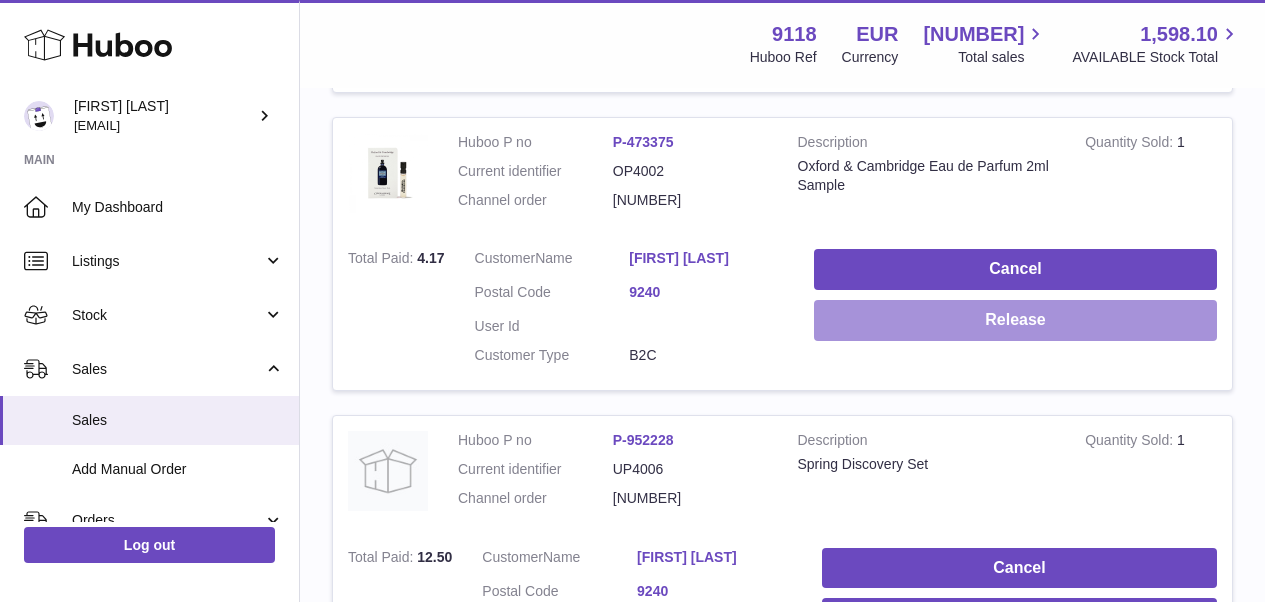 click on "Release" at bounding box center [1015, 320] 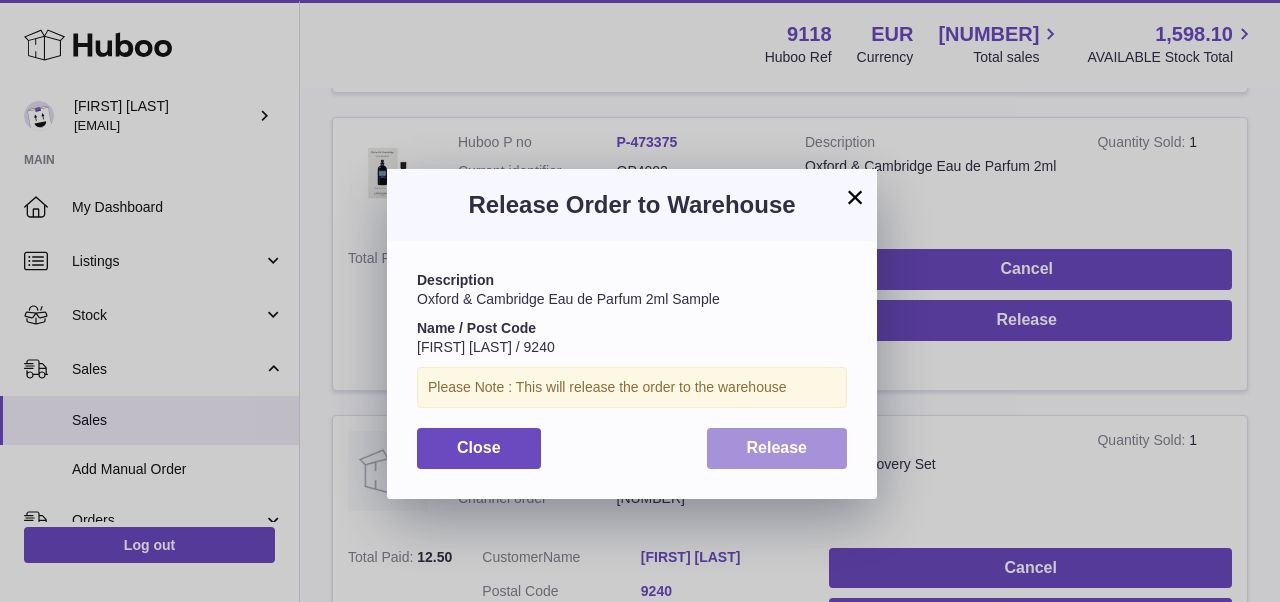 click on "Release" at bounding box center [777, 448] 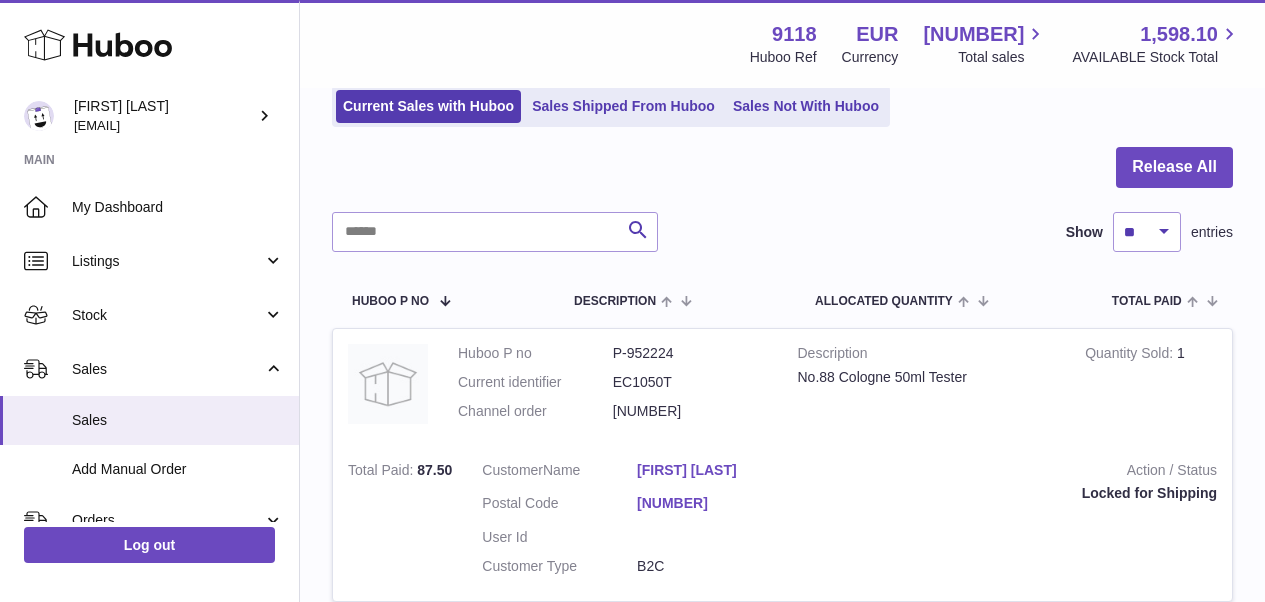 scroll, scrollTop: 137, scrollLeft: 0, axis: vertical 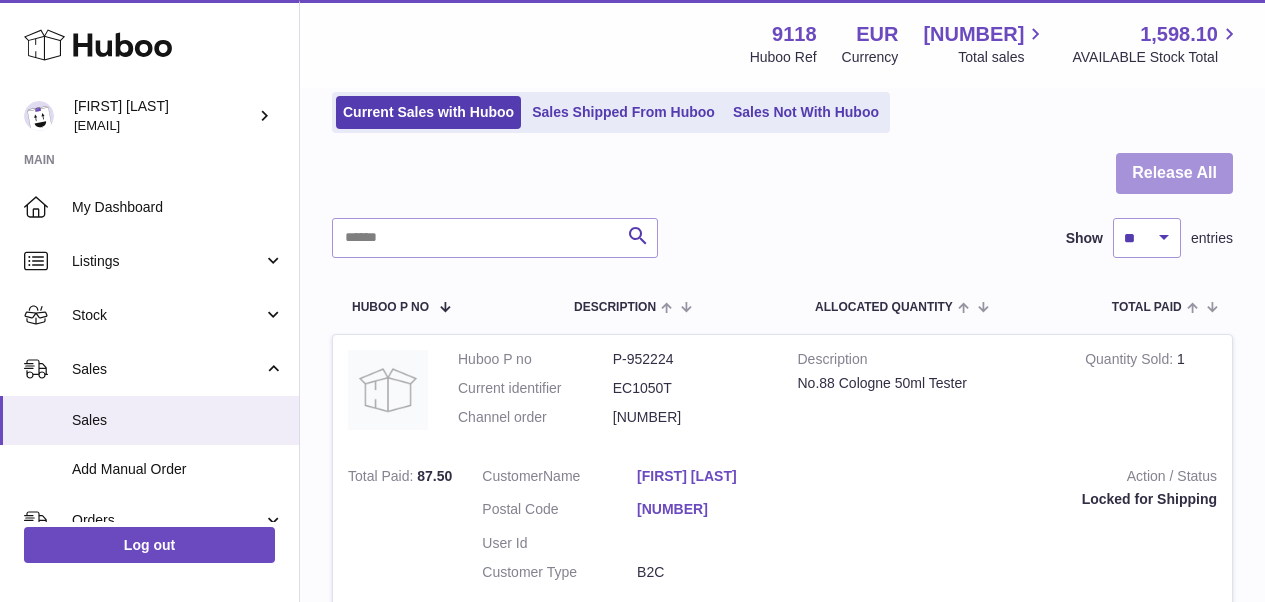 click on "Release All" at bounding box center [1174, 173] 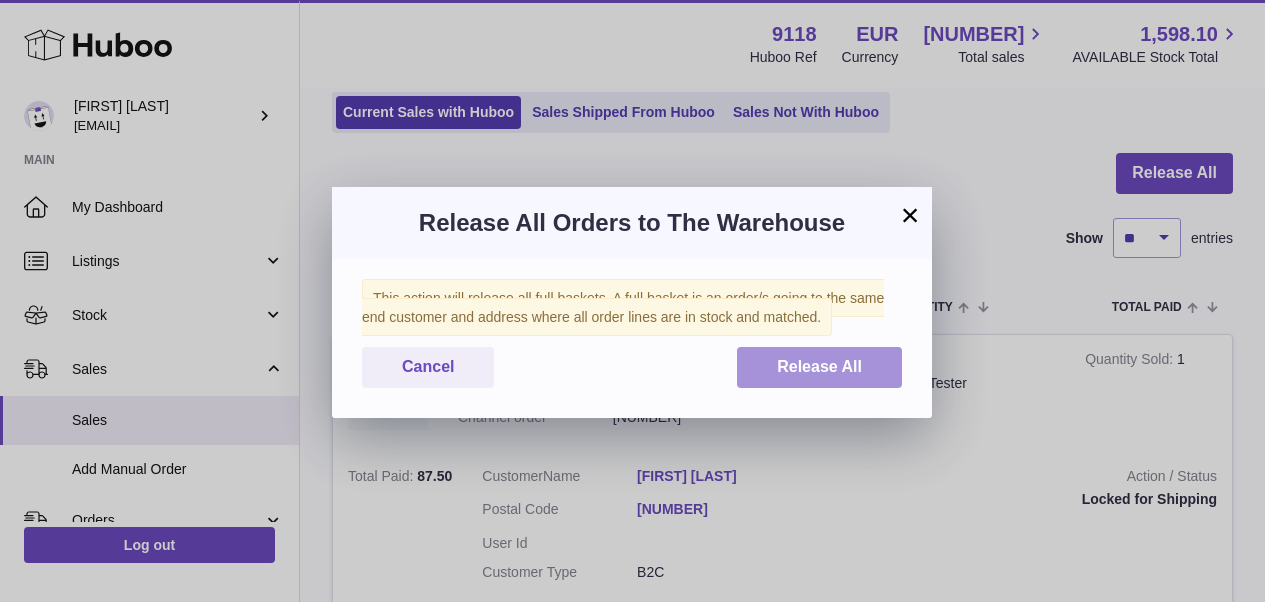 click on "Release All" at bounding box center (819, 367) 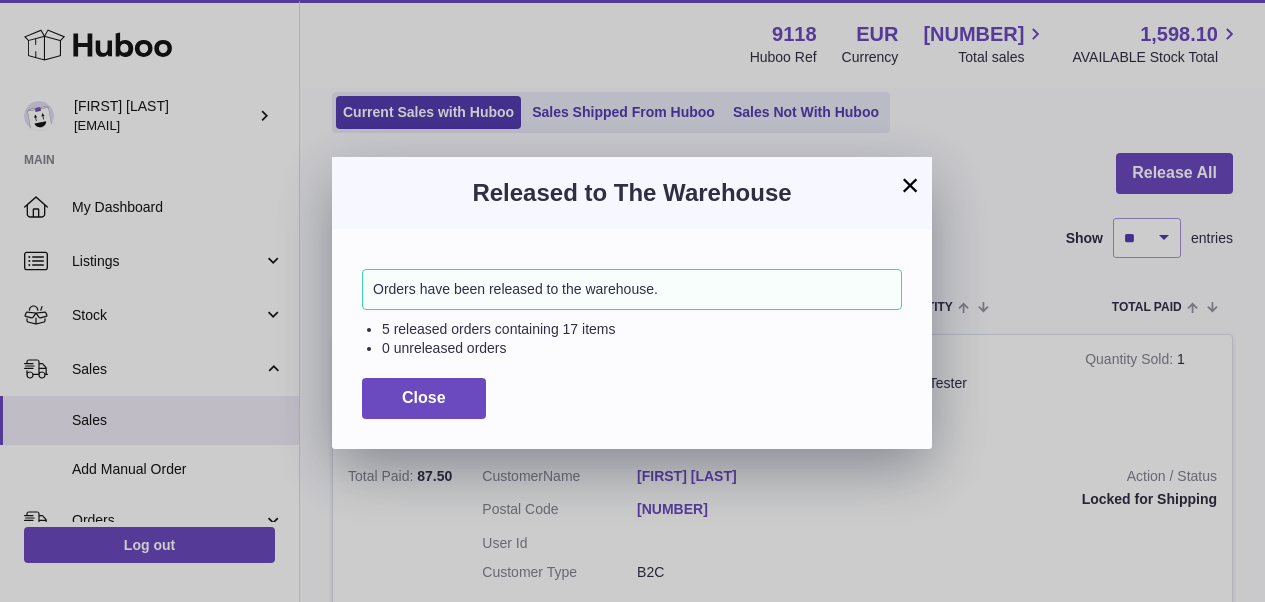click on "×" at bounding box center [910, 185] 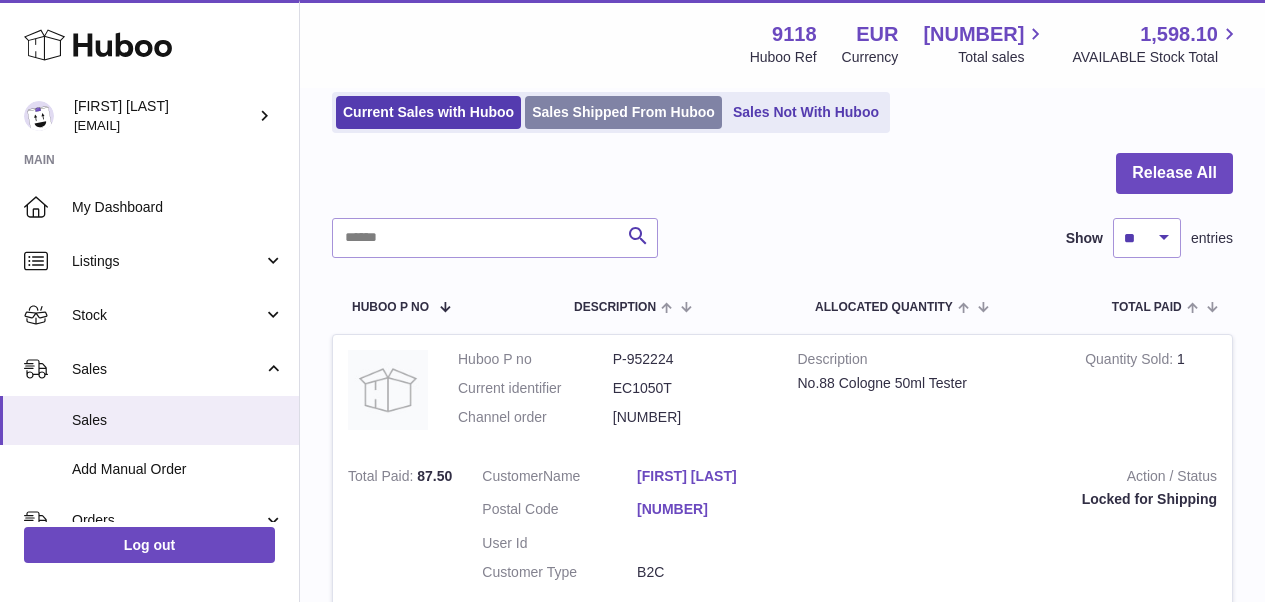 click on "Sales Shipped From Huboo" at bounding box center [623, 112] 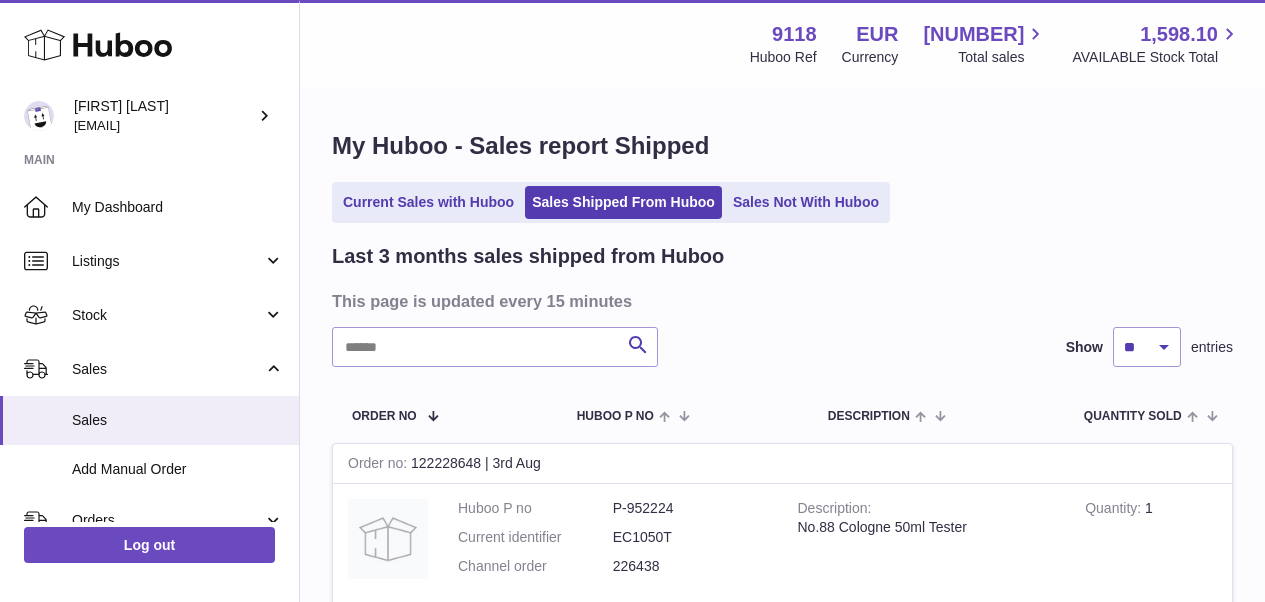 scroll, scrollTop: 0, scrollLeft: 0, axis: both 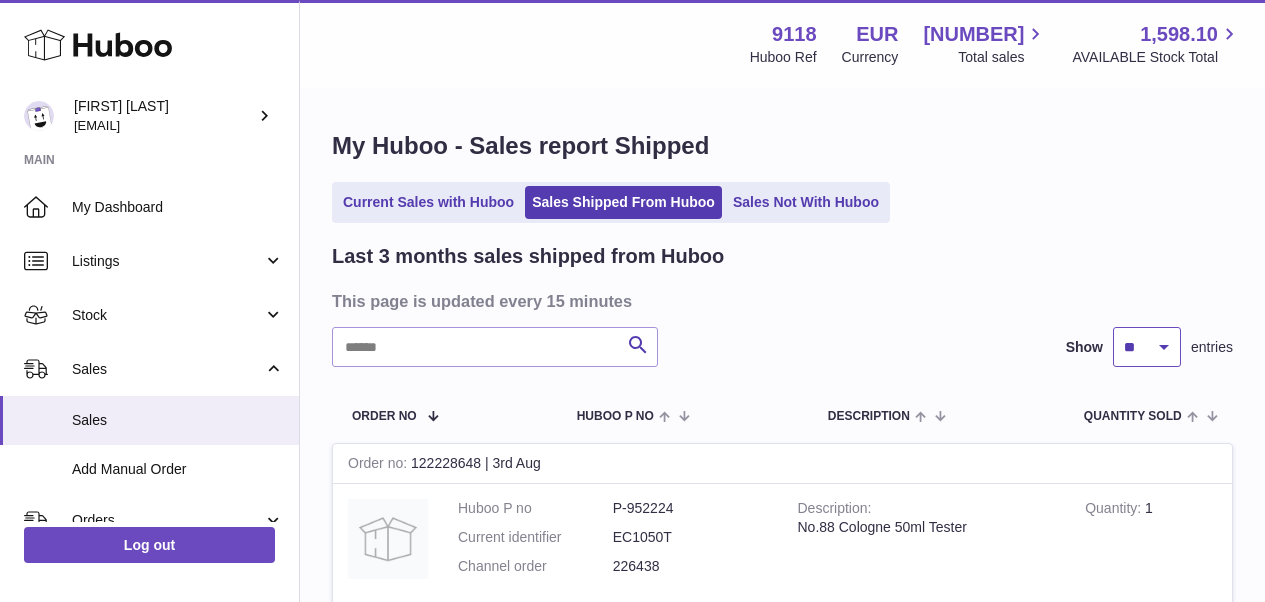 select on "**" 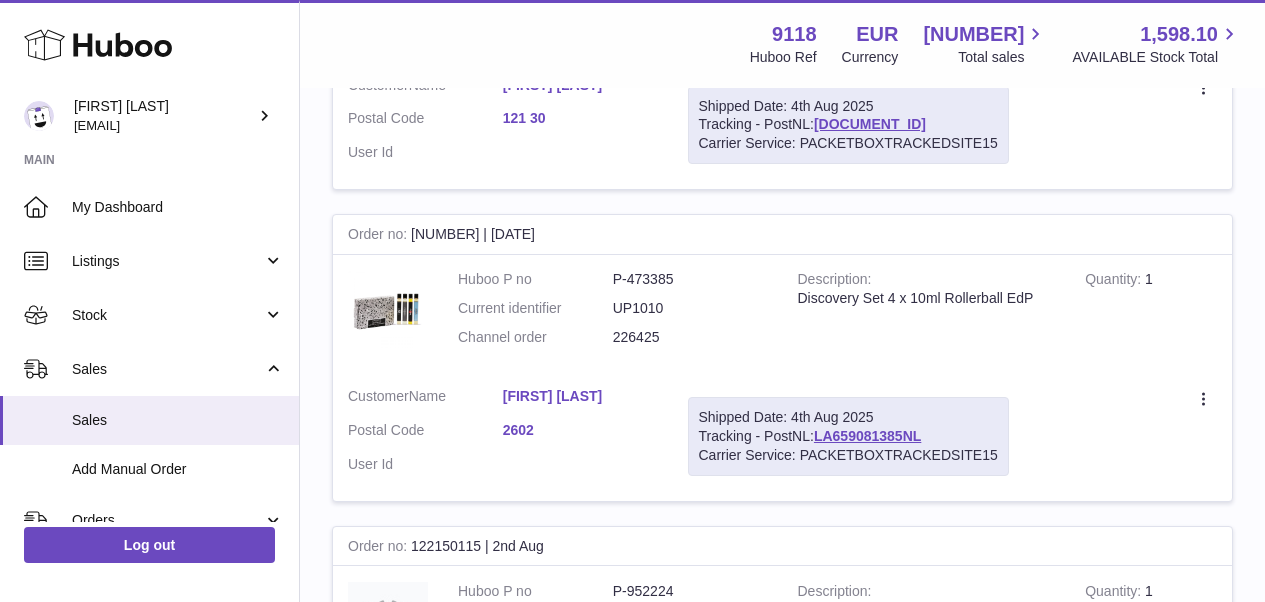 scroll, scrollTop: 3992, scrollLeft: 0, axis: vertical 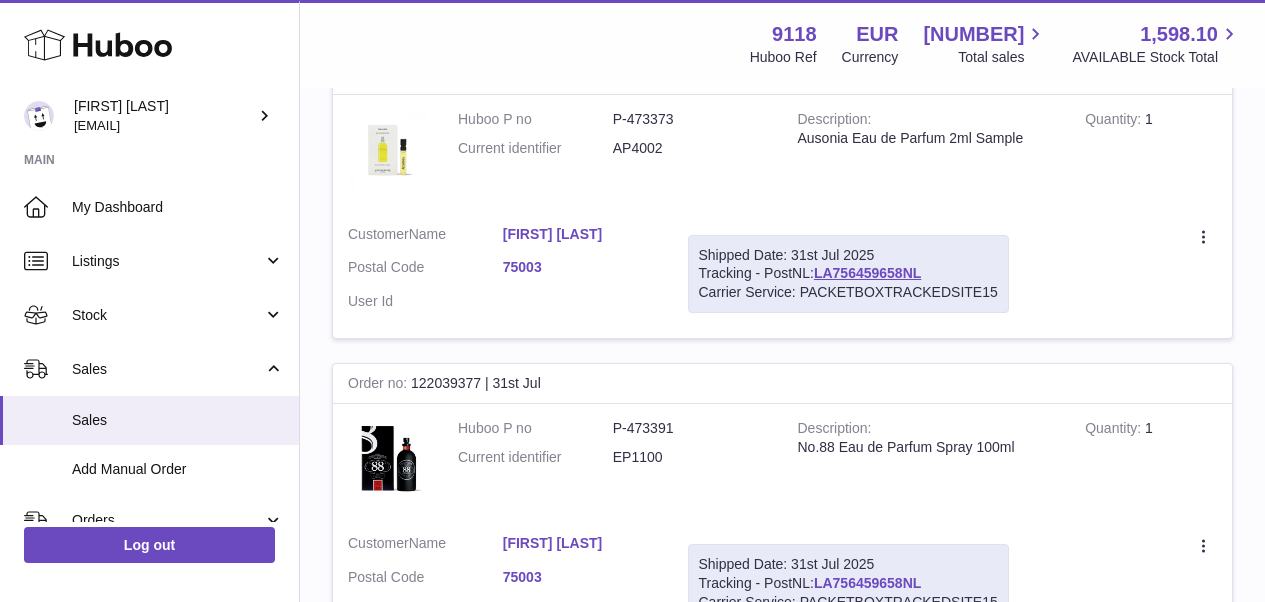 drag, startPoint x: 936, startPoint y: 460, endPoint x: 817, endPoint y: 458, distance: 119.01681 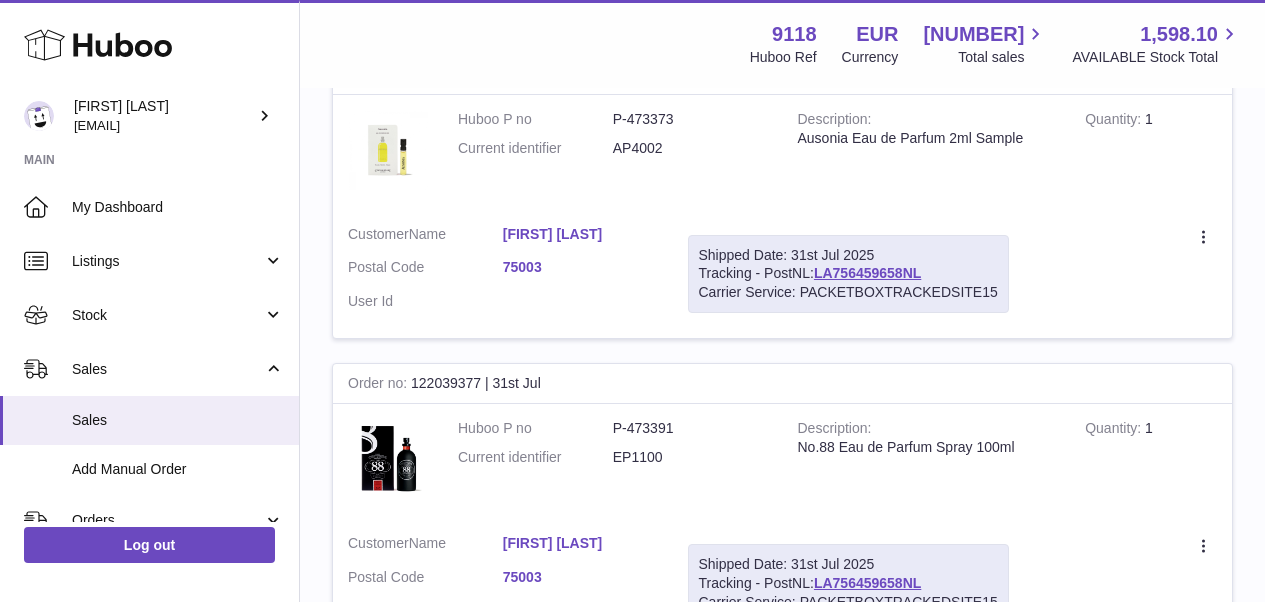 copy on "LA756459658NL" 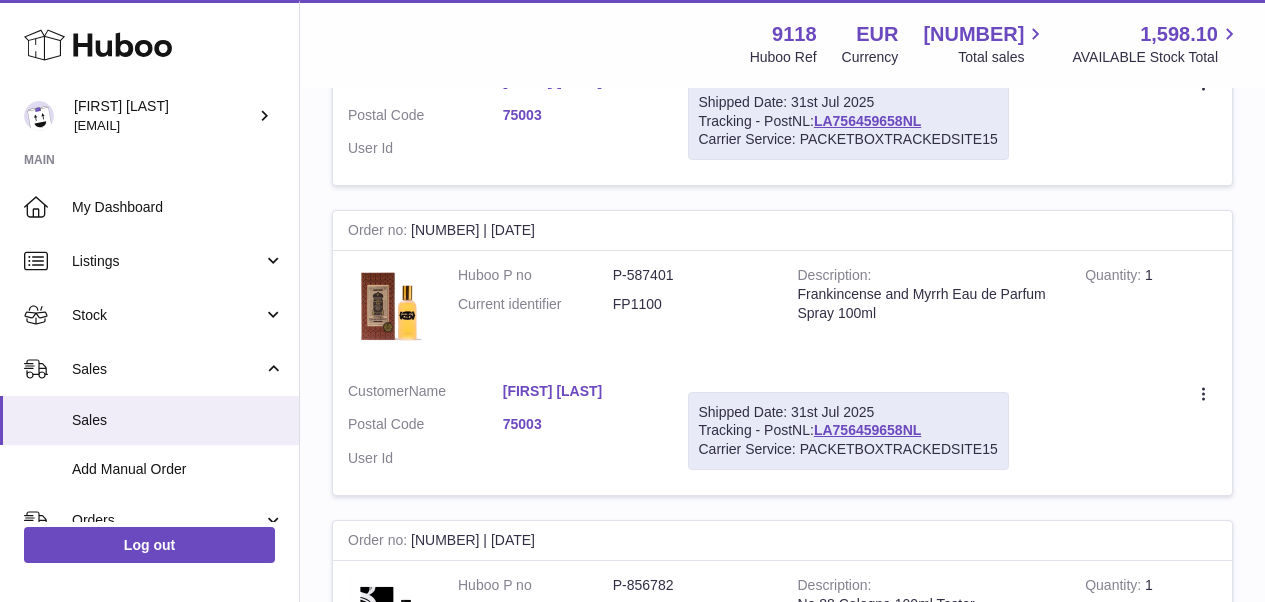 scroll, scrollTop: 8090, scrollLeft: 0, axis: vertical 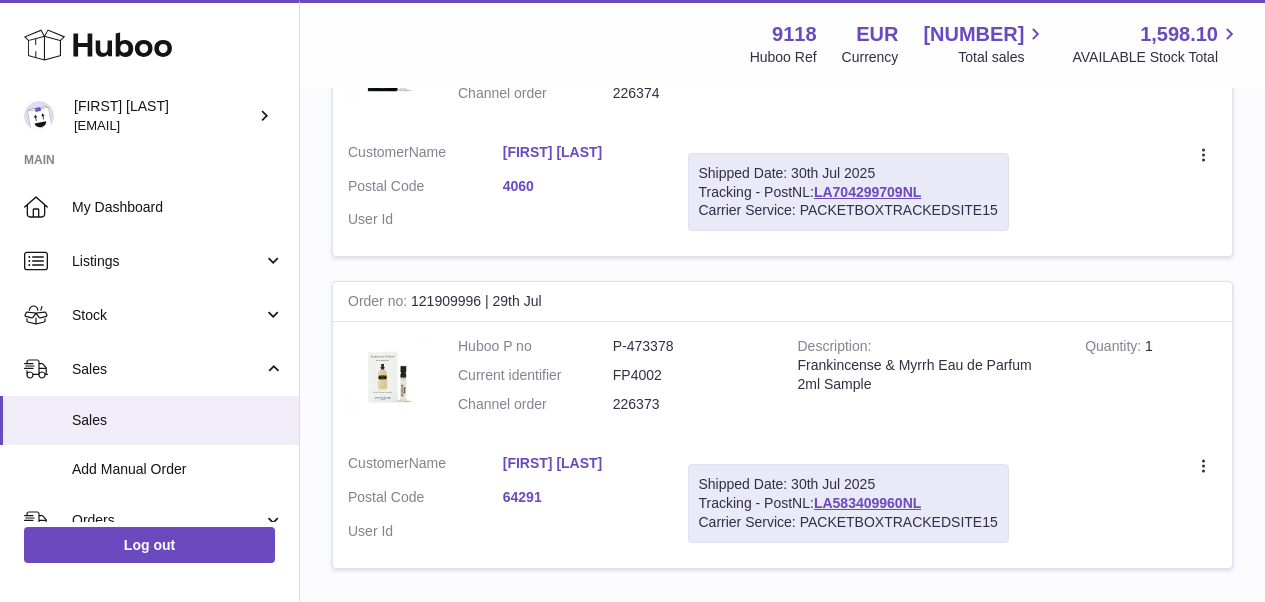 click on "2" at bounding box center (927, 611) 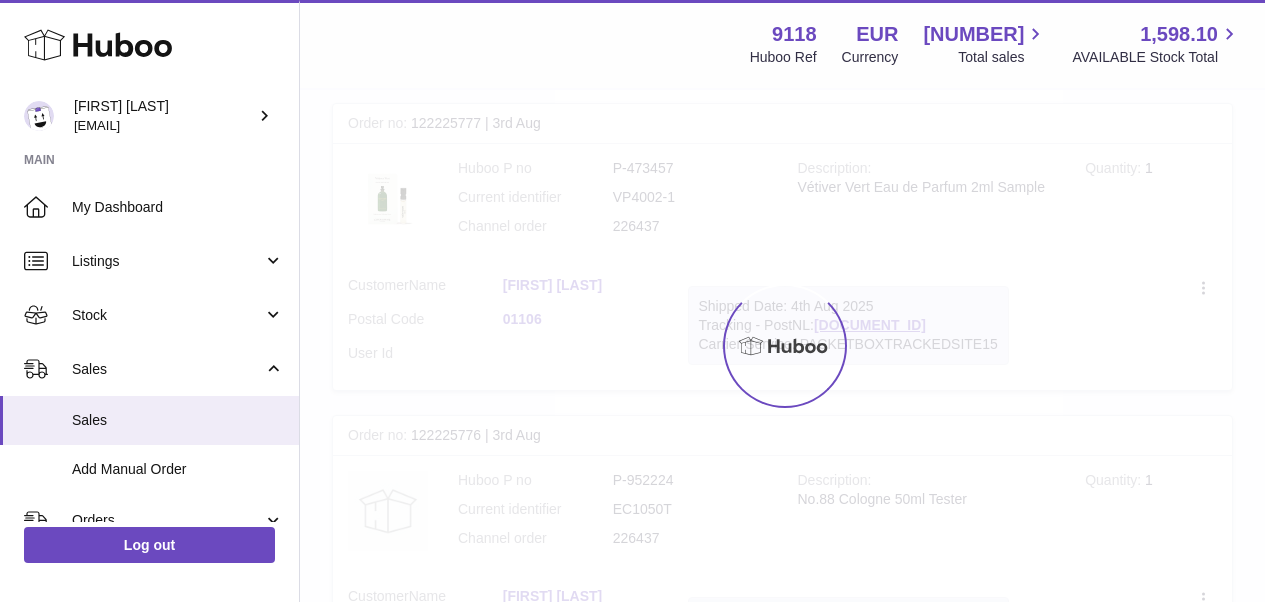 scroll, scrollTop: 90, scrollLeft: 0, axis: vertical 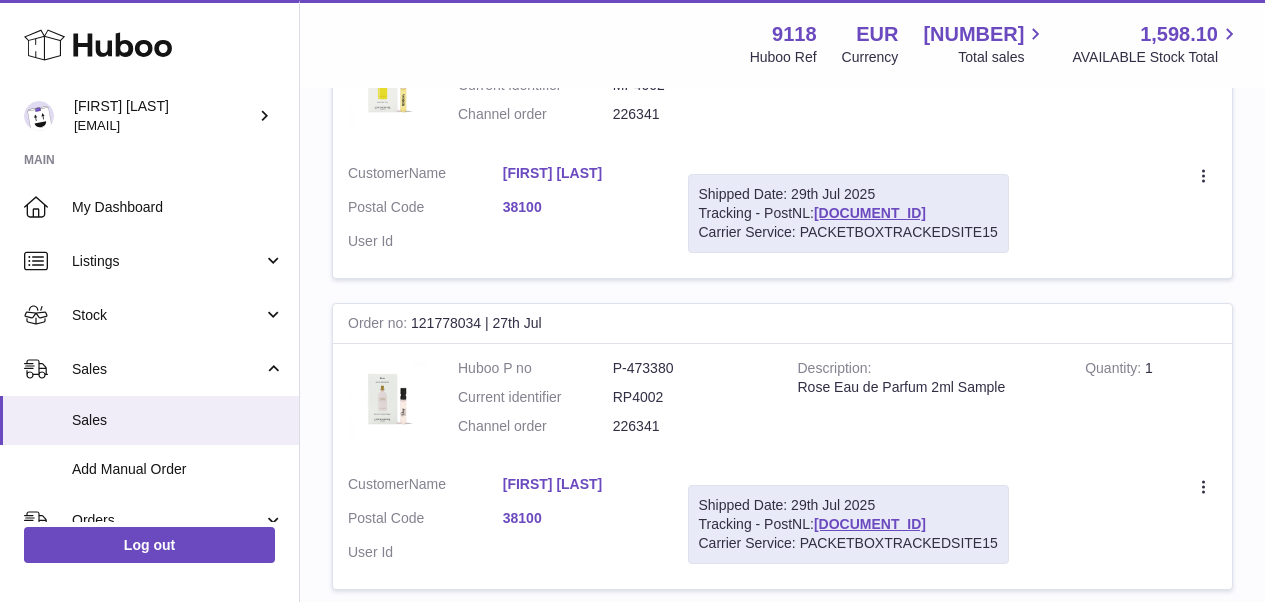 click on "3" at bounding box center (963, 632) 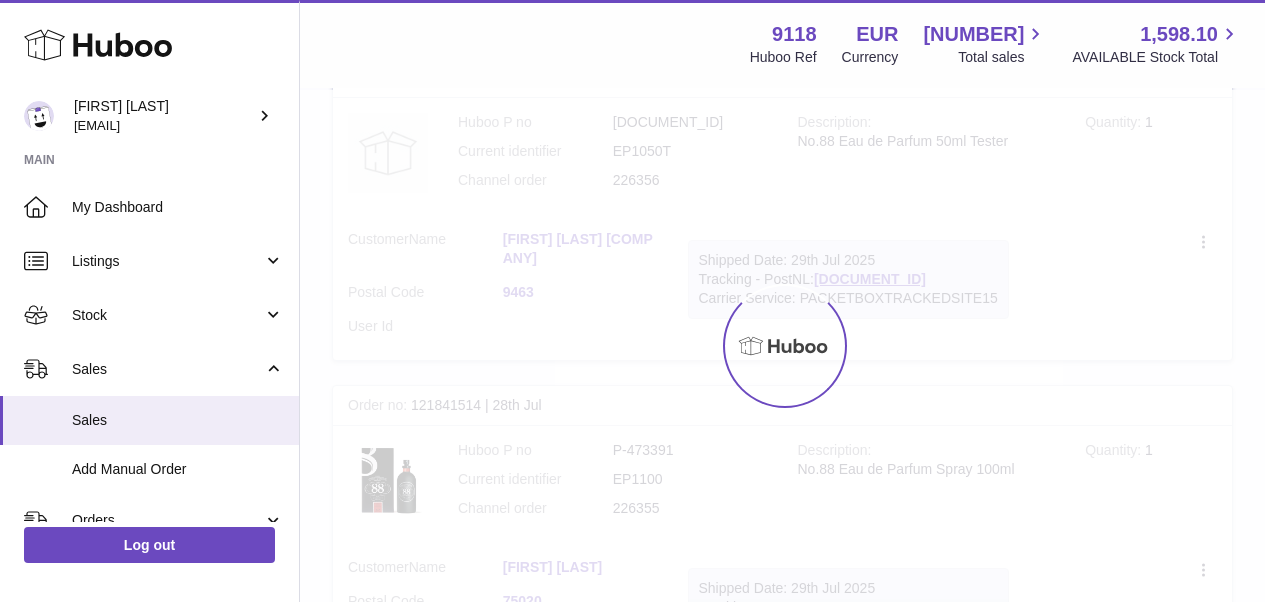 scroll, scrollTop: 90, scrollLeft: 0, axis: vertical 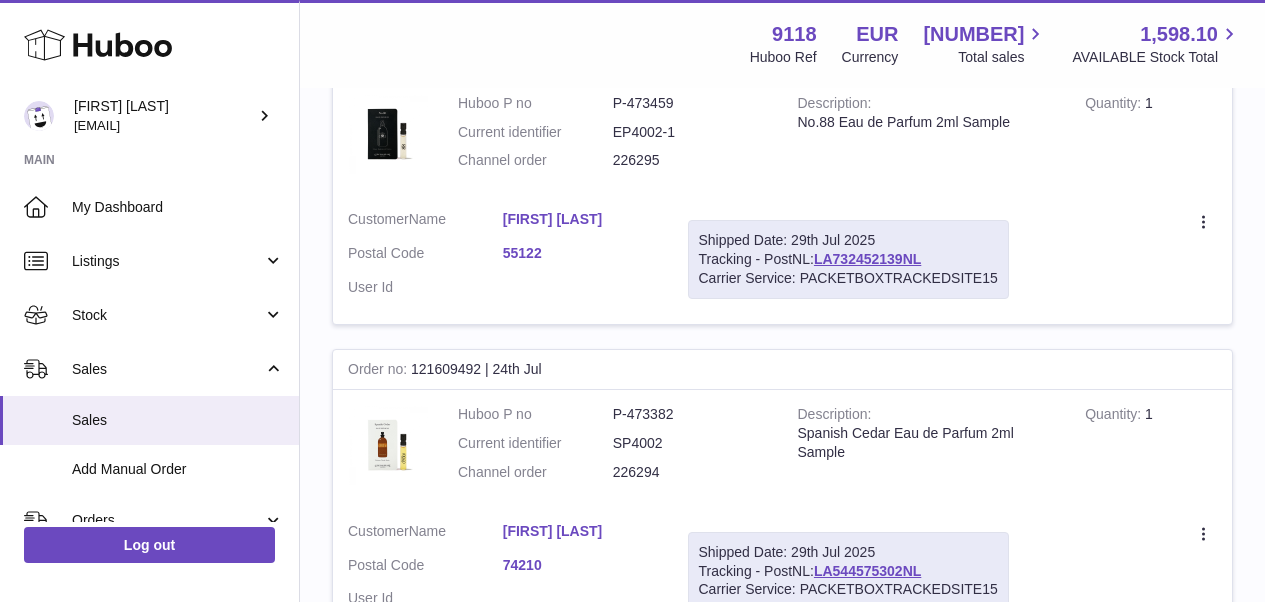 click on "4" at bounding box center (999, 678) 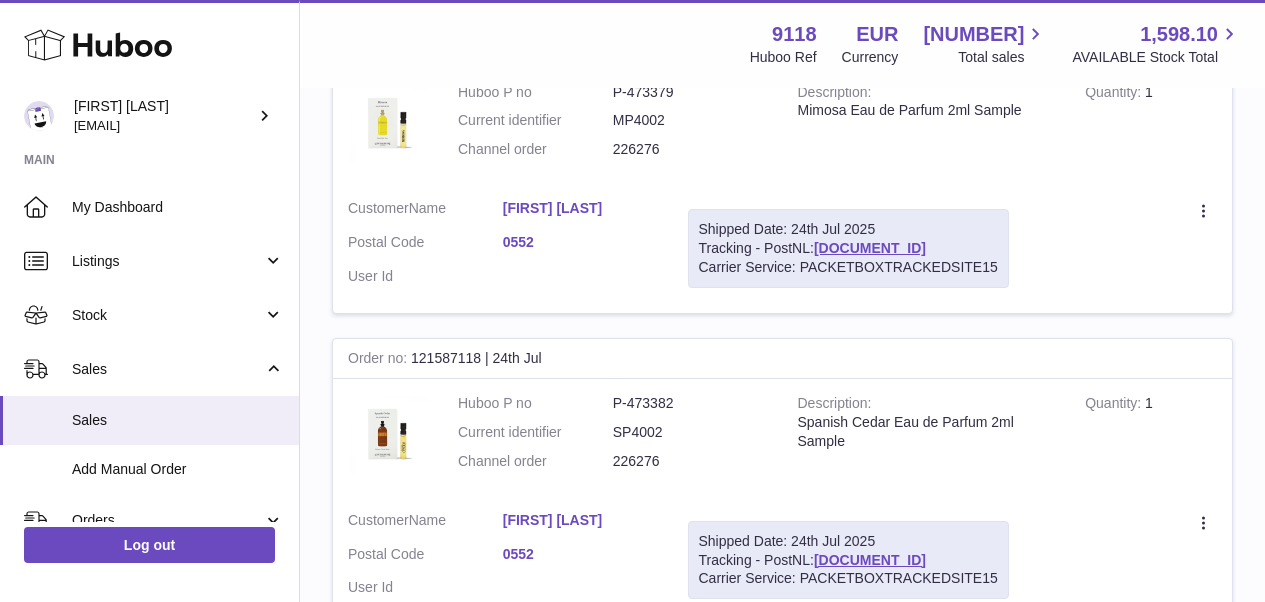 scroll, scrollTop: 90, scrollLeft: 0, axis: vertical 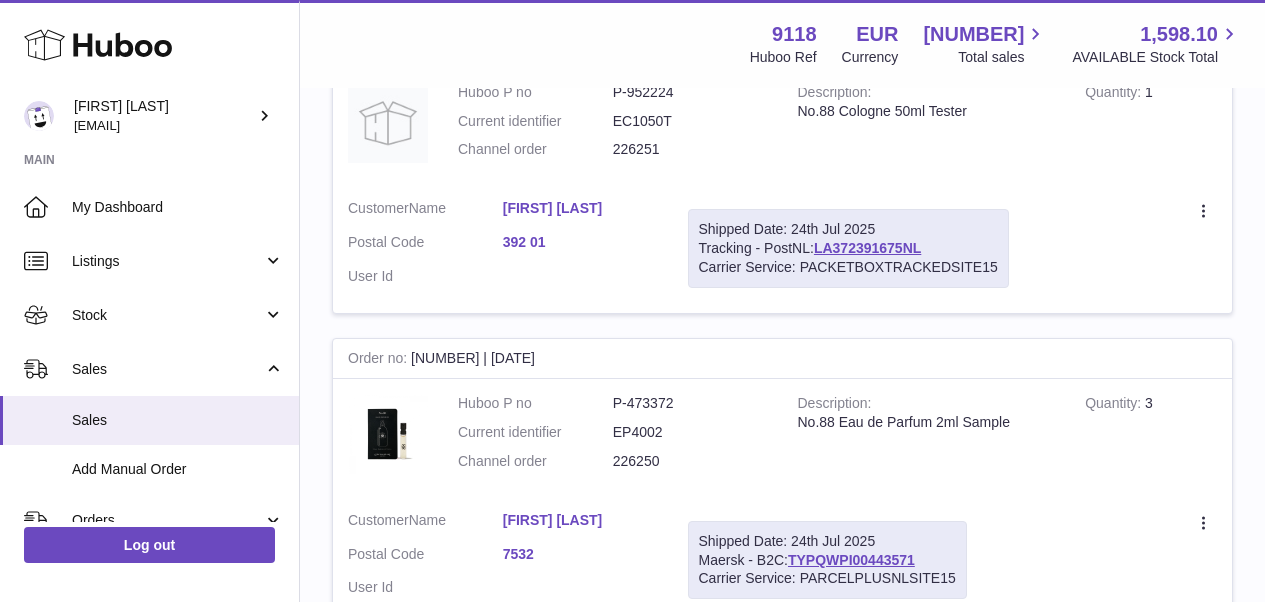 click on "5" at bounding box center (1035, 667) 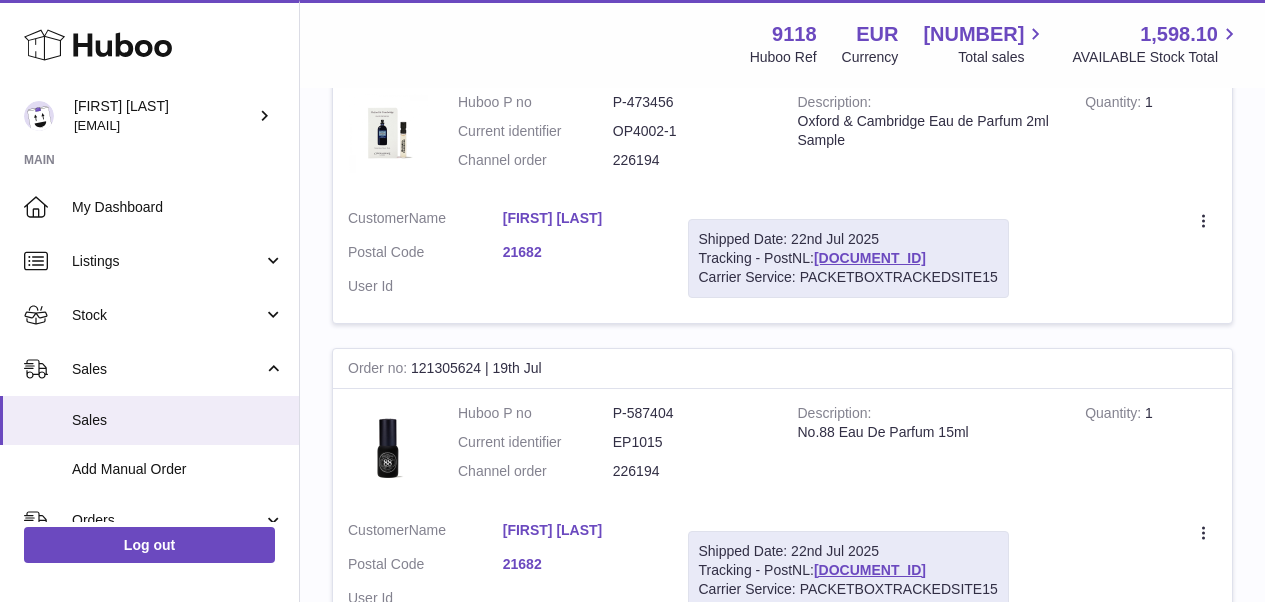 scroll, scrollTop: 15425, scrollLeft: 0, axis: vertical 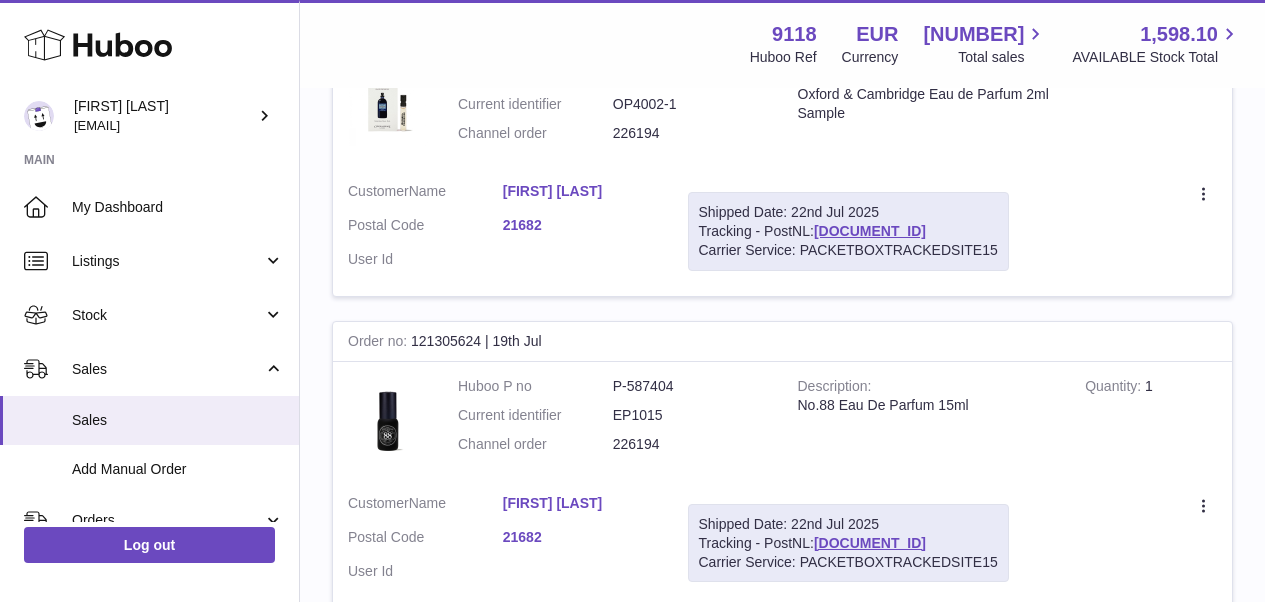 click on "6" at bounding box center (1071, 650) 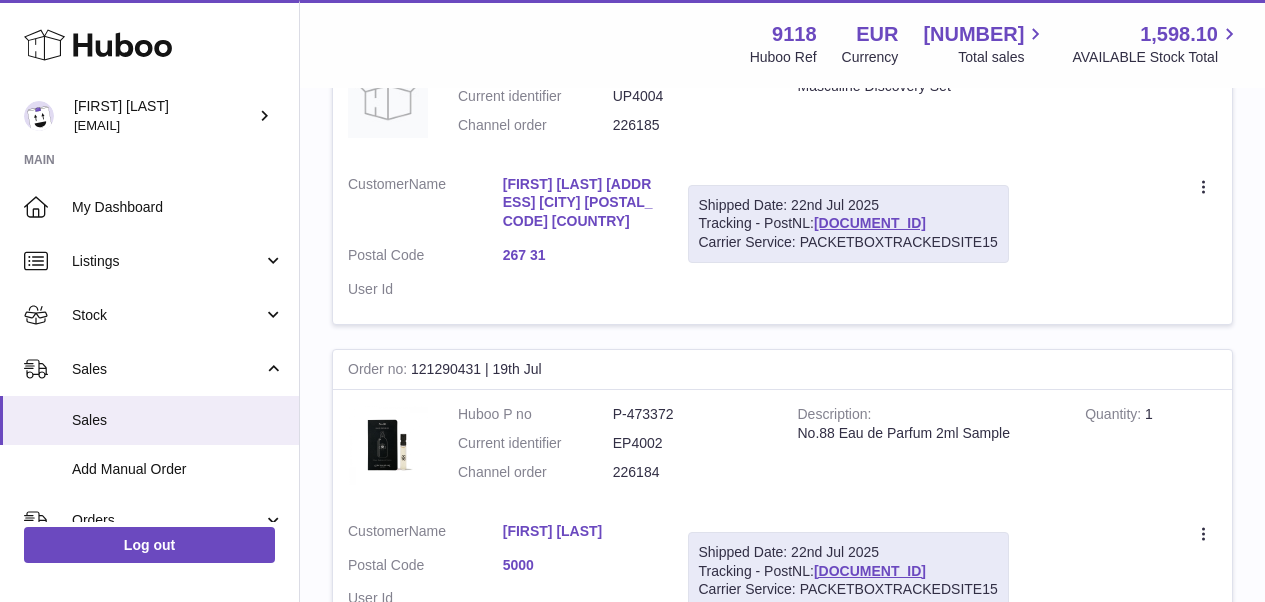 scroll, scrollTop: 2238, scrollLeft: 0, axis: vertical 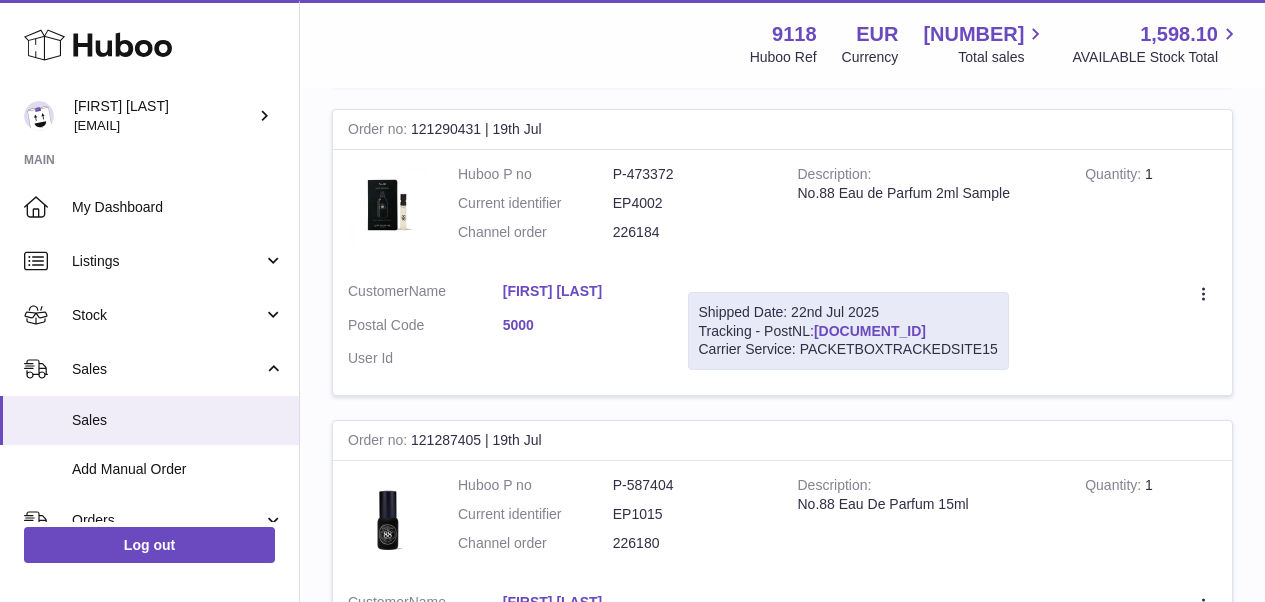 drag, startPoint x: 929, startPoint y: 290, endPoint x: 817, endPoint y: 296, distance: 112.1606 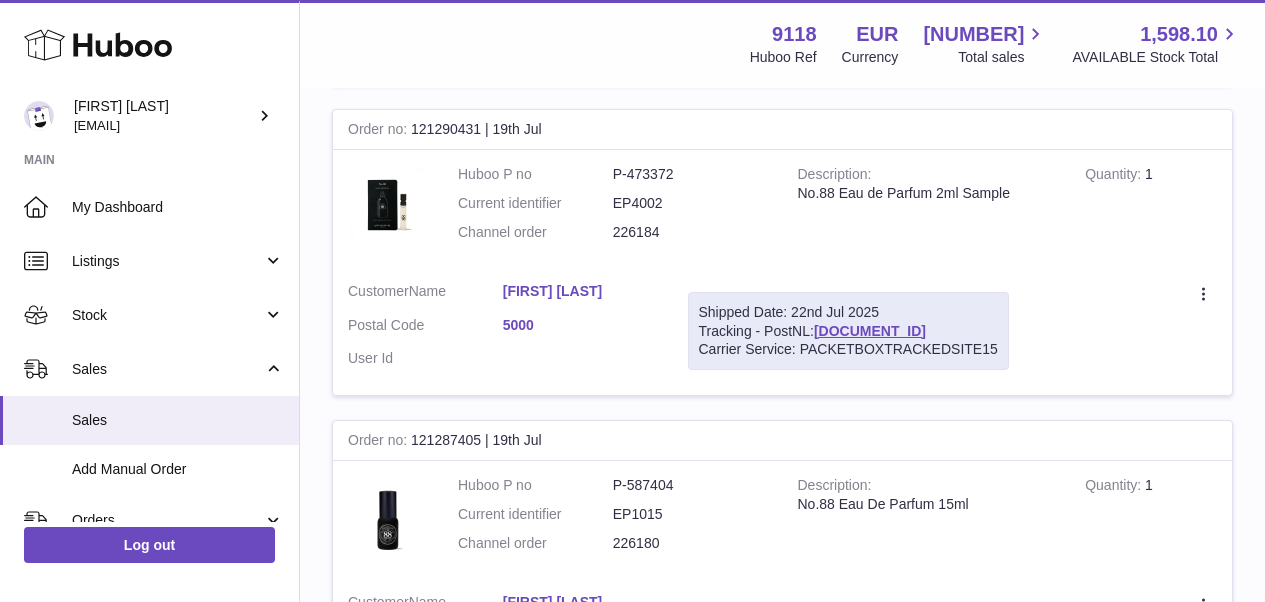 copy on "LA320149110NL" 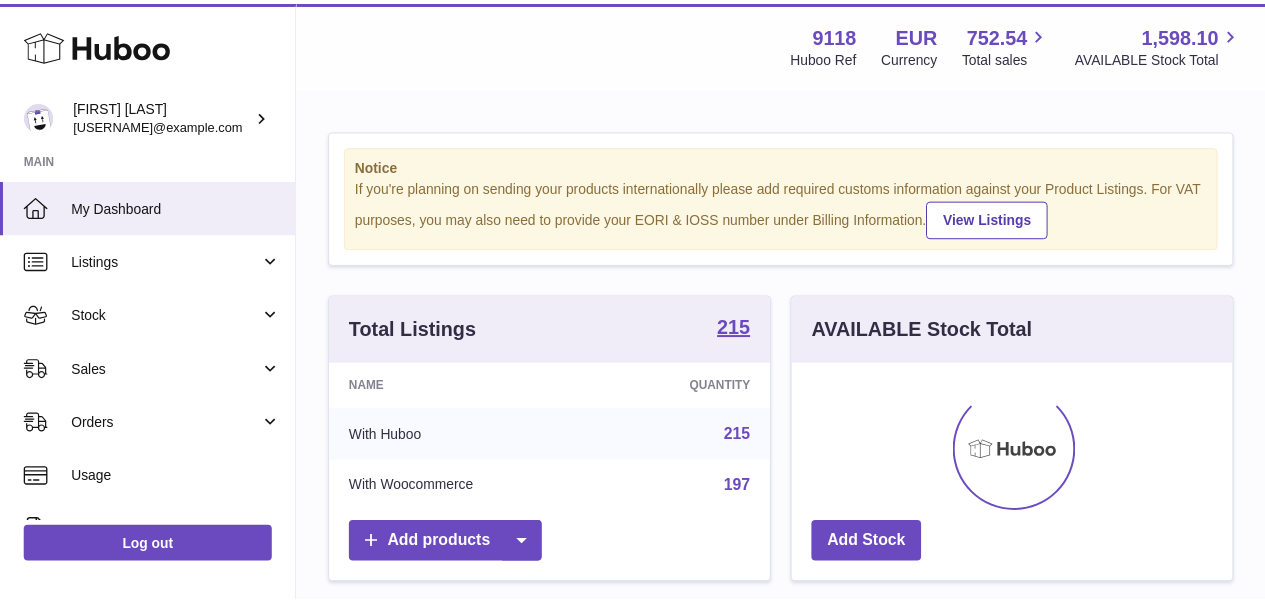 scroll, scrollTop: 0, scrollLeft: 0, axis: both 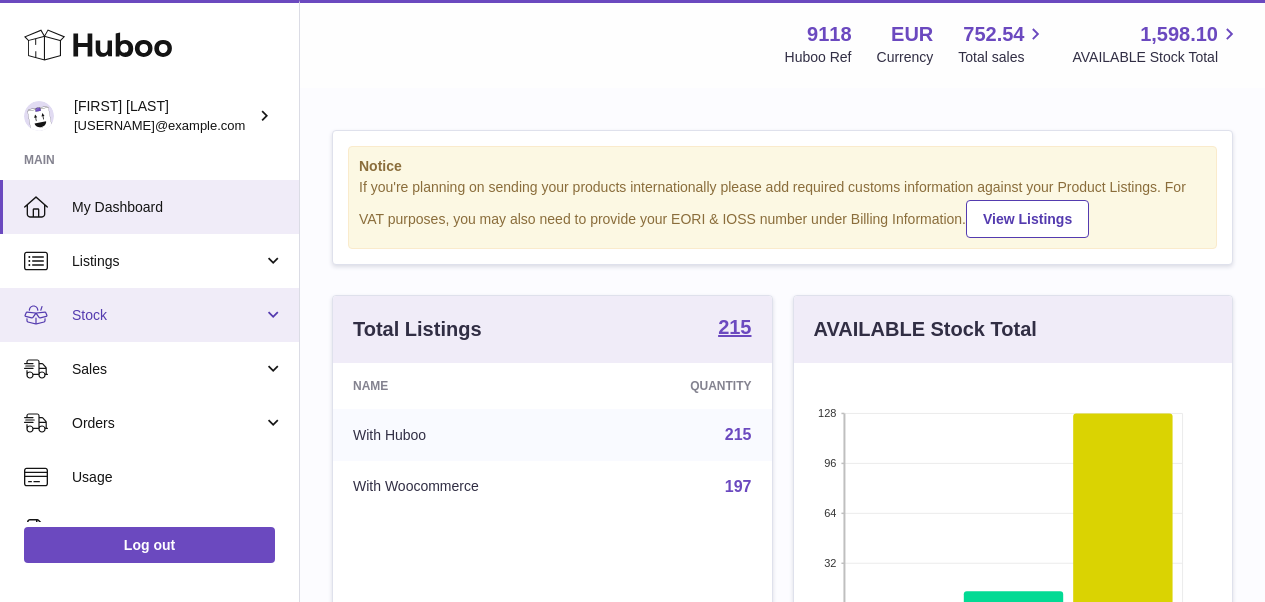 click on "Stock" at bounding box center (167, 315) 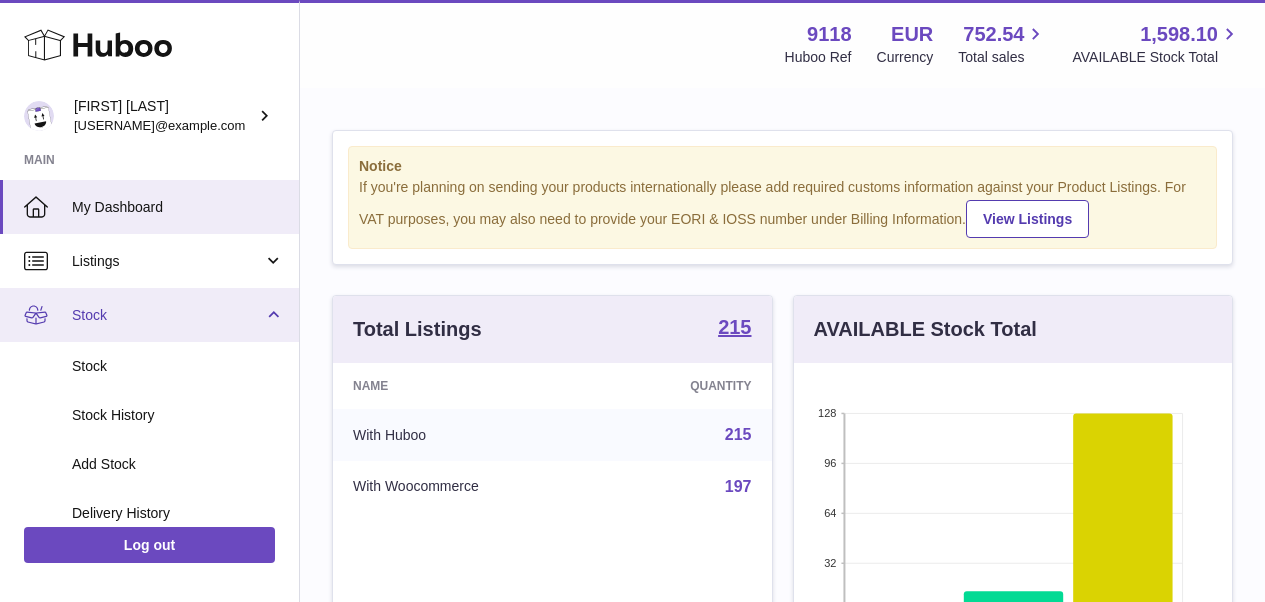 click on "Stock" at bounding box center (167, 315) 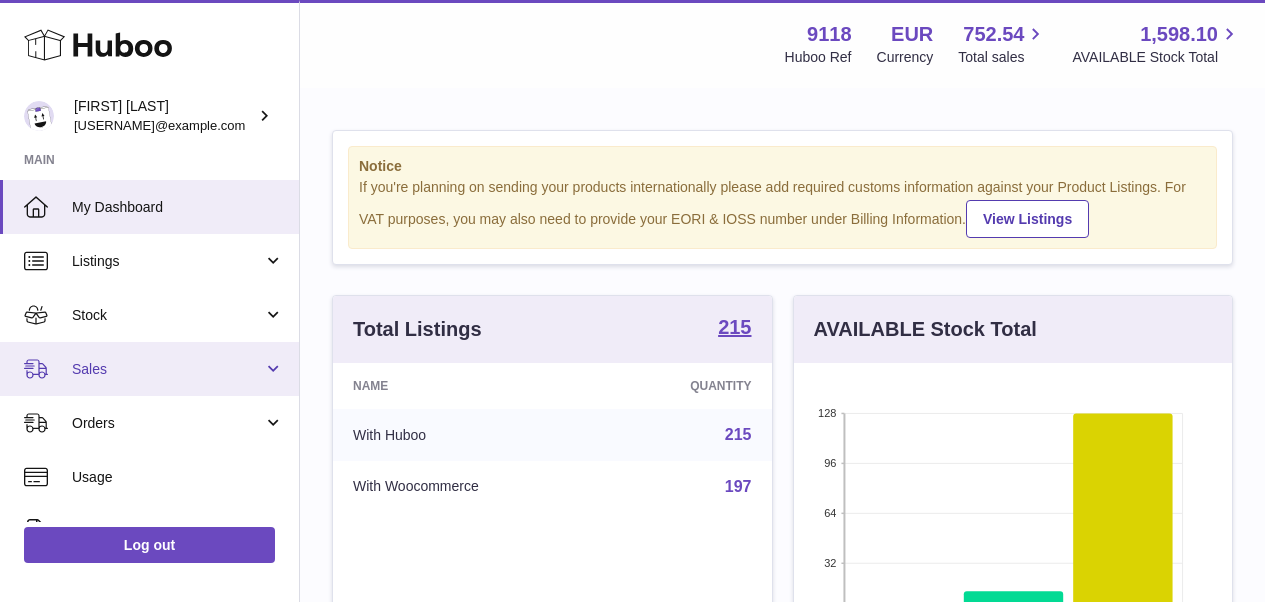 click on "Sales" at bounding box center [167, 369] 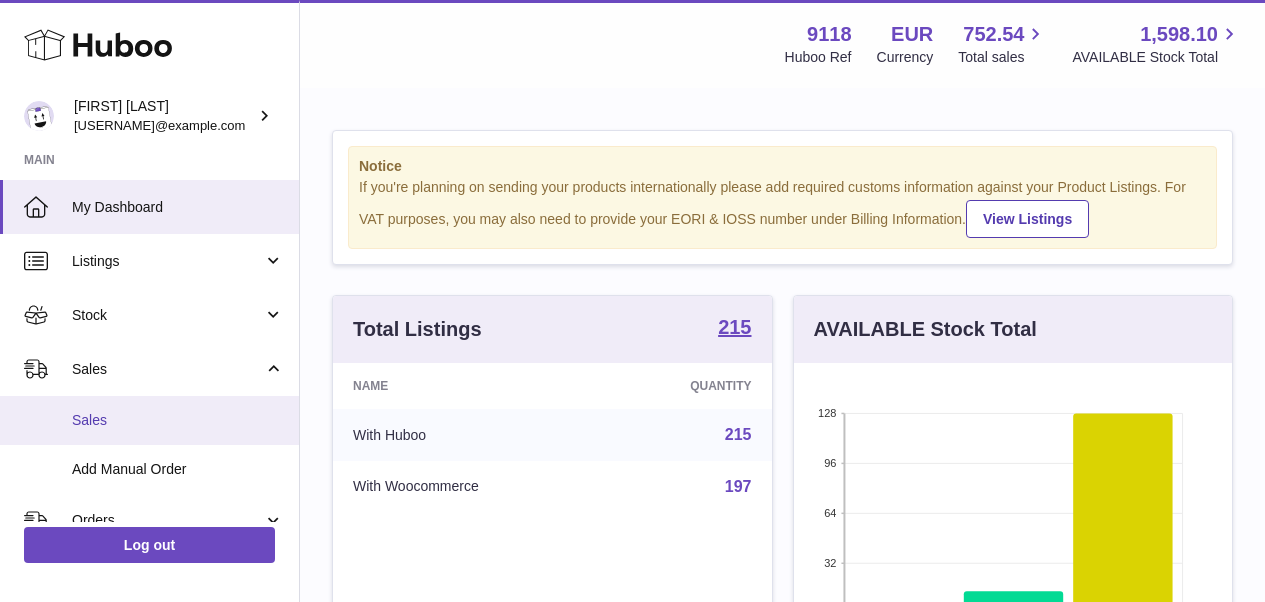 click on "Sales" at bounding box center [178, 420] 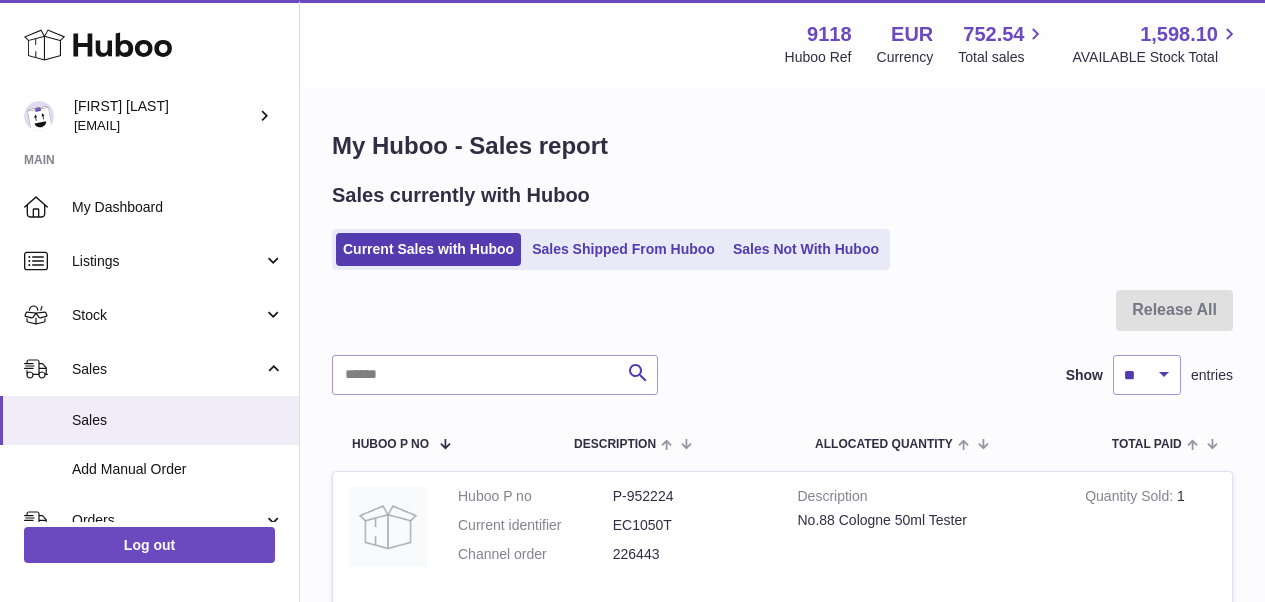 scroll, scrollTop: 0, scrollLeft: 0, axis: both 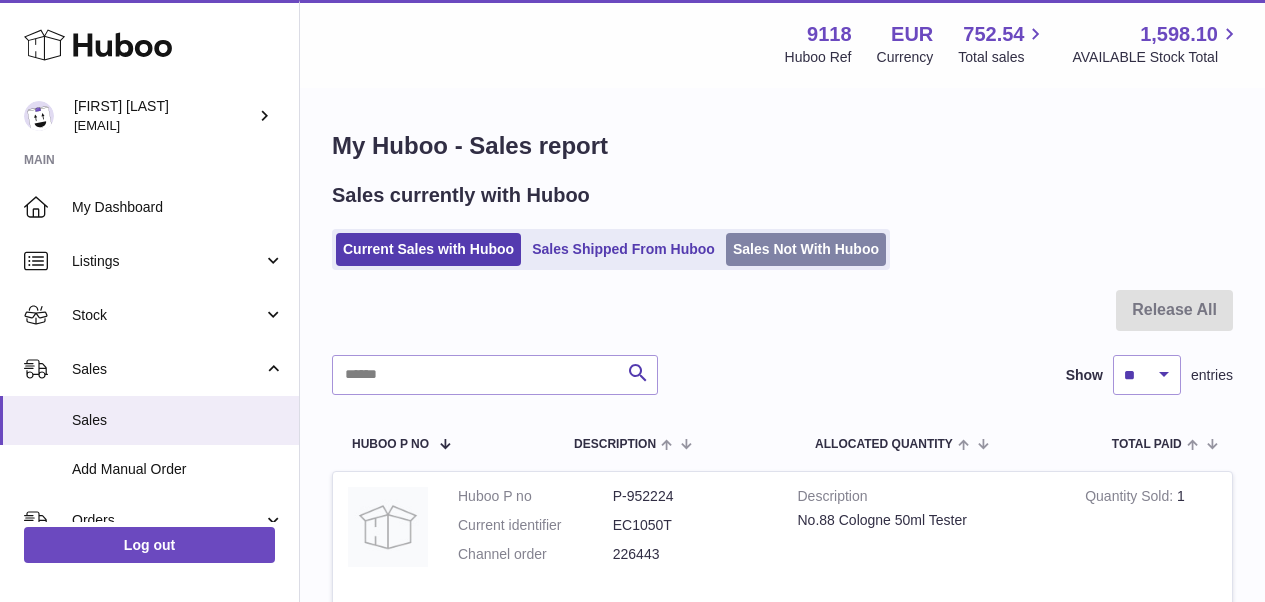 click on "Sales Not With Huboo" at bounding box center (806, 249) 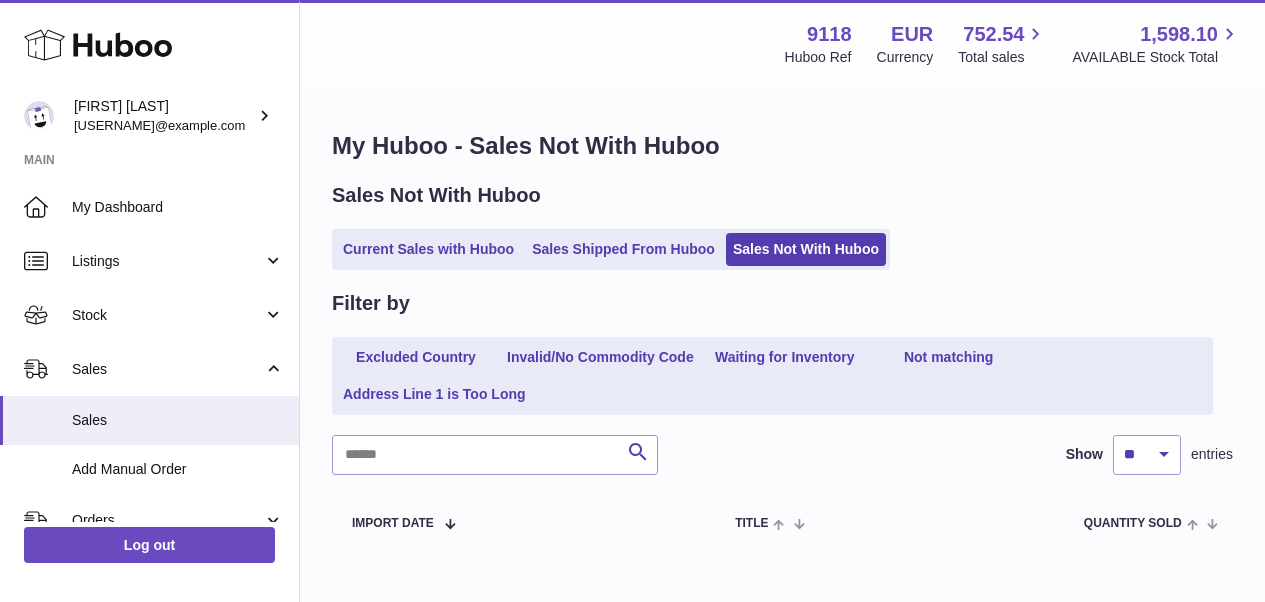 scroll, scrollTop: 0, scrollLeft: 0, axis: both 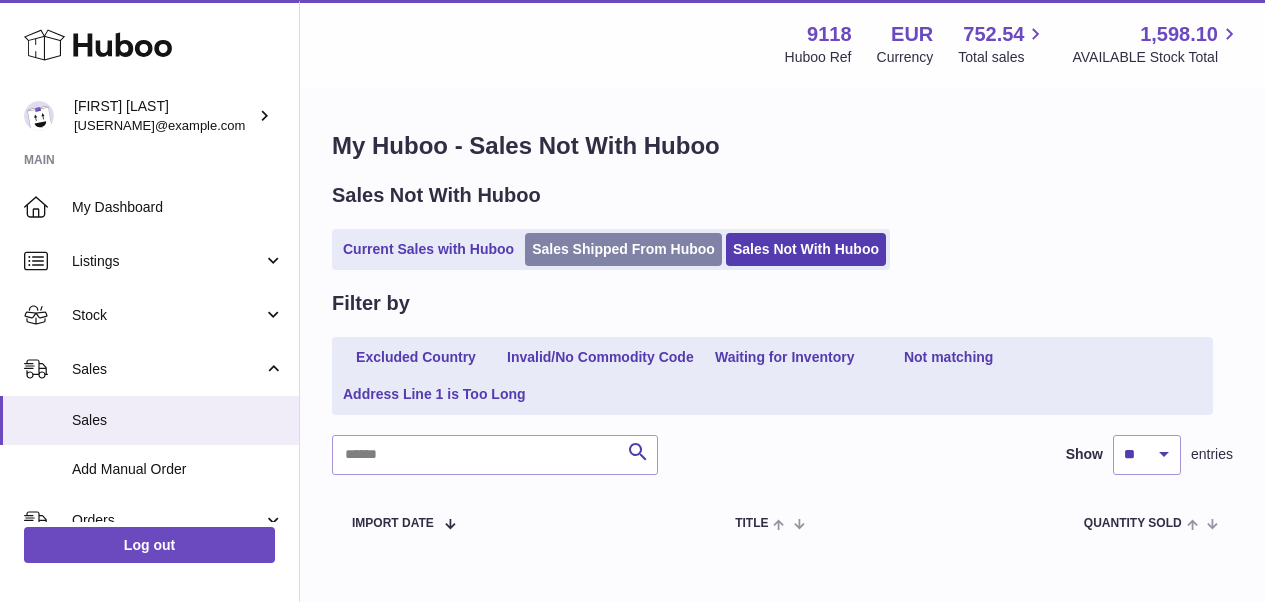 click on "Sales Shipped From Huboo" at bounding box center [623, 249] 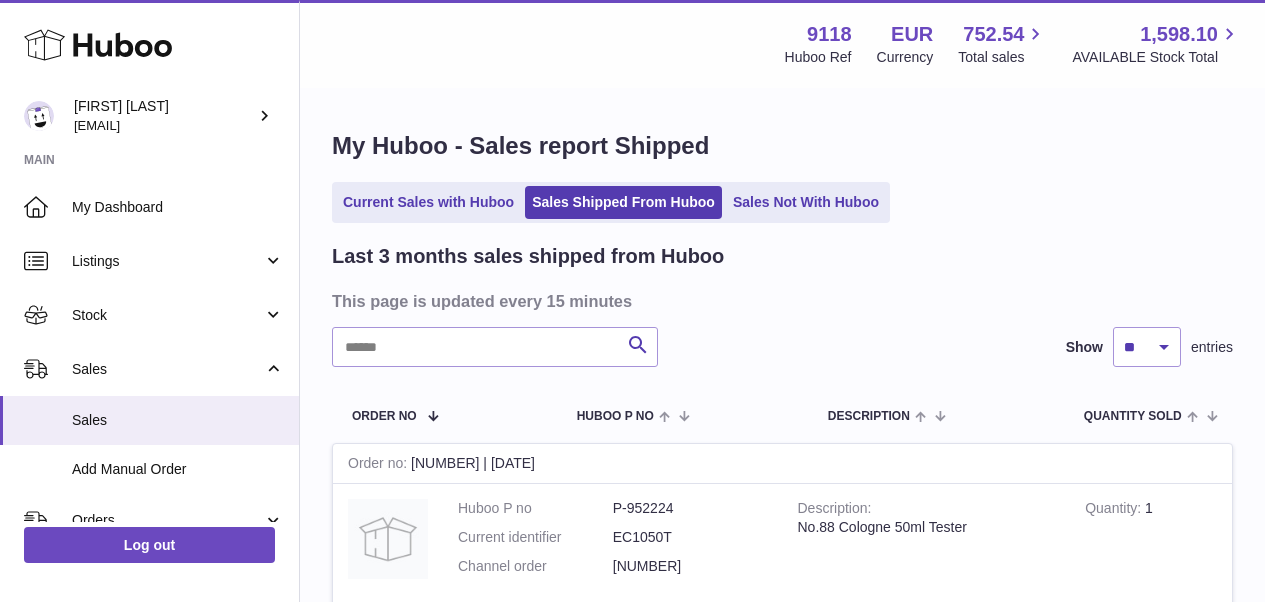 scroll, scrollTop: 0, scrollLeft: 0, axis: both 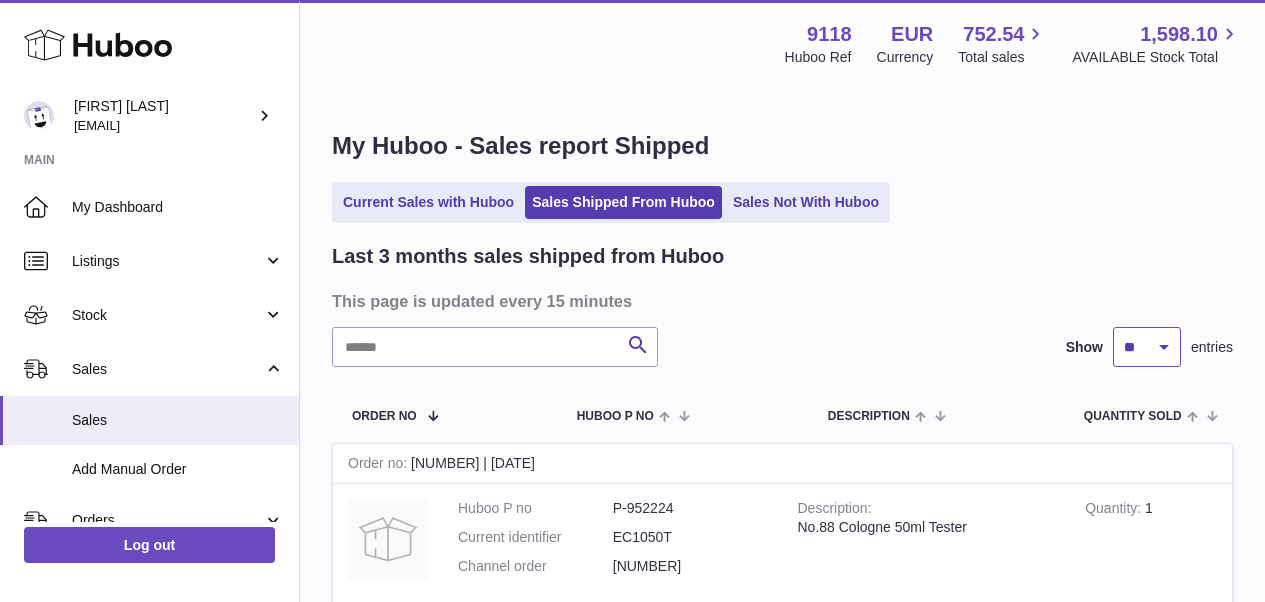 select on "**" 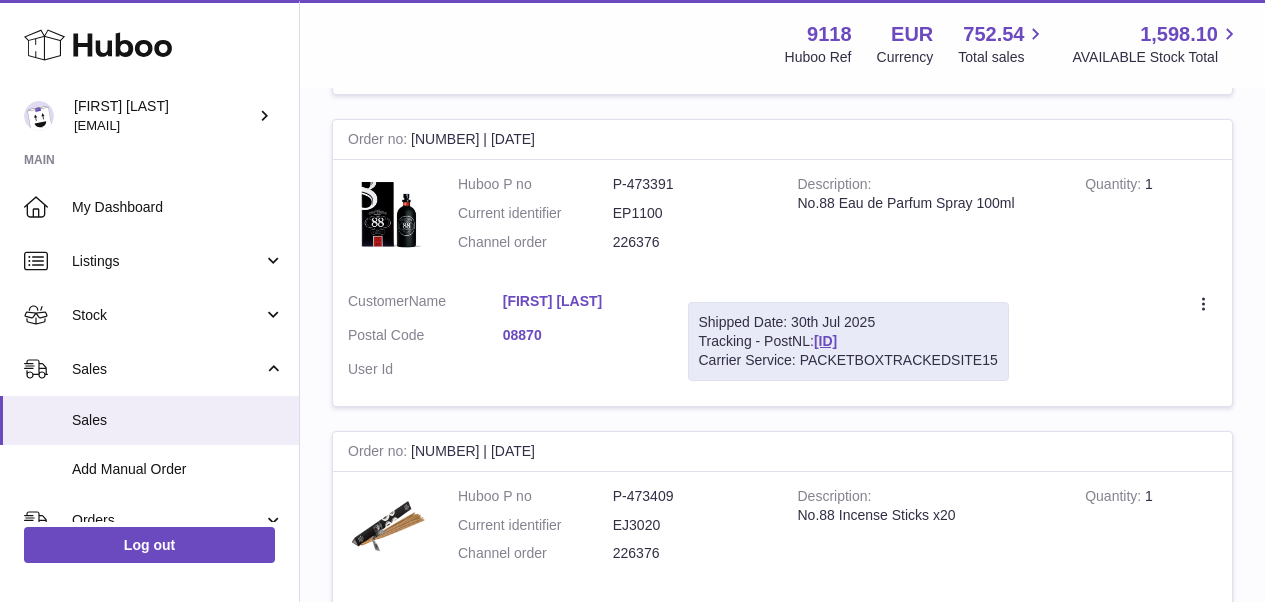 scroll, scrollTop: 15409, scrollLeft: 0, axis: vertical 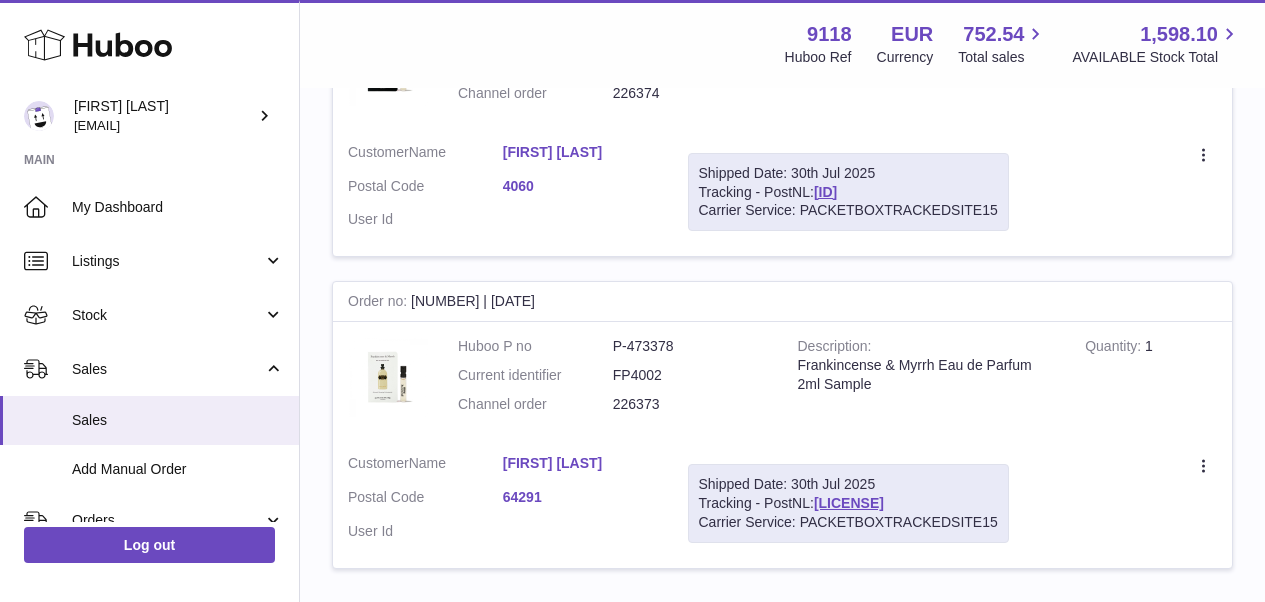 click on "2" at bounding box center (927, 611) 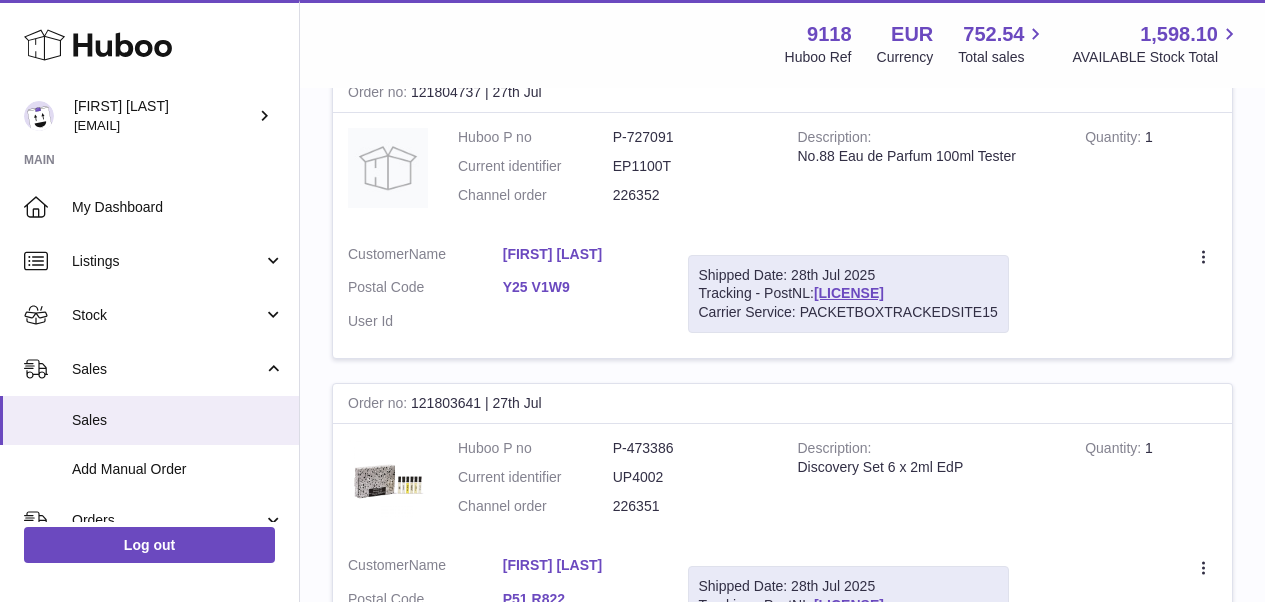 scroll, scrollTop: 90, scrollLeft: 0, axis: vertical 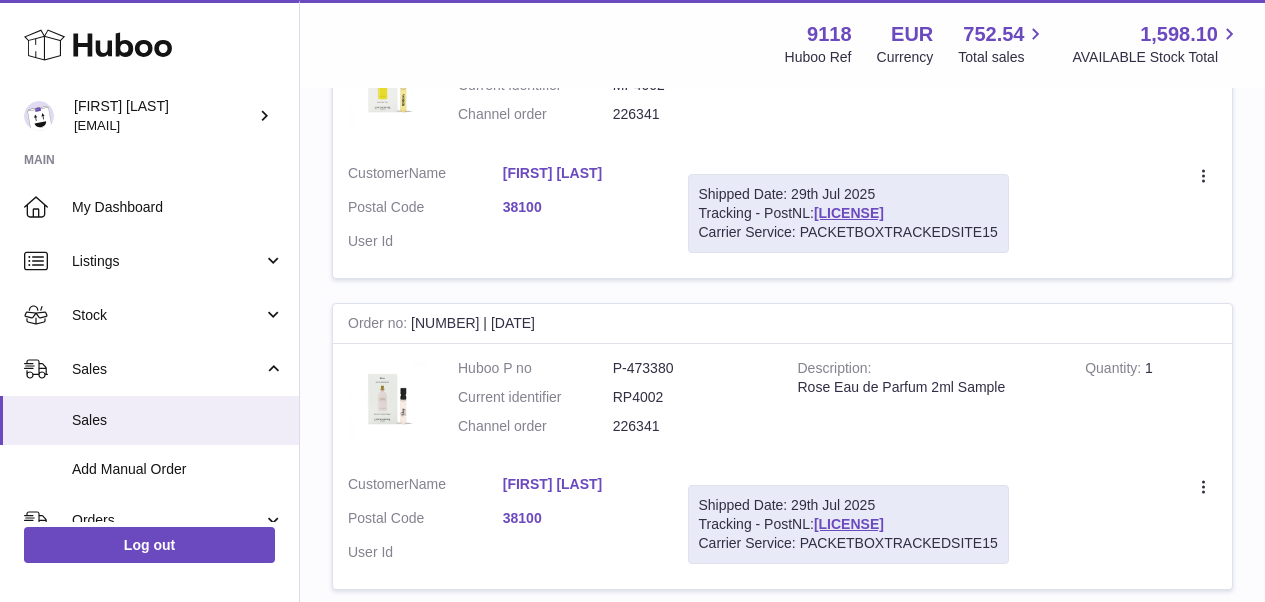 click on "3" at bounding box center [963, 632] 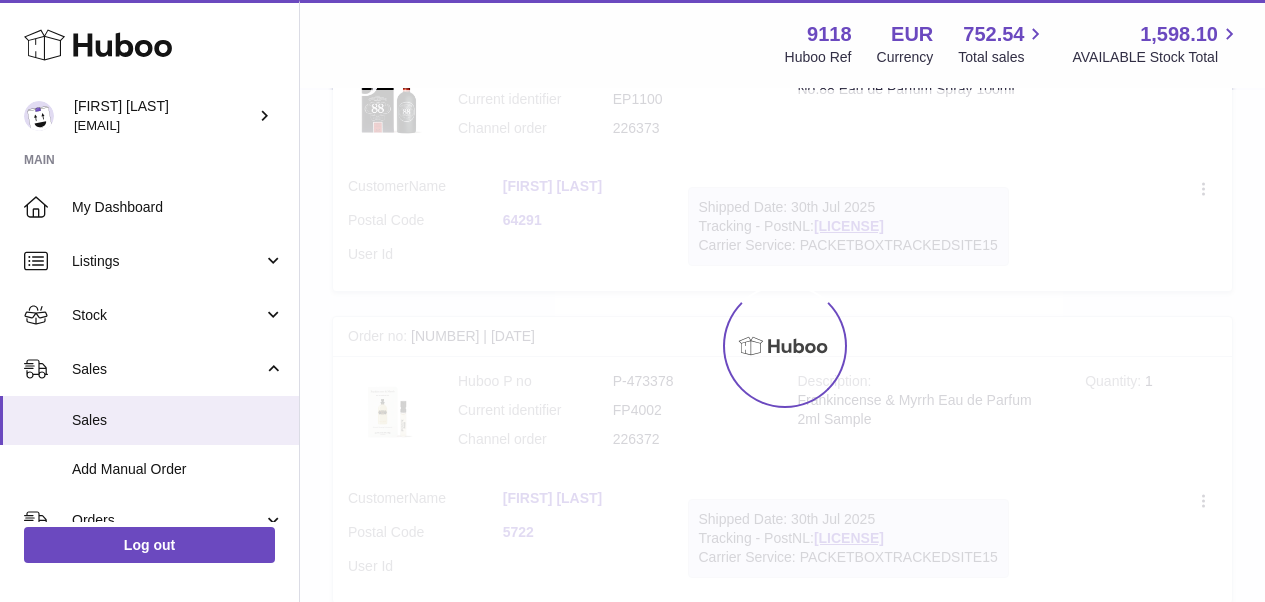 scroll, scrollTop: 90, scrollLeft: 0, axis: vertical 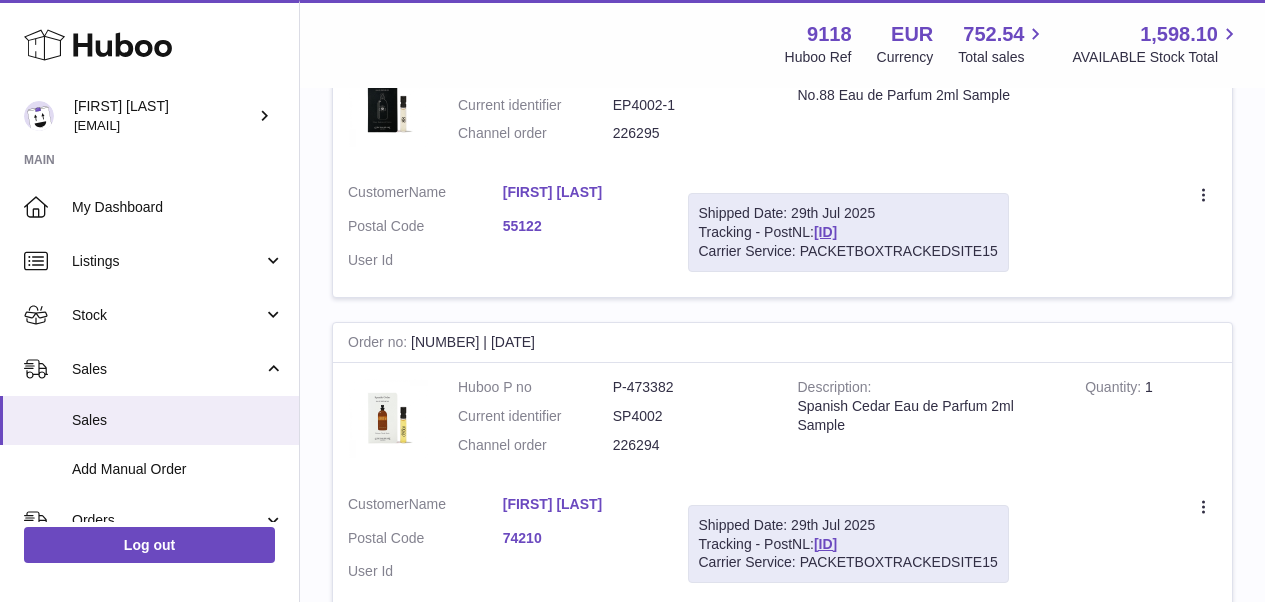 click on "4" at bounding box center [999, 651] 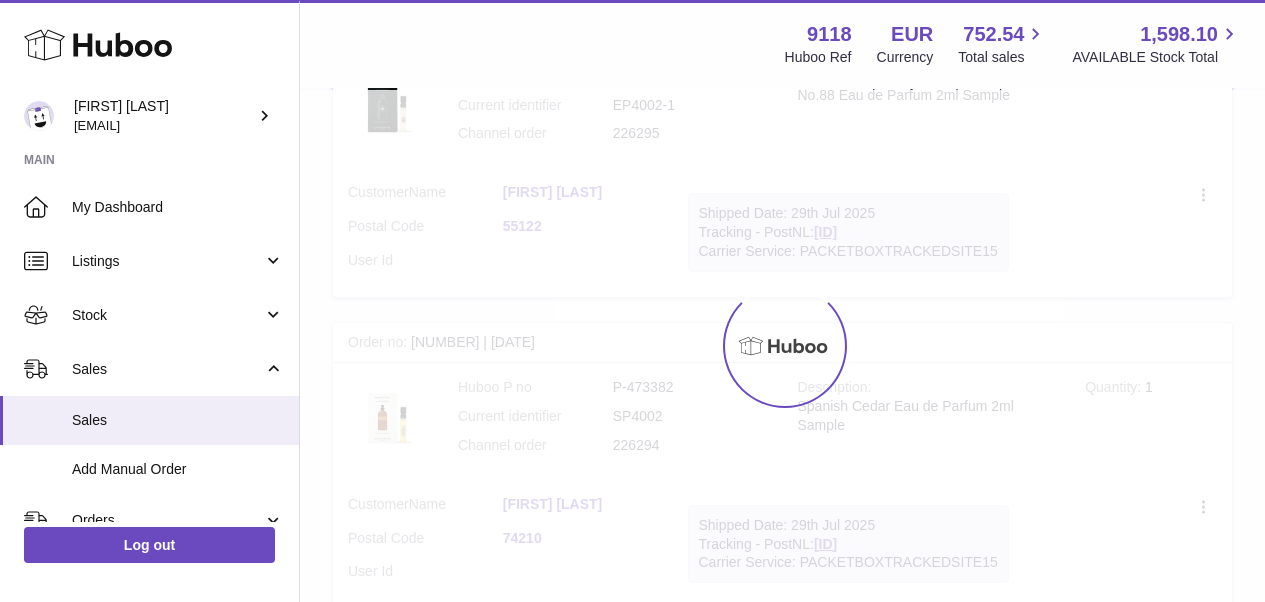 scroll, scrollTop: 90, scrollLeft: 0, axis: vertical 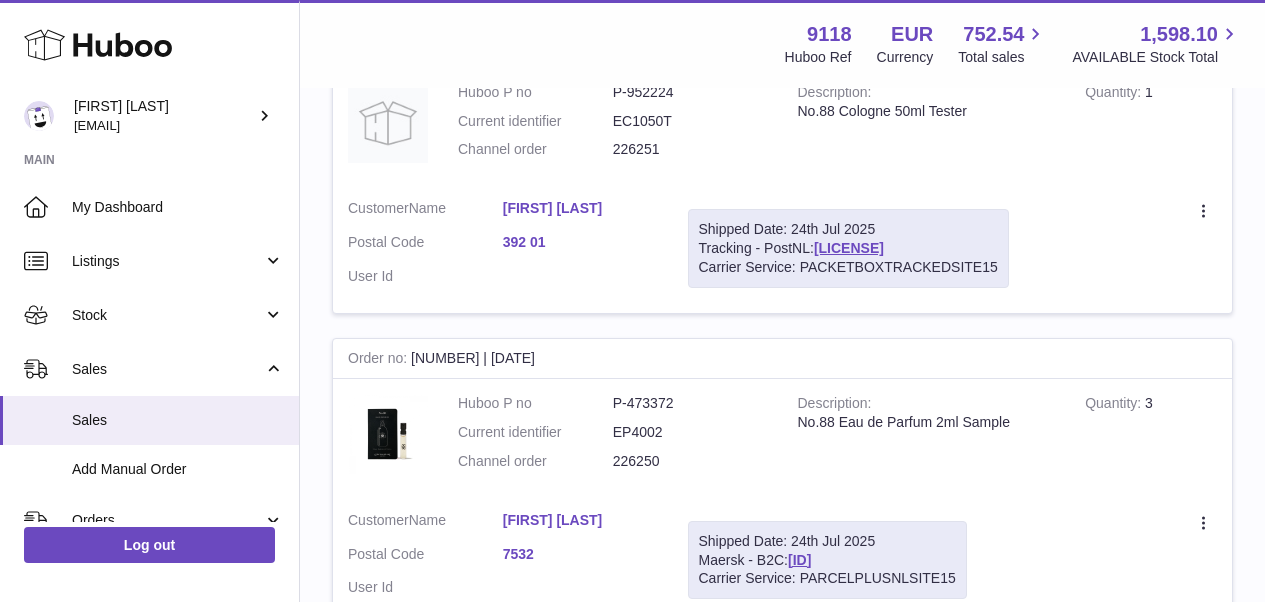 click on "5" at bounding box center (1035, 667) 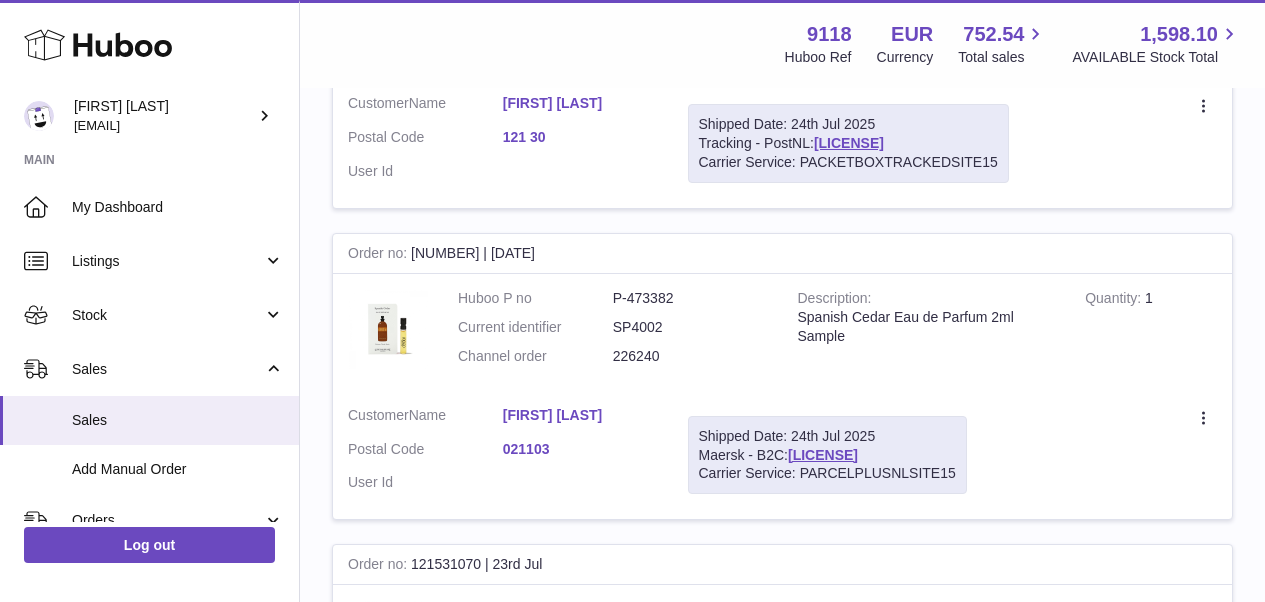 scroll, scrollTop: 90, scrollLeft: 0, axis: vertical 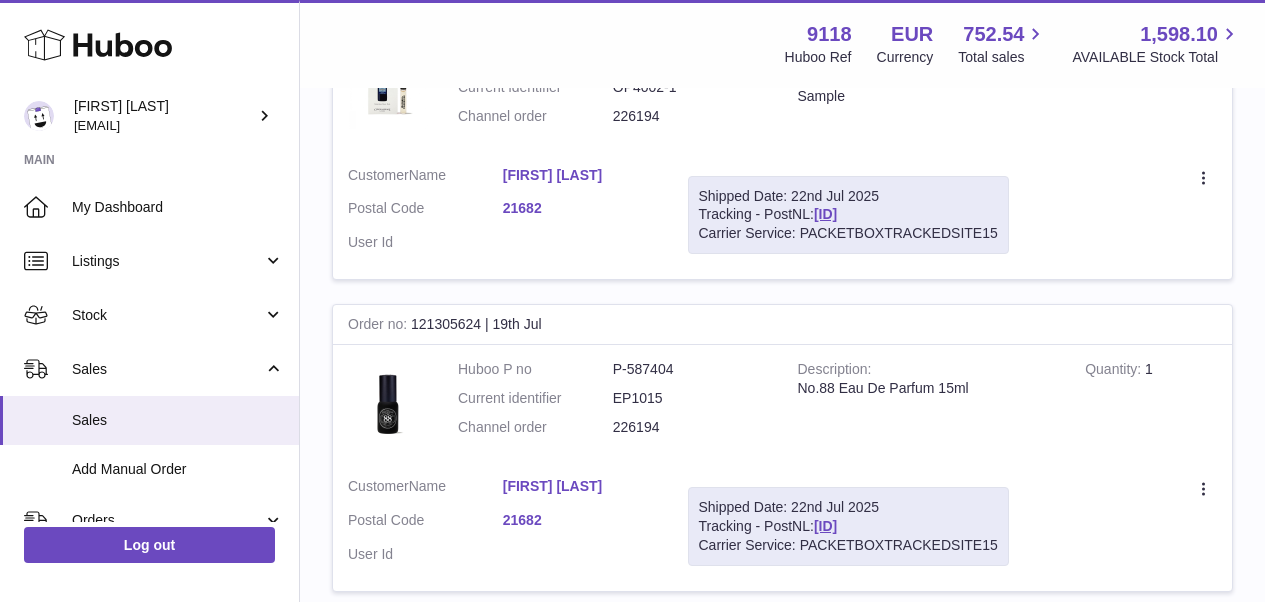 click on "6" at bounding box center [1071, 634] 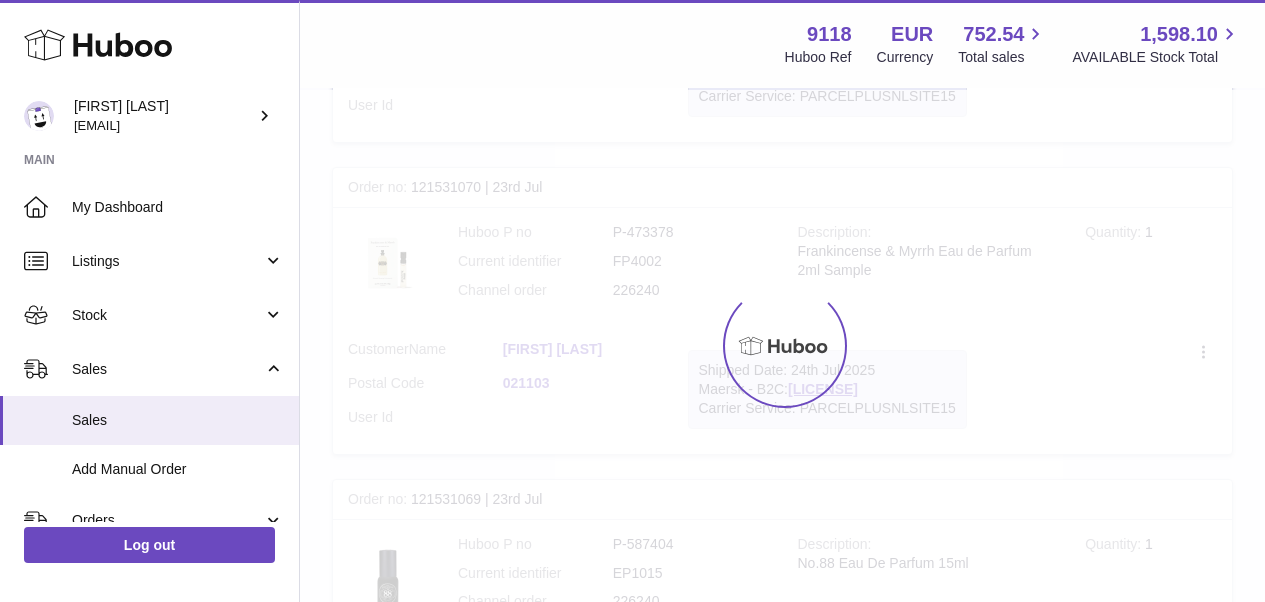 scroll, scrollTop: 90, scrollLeft: 0, axis: vertical 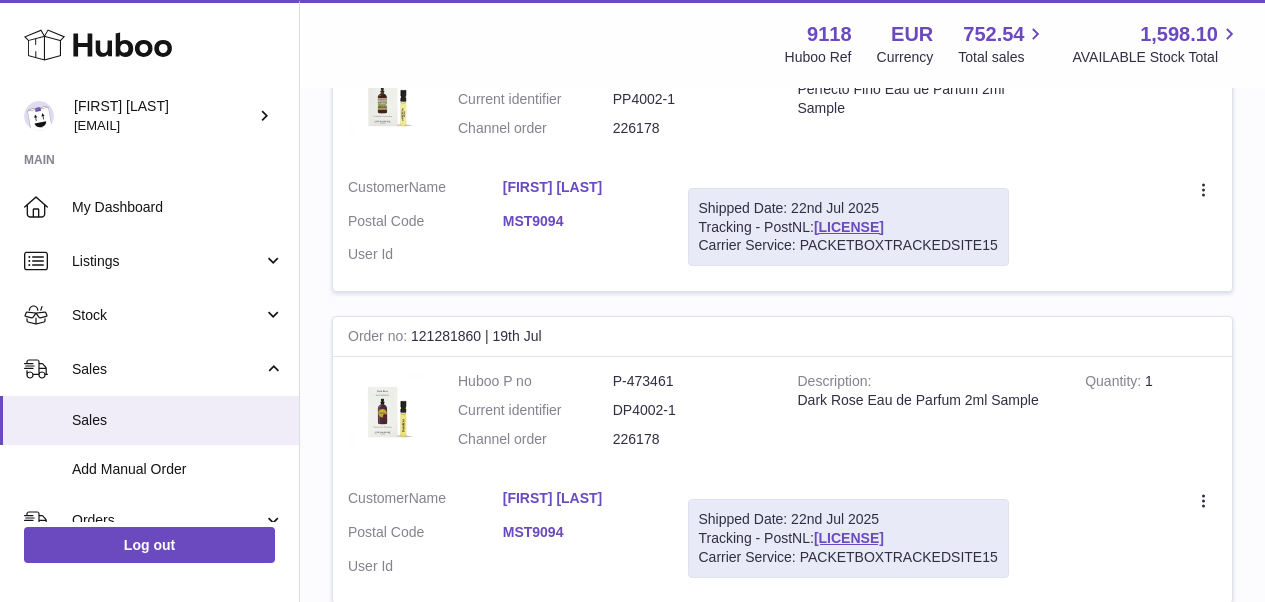 drag, startPoint x: 929, startPoint y: 154, endPoint x: 815, endPoint y: 158, distance: 114.07015 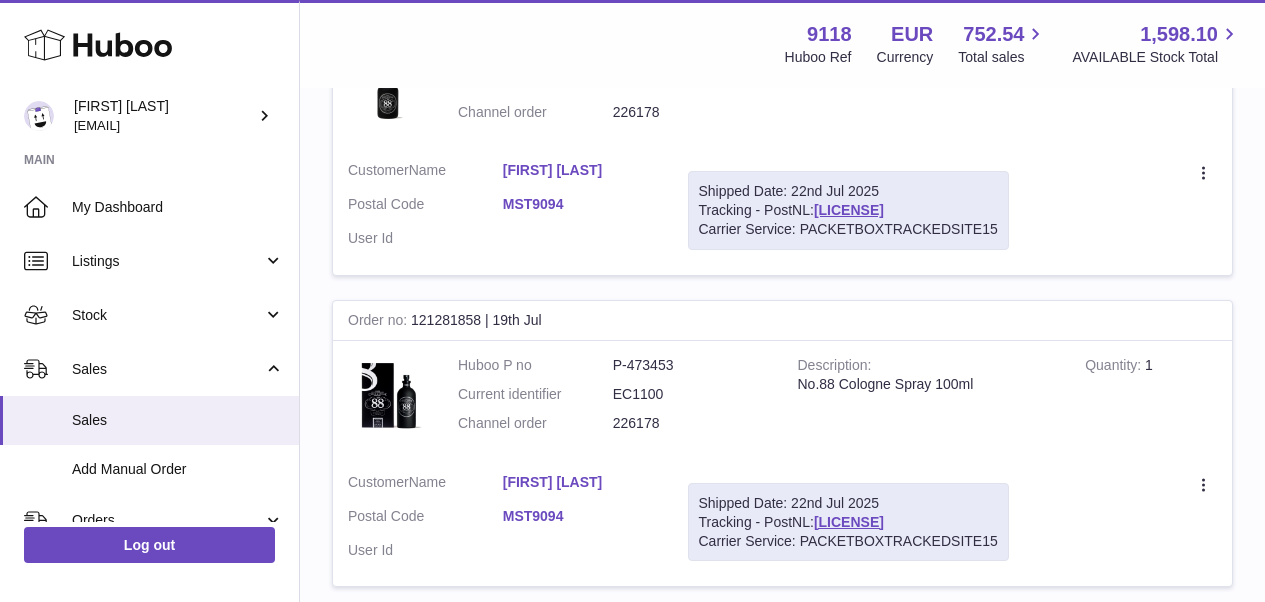 scroll, scrollTop: 4903, scrollLeft: 0, axis: vertical 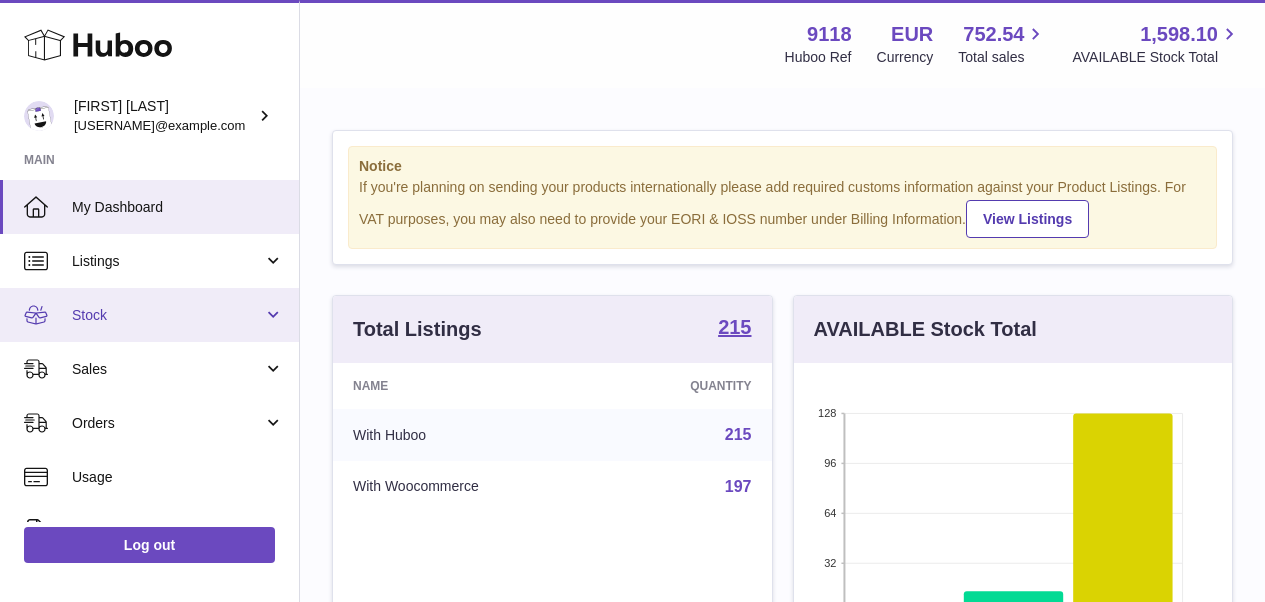 click on "Stock" at bounding box center (167, 315) 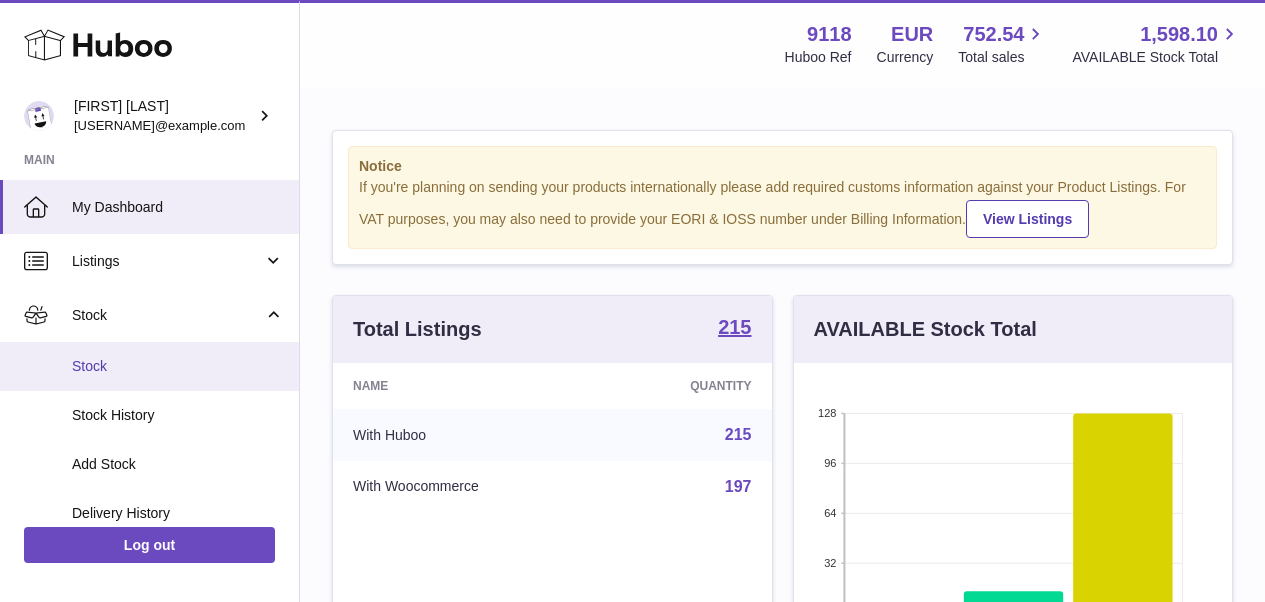 click on "Stock" at bounding box center (149, 366) 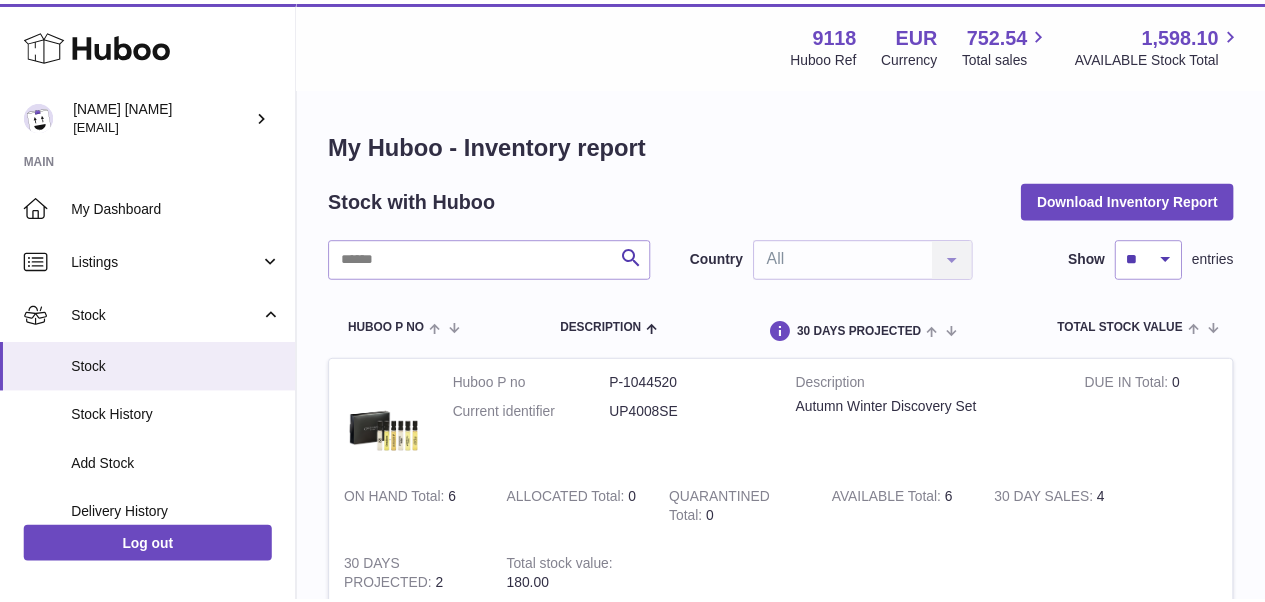 scroll, scrollTop: 0, scrollLeft: 0, axis: both 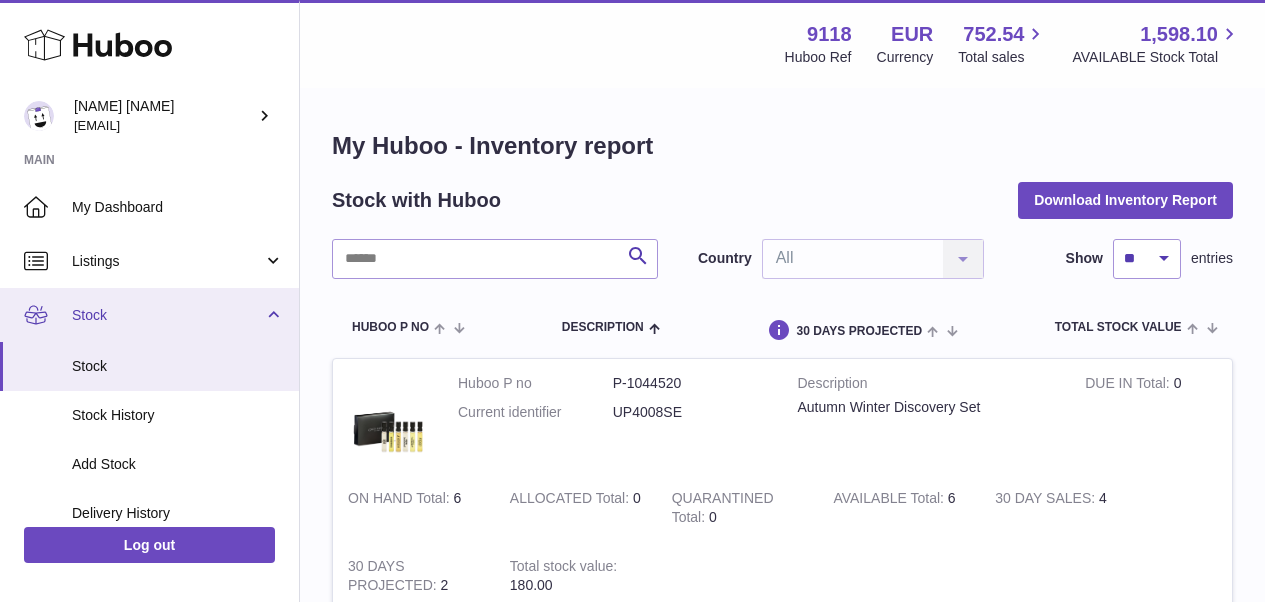 click on "Stock" at bounding box center [149, 315] 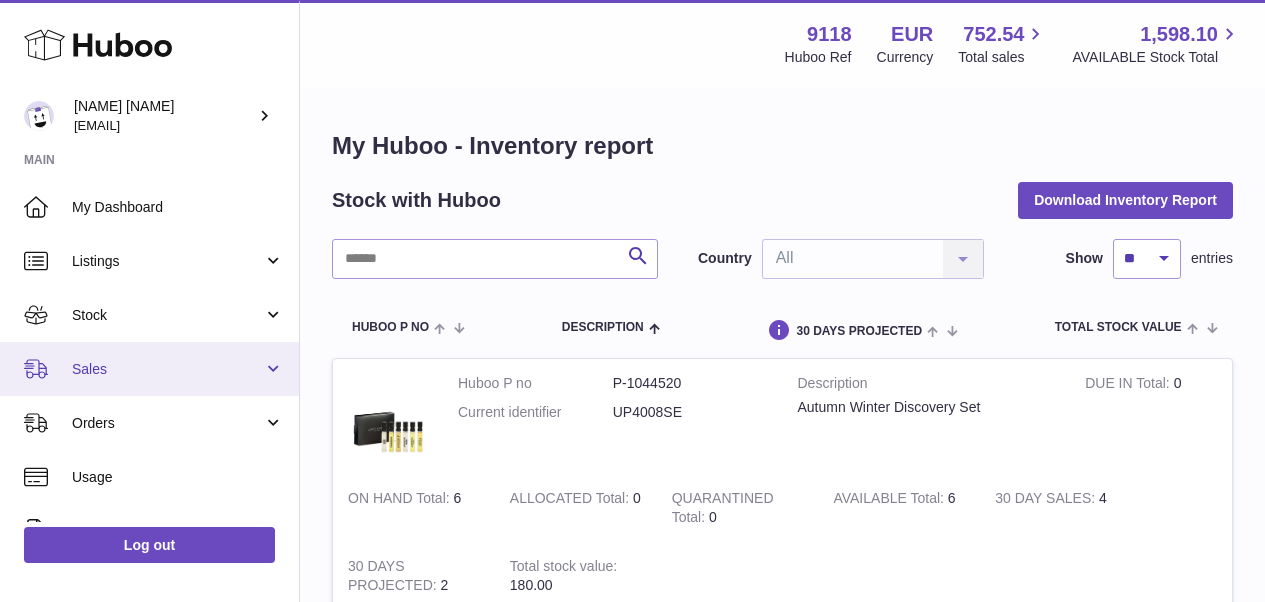 click on "Sales" at bounding box center [167, 369] 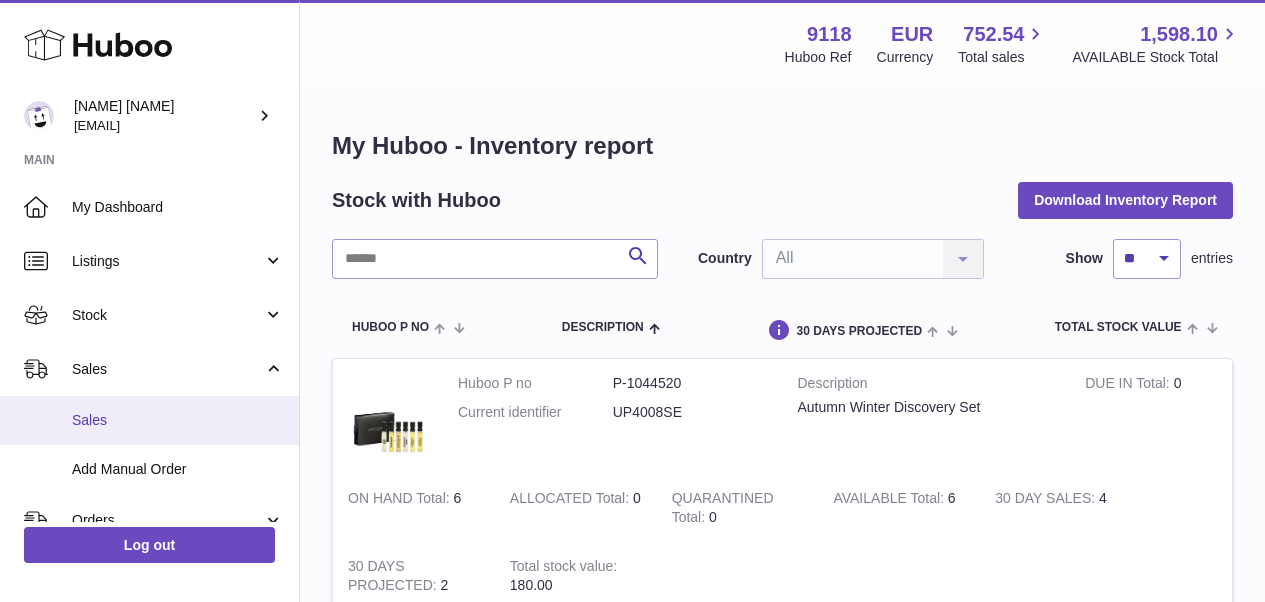 click on "Sales" at bounding box center (149, 420) 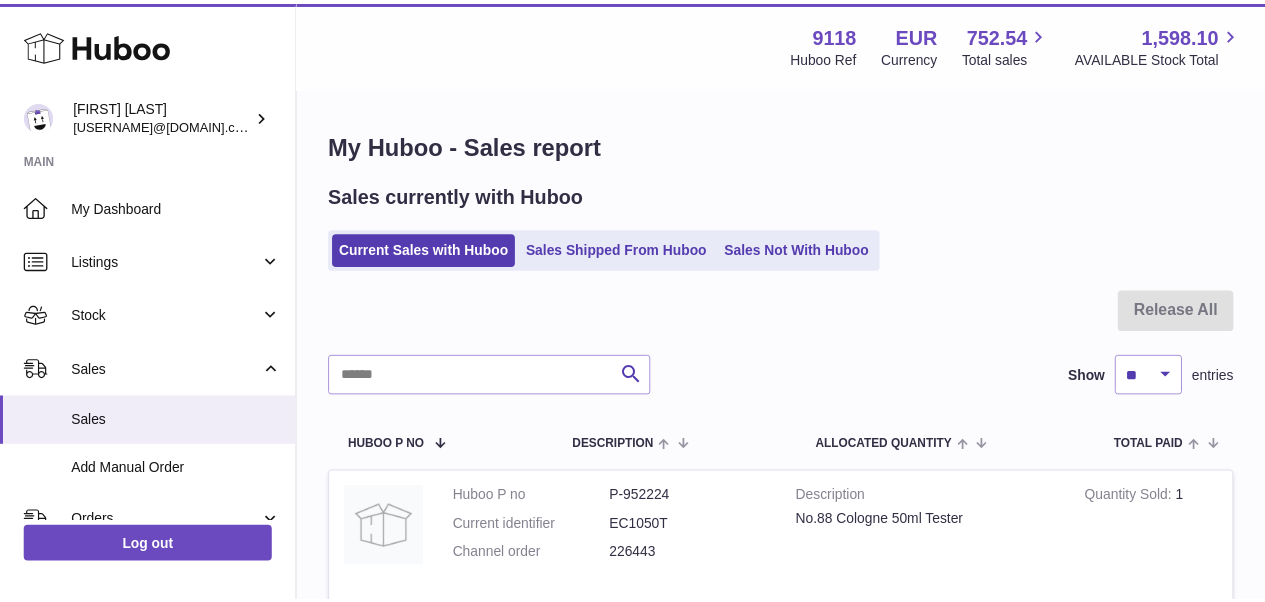 scroll, scrollTop: 0, scrollLeft: 0, axis: both 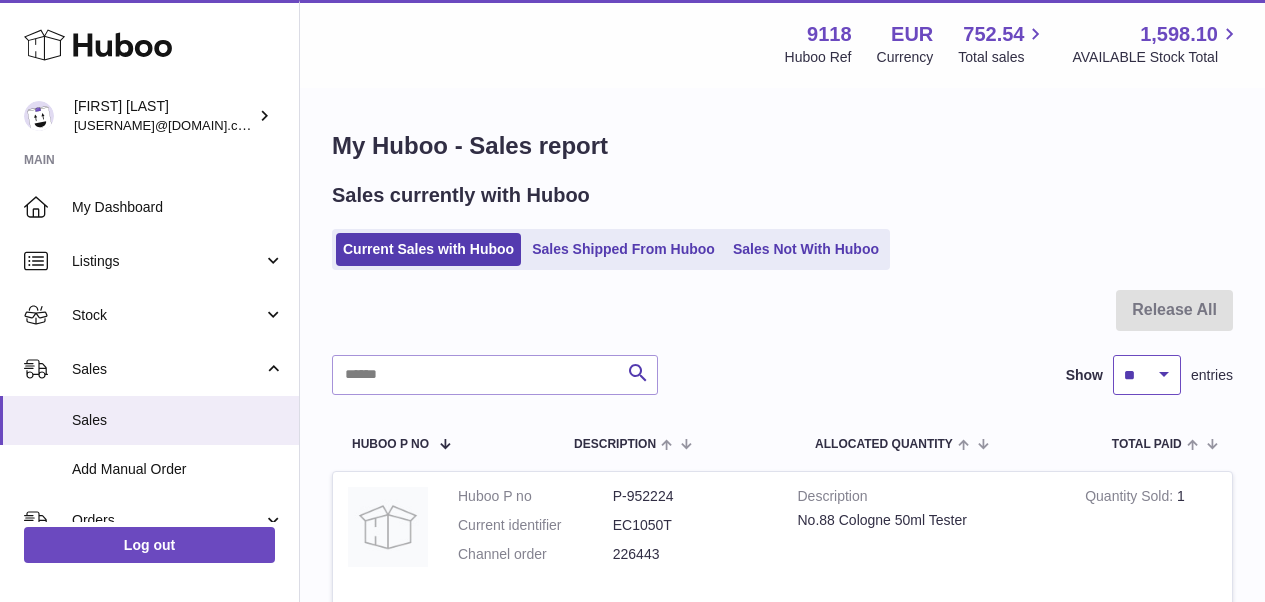 select on "***" 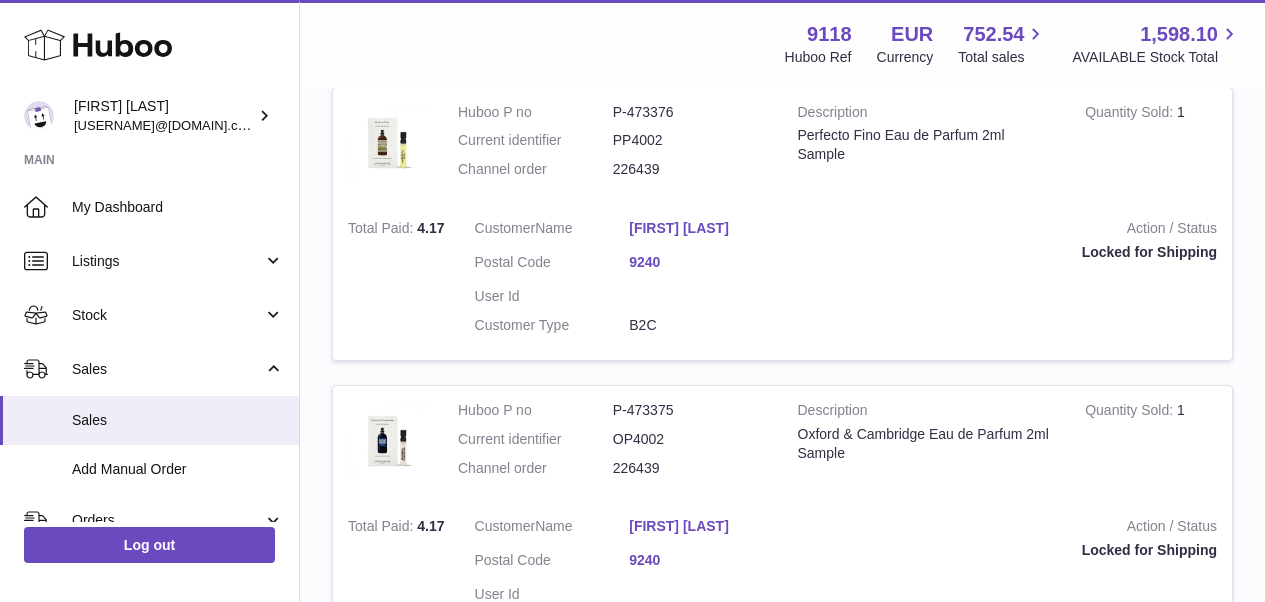 scroll, scrollTop: 1495, scrollLeft: 0, axis: vertical 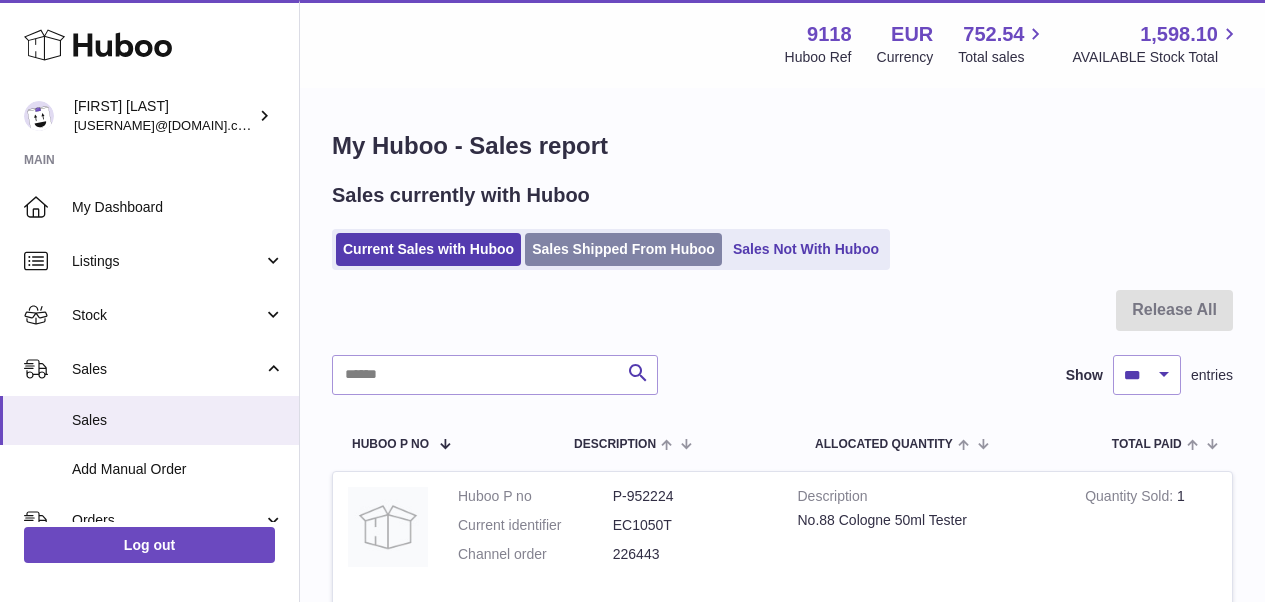 click on "Sales Shipped From Huboo" at bounding box center (623, 249) 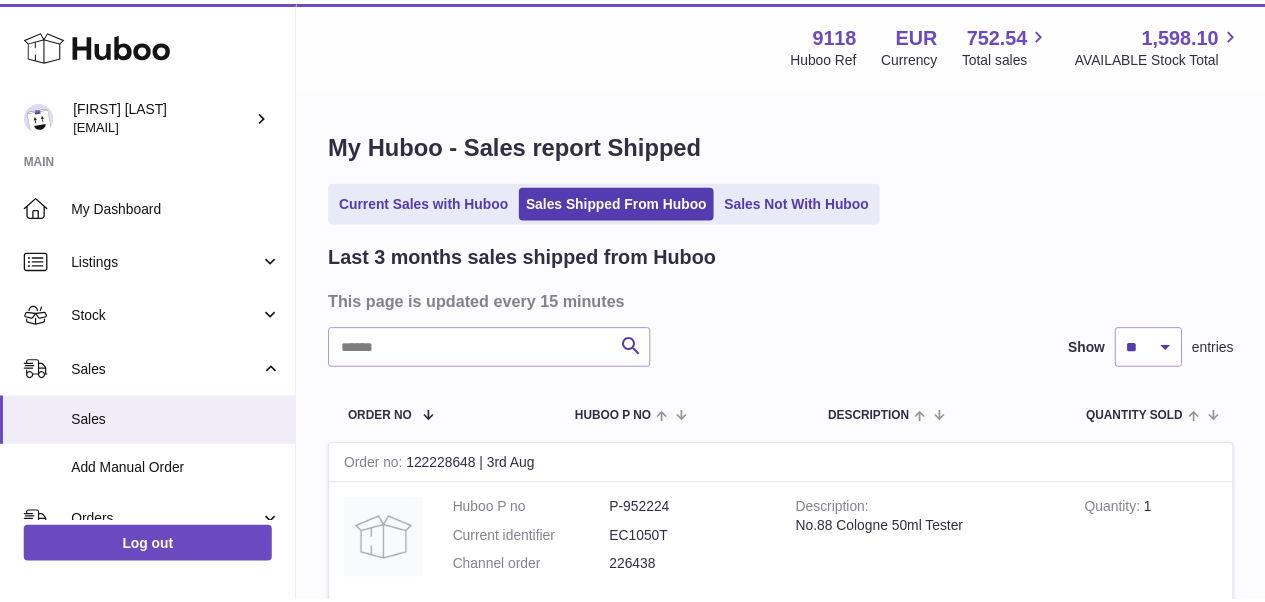 scroll, scrollTop: 0, scrollLeft: 0, axis: both 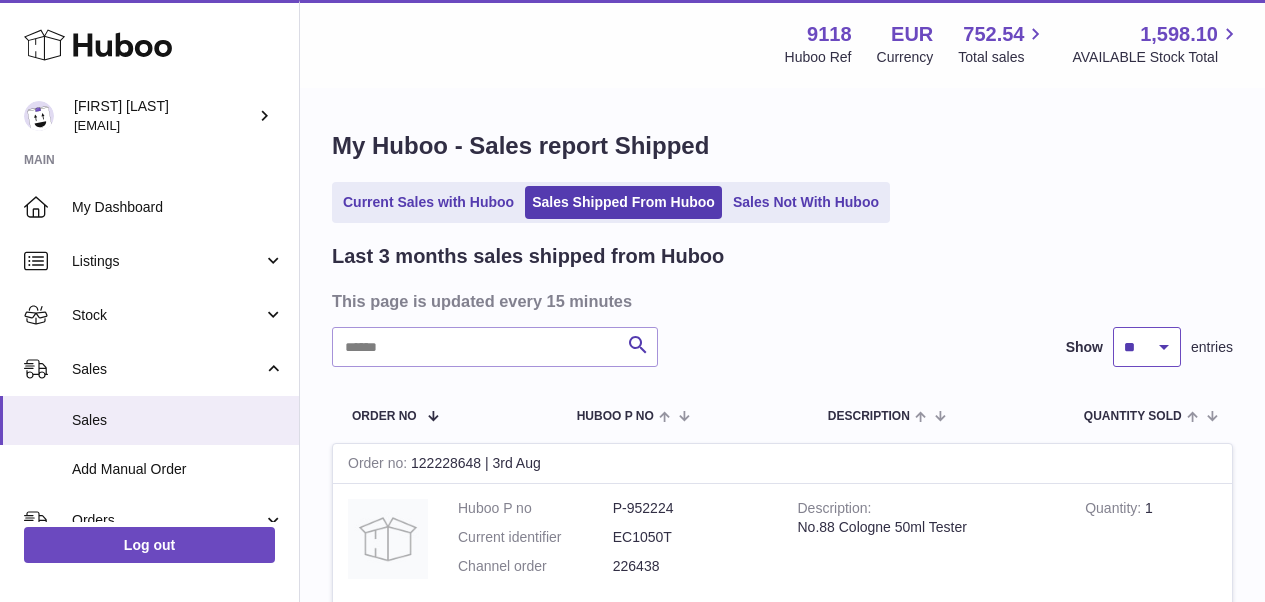 select on "**" 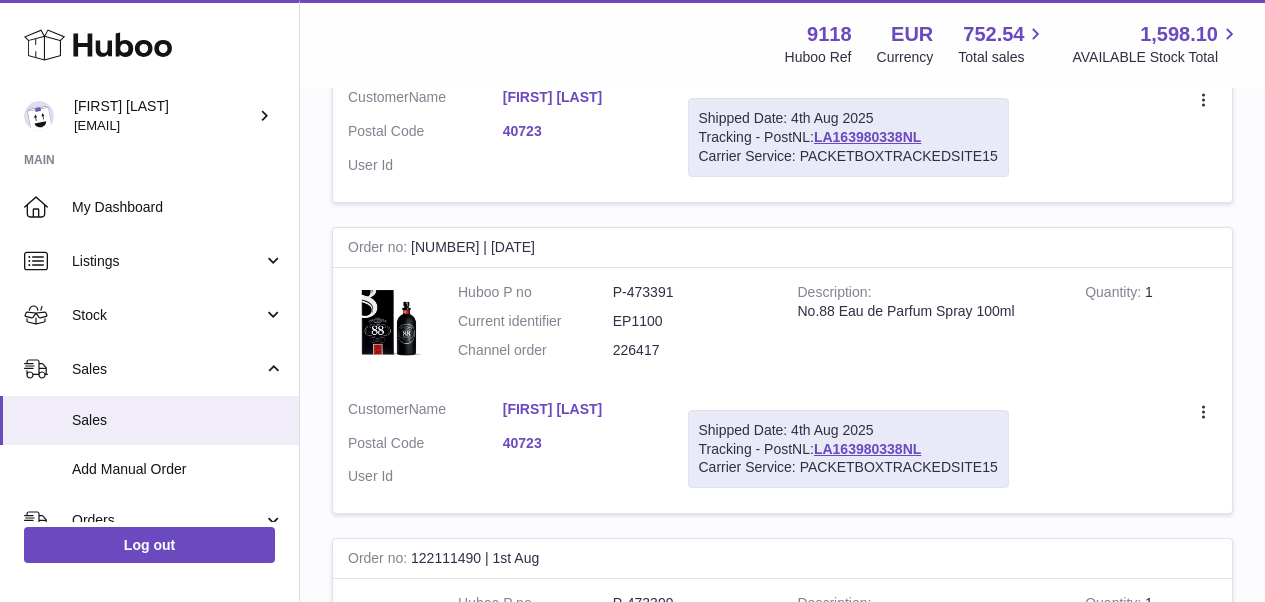 scroll, scrollTop: 5536, scrollLeft: 0, axis: vertical 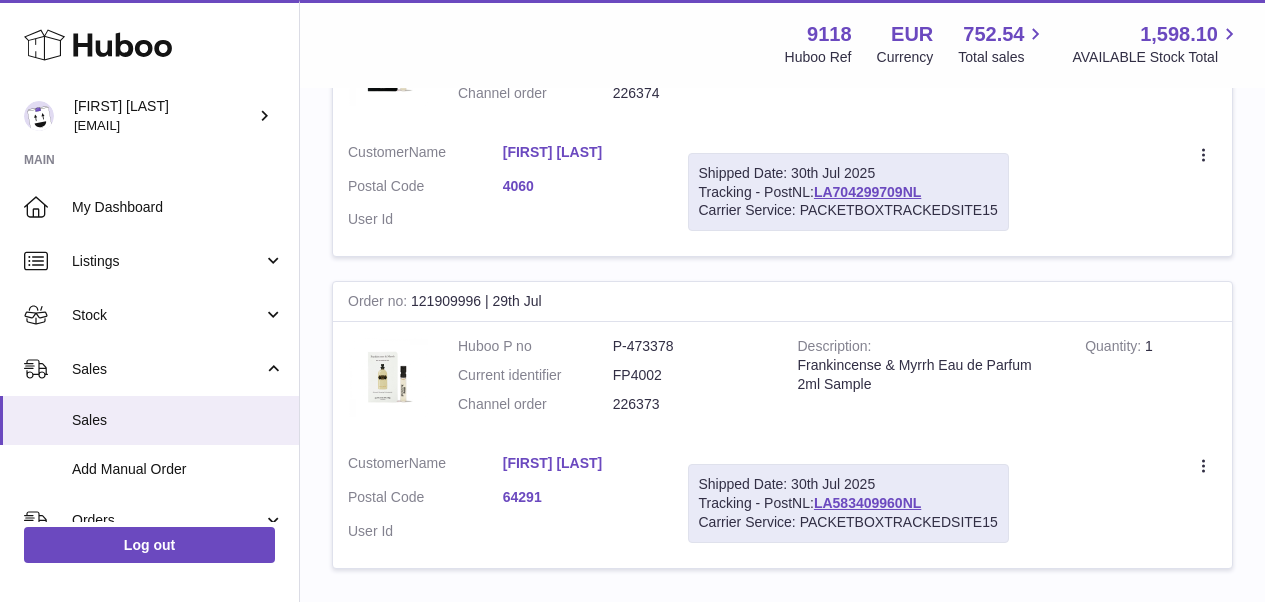 click on "2" at bounding box center [927, 611] 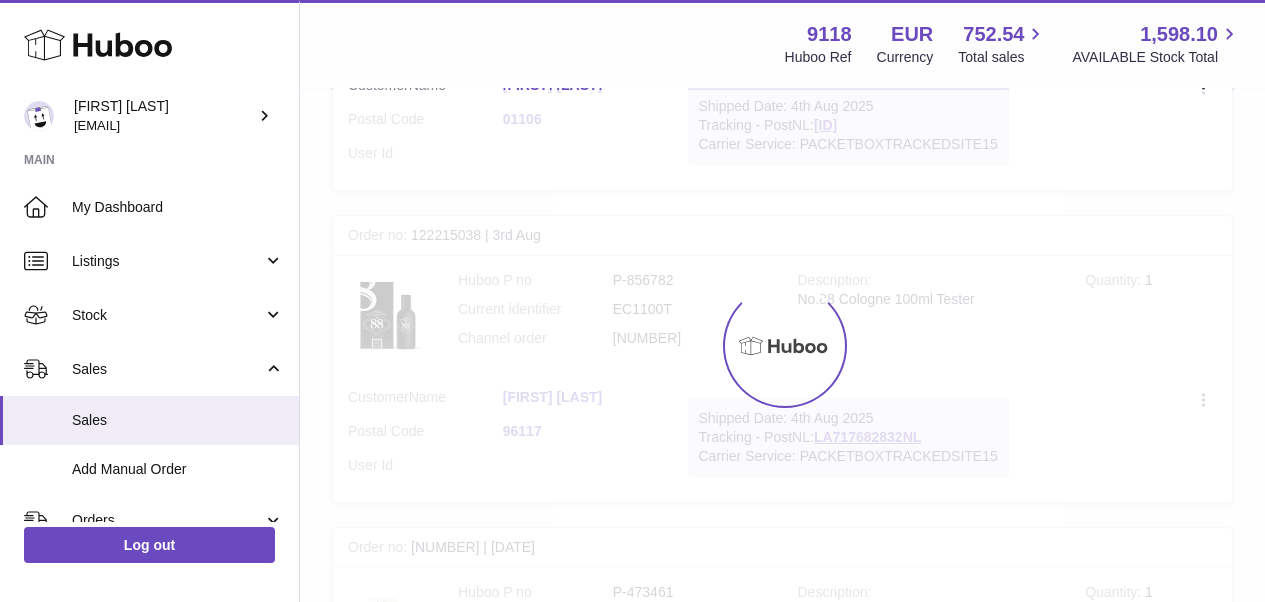 scroll, scrollTop: 90, scrollLeft: 0, axis: vertical 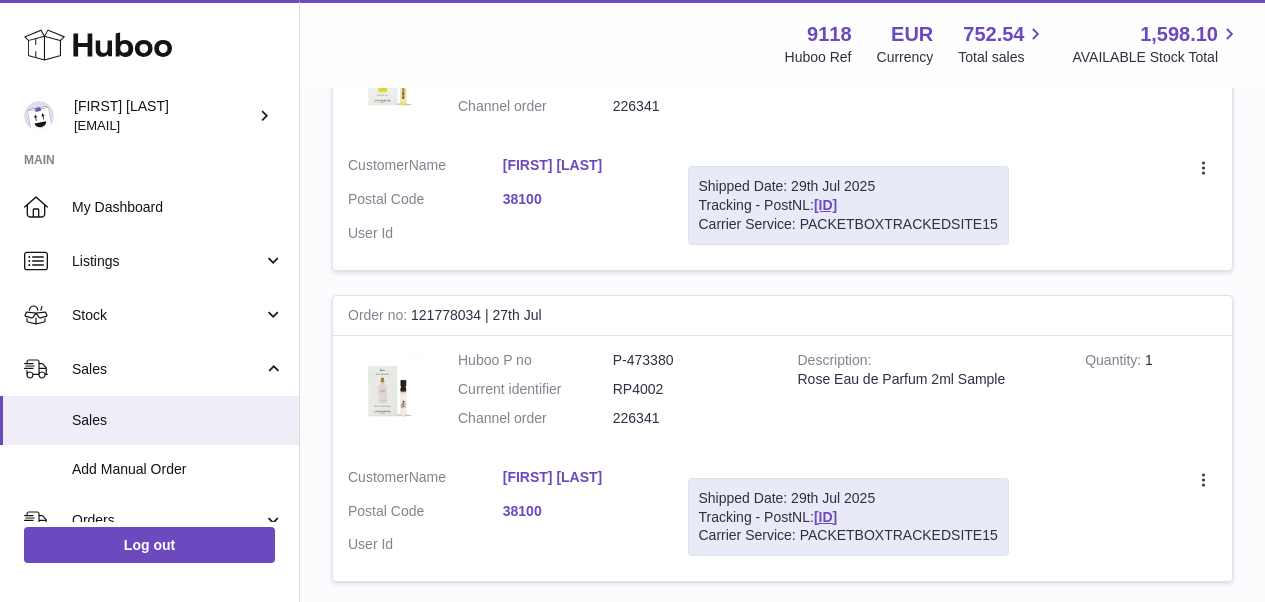 click on "3" at bounding box center [963, 624] 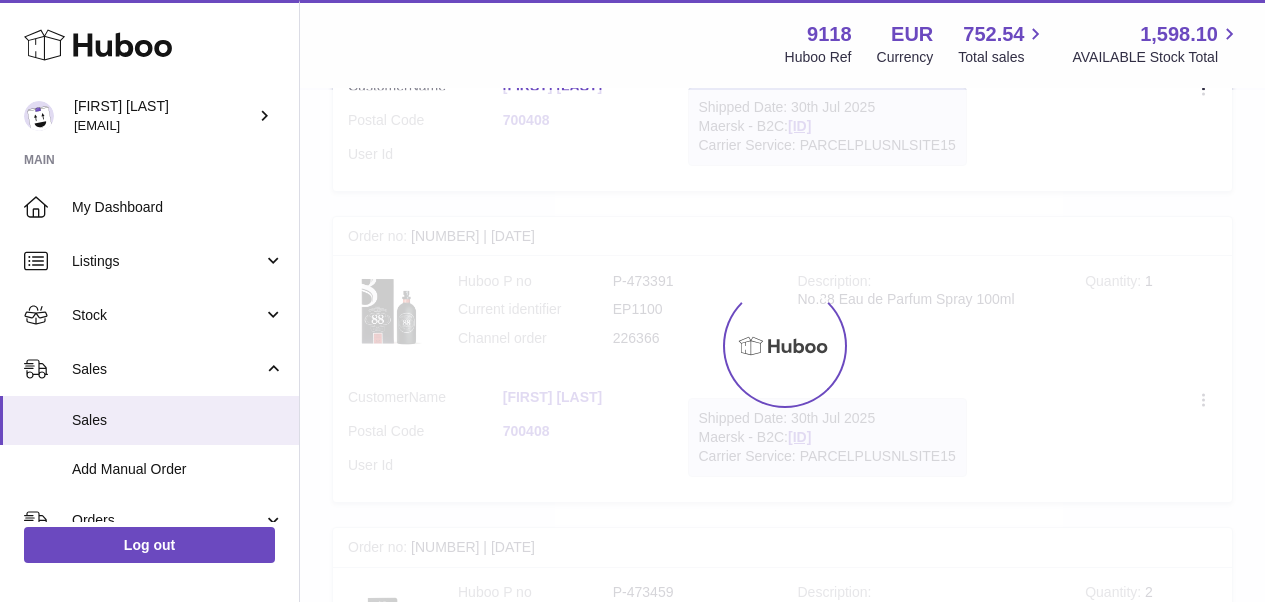 scroll, scrollTop: 90, scrollLeft: 0, axis: vertical 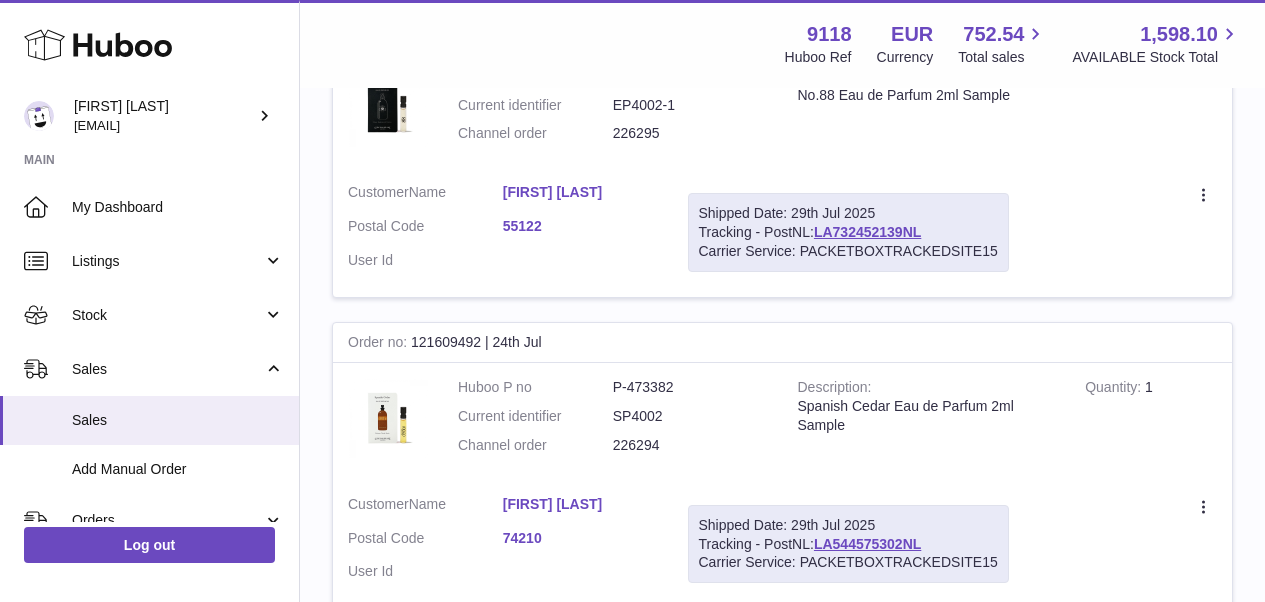 click on "4" at bounding box center (999, 651) 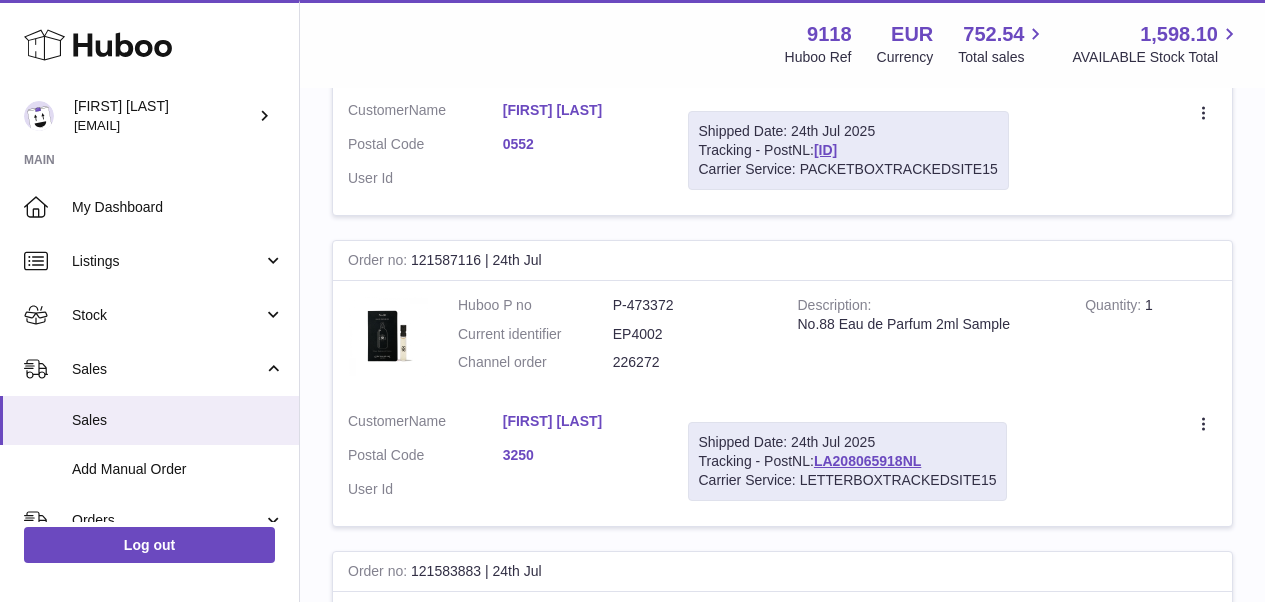 scroll, scrollTop: 90, scrollLeft: 0, axis: vertical 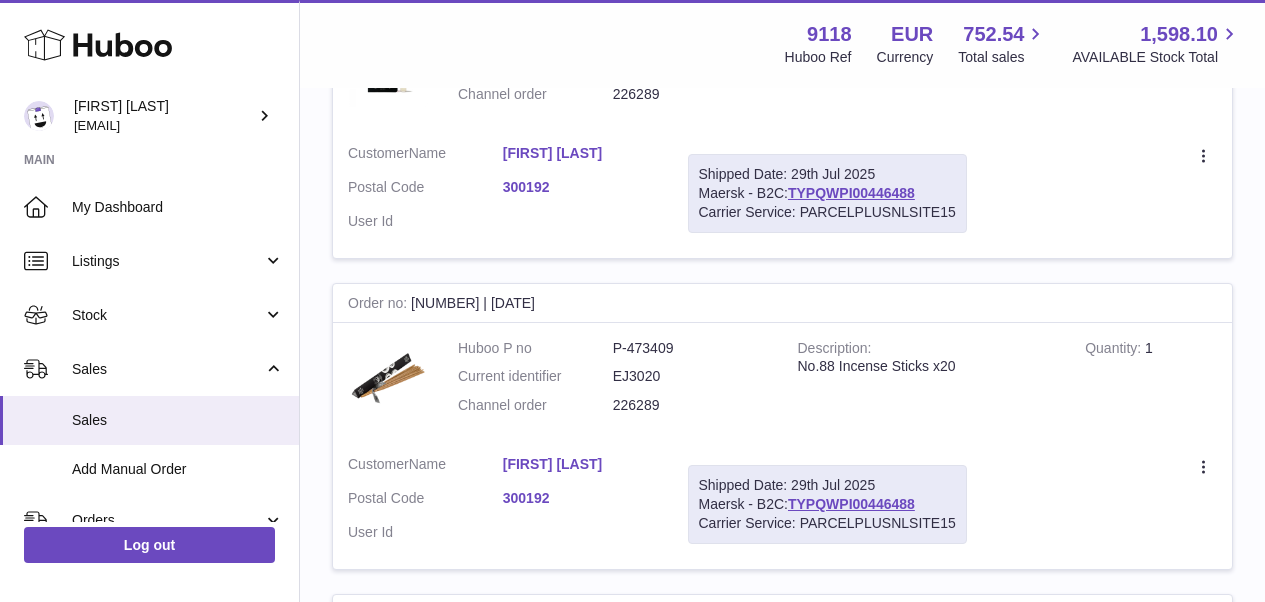 click on "Adrian Rusu" at bounding box center [580, 464] 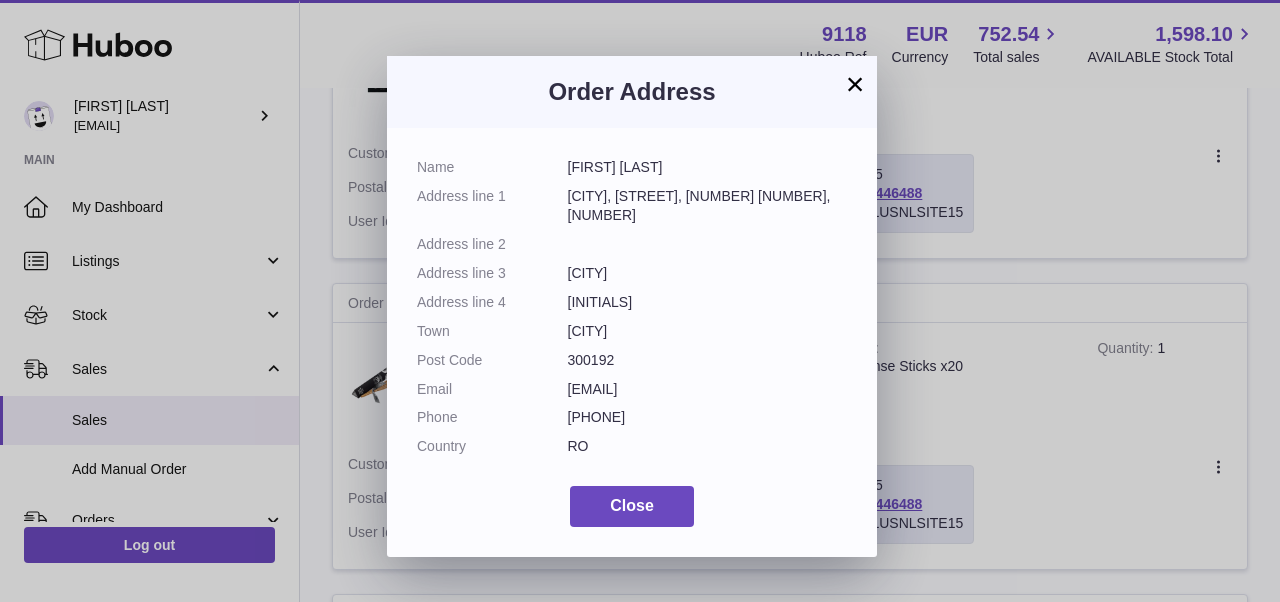 click on "×" at bounding box center [855, 84] 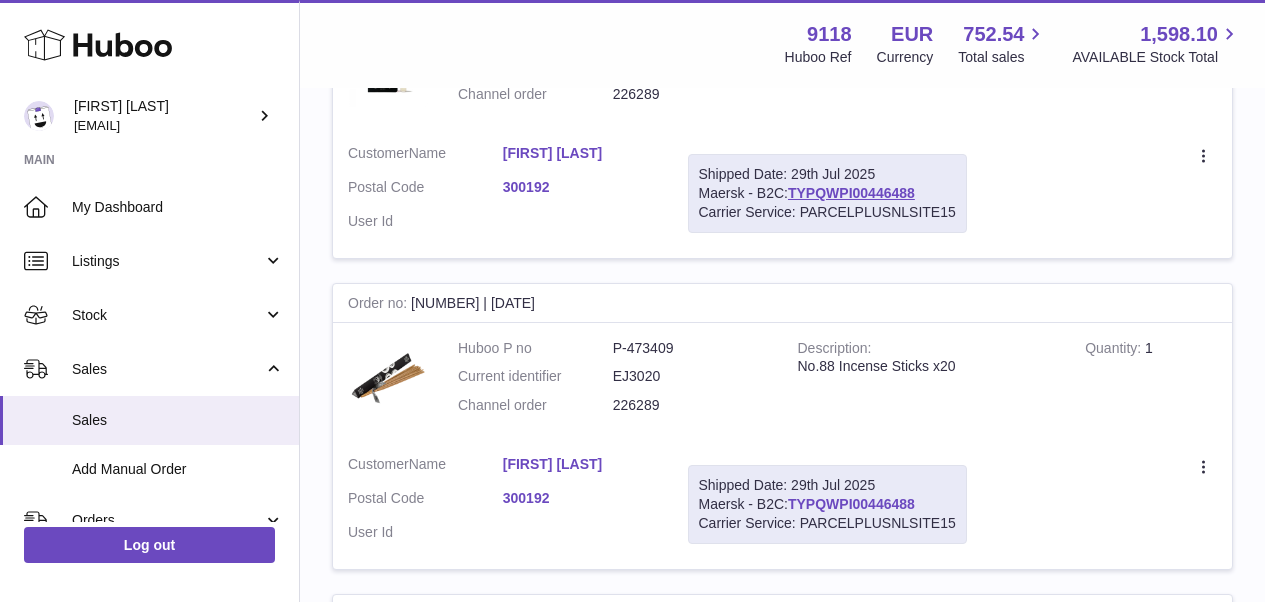 drag, startPoint x: 924, startPoint y: 474, endPoint x: 795, endPoint y: 478, distance: 129.062 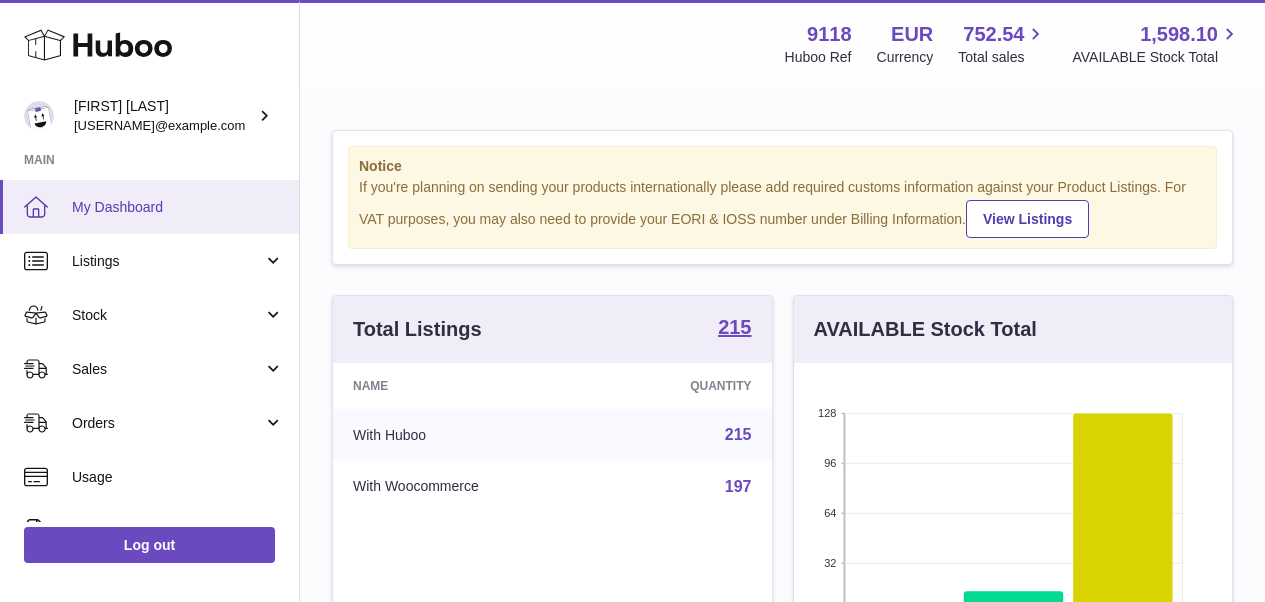 scroll, scrollTop: 0, scrollLeft: 0, axis: both 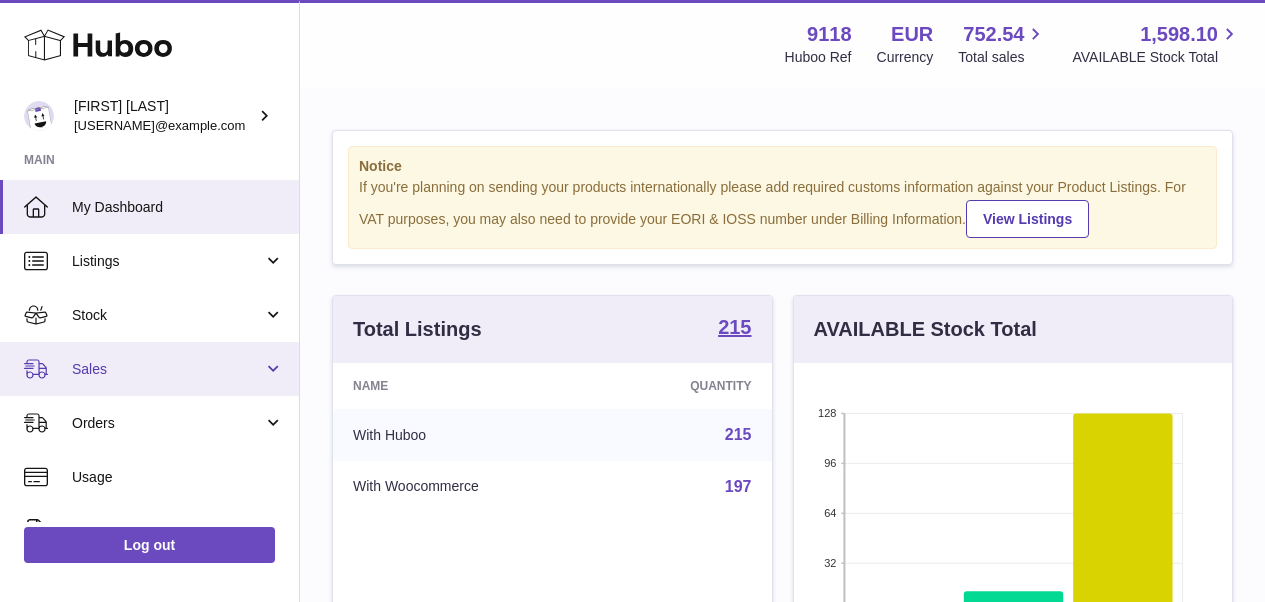 click on "Sales" at bounding box center [167, 369] 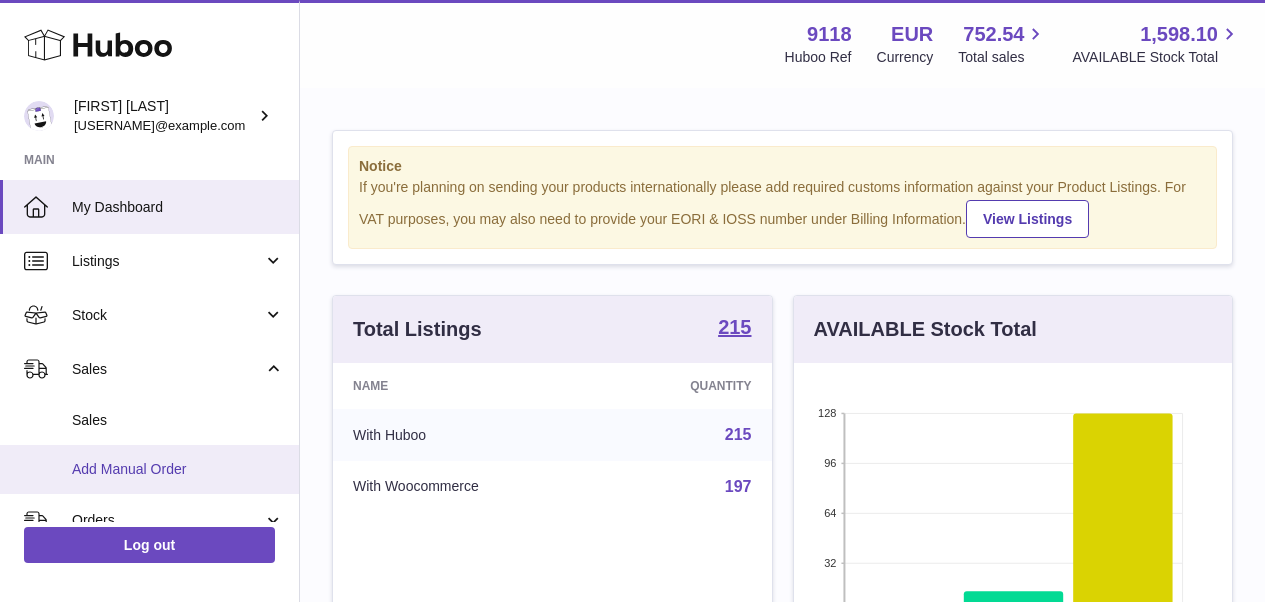 click on "Add Manual Order" at bounding box center [178, 469] 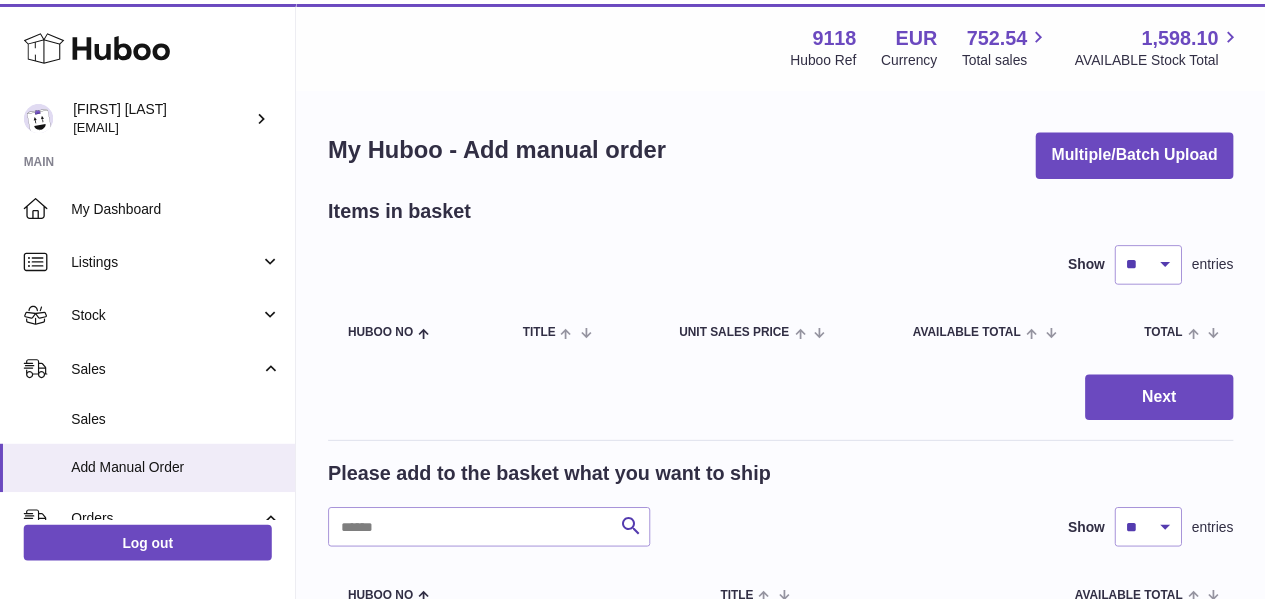 scroll, scrollTop: 0, scrollLeft: 0, axis: both 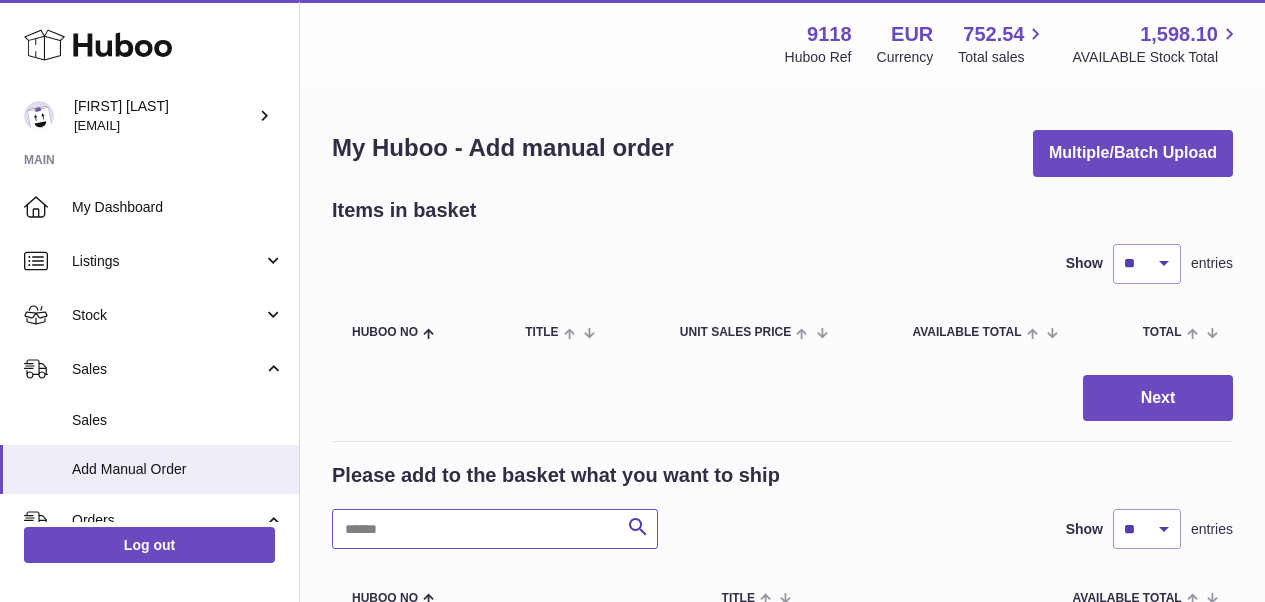 click at bounding box center (495, 529) 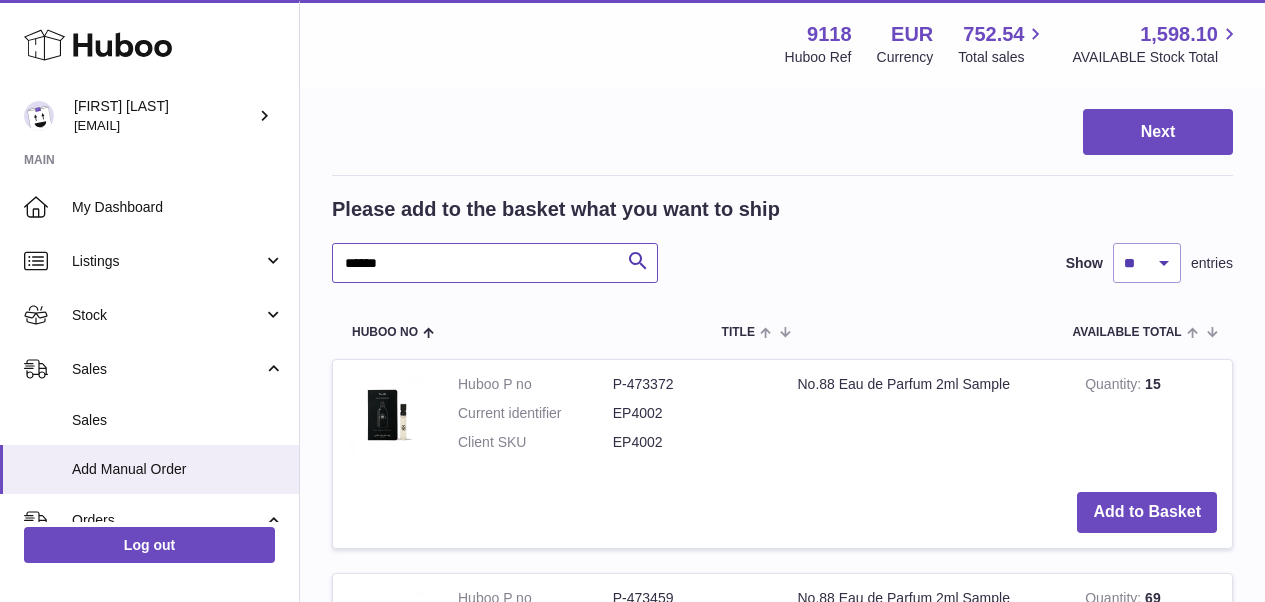 scroll, scrollTop: 270, scrollLeft: 0, axis: vertical 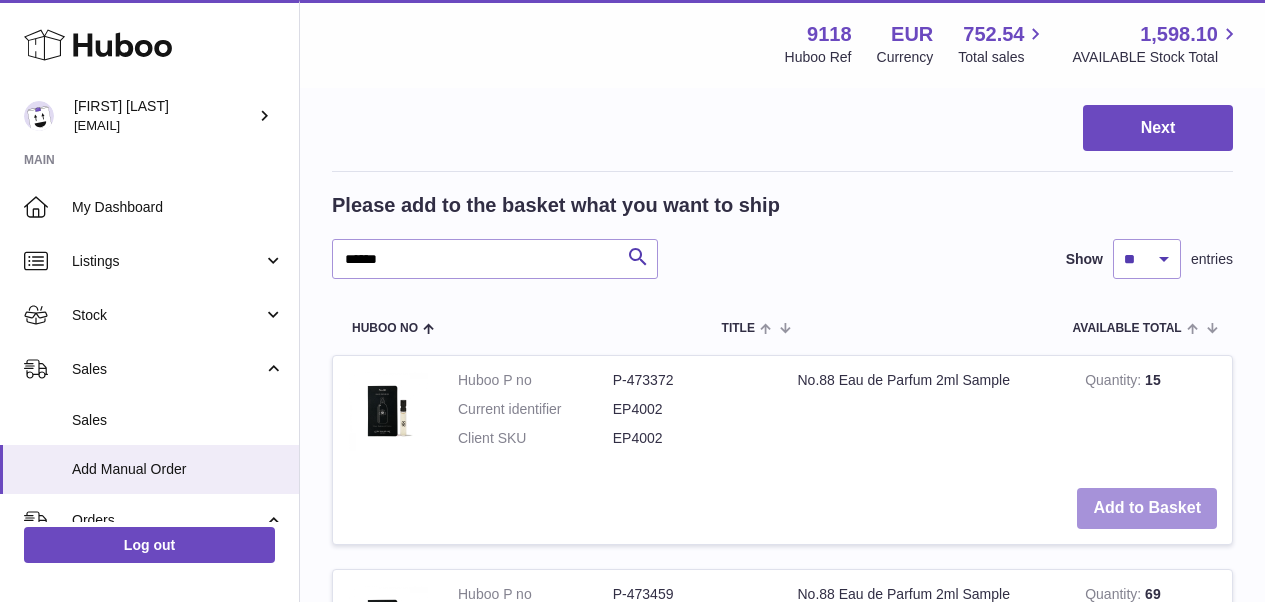 click on "Add to Basket" at bounding box center (1147, 508) 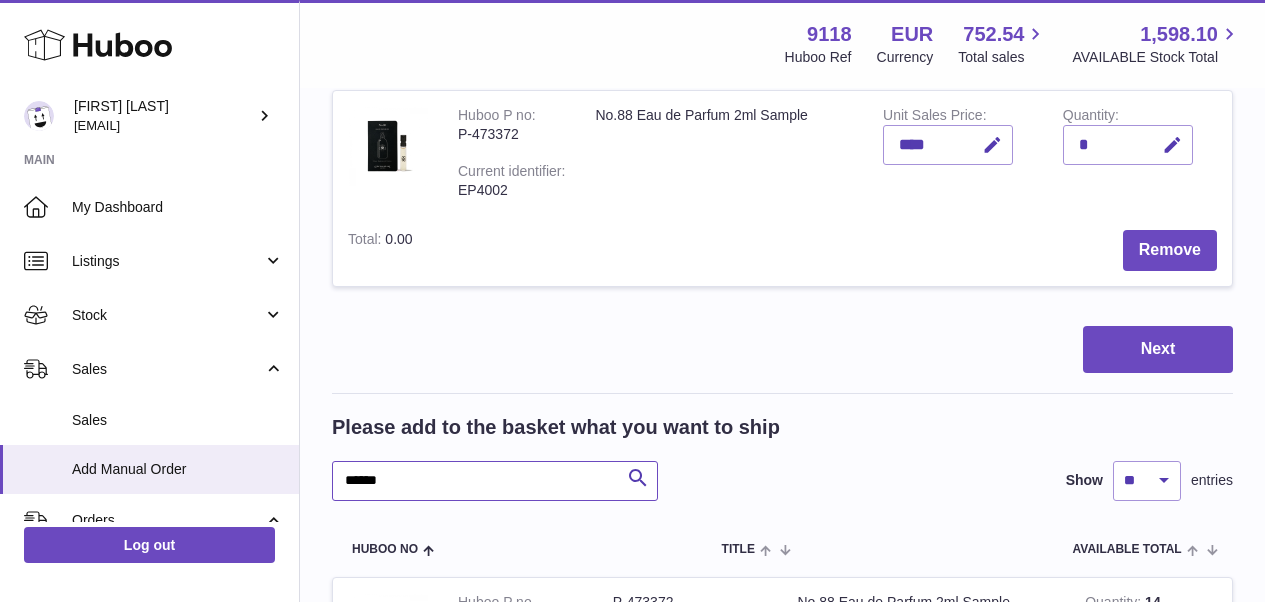 click on "******" at bounding box center (495, 481) 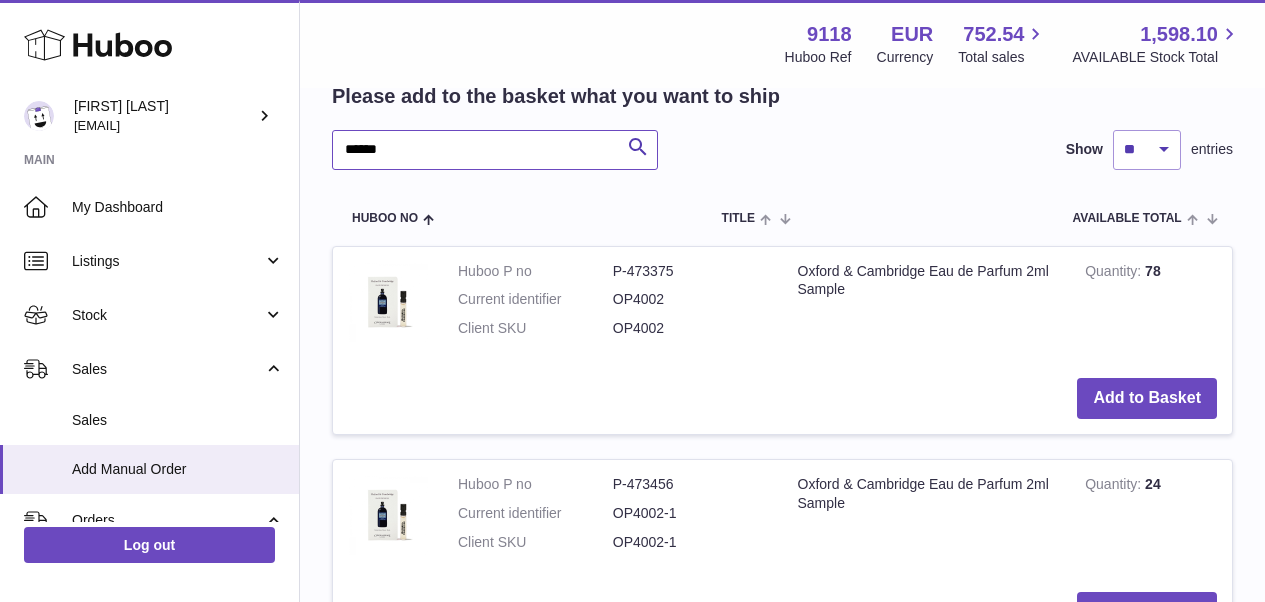scroll, scrollTop: 613, scrollLeft: 0, axis: vertical 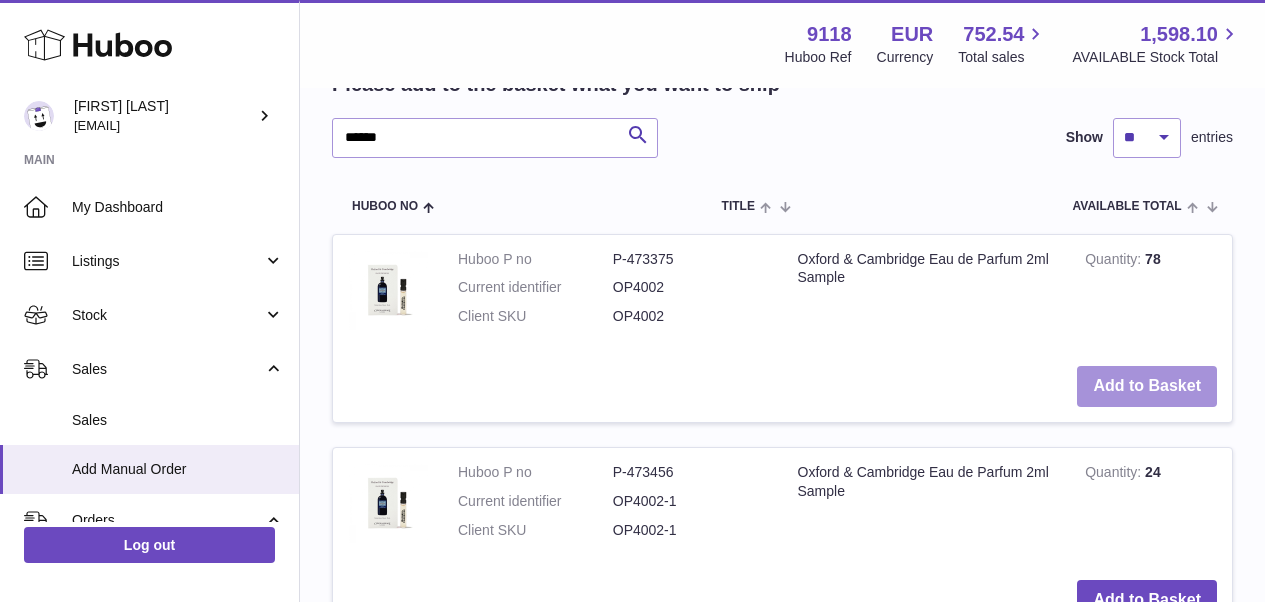 click on "Add to Basket" at bounding box center [1147, 386] 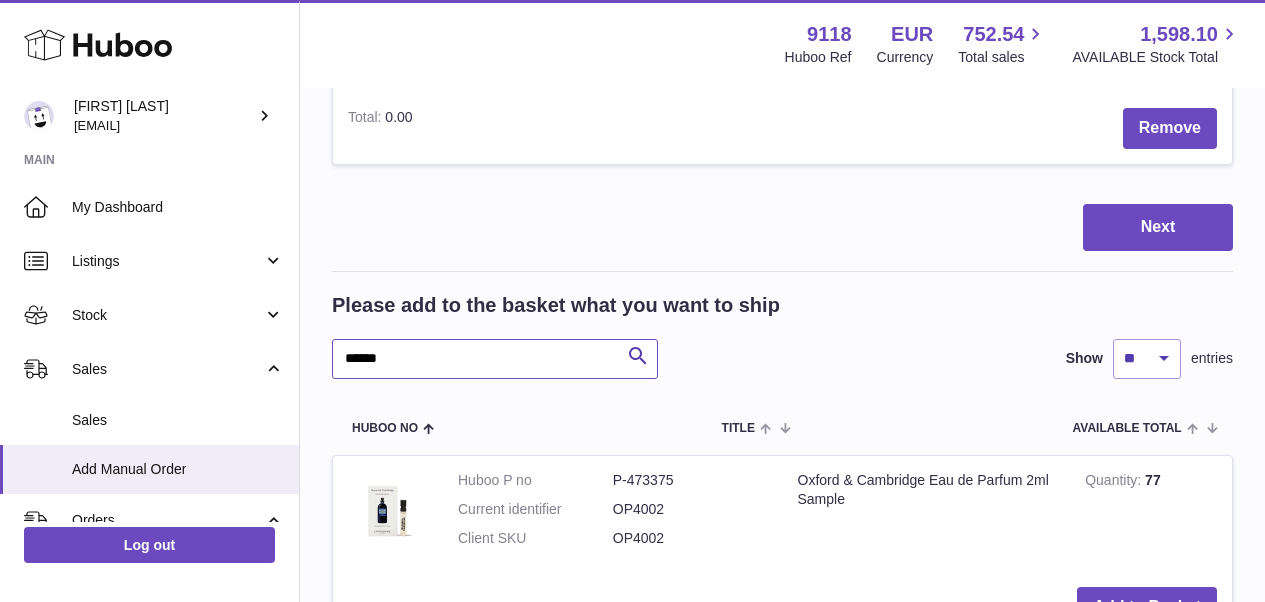 click on "******" at bounding box center [495, 359] 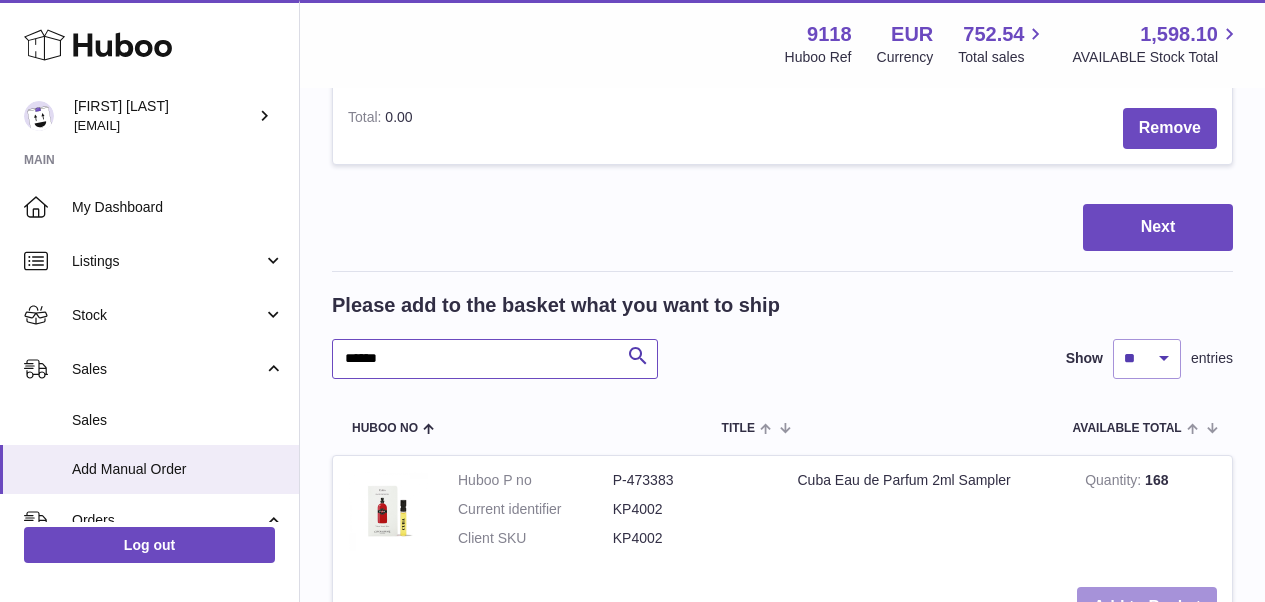 type on "******" 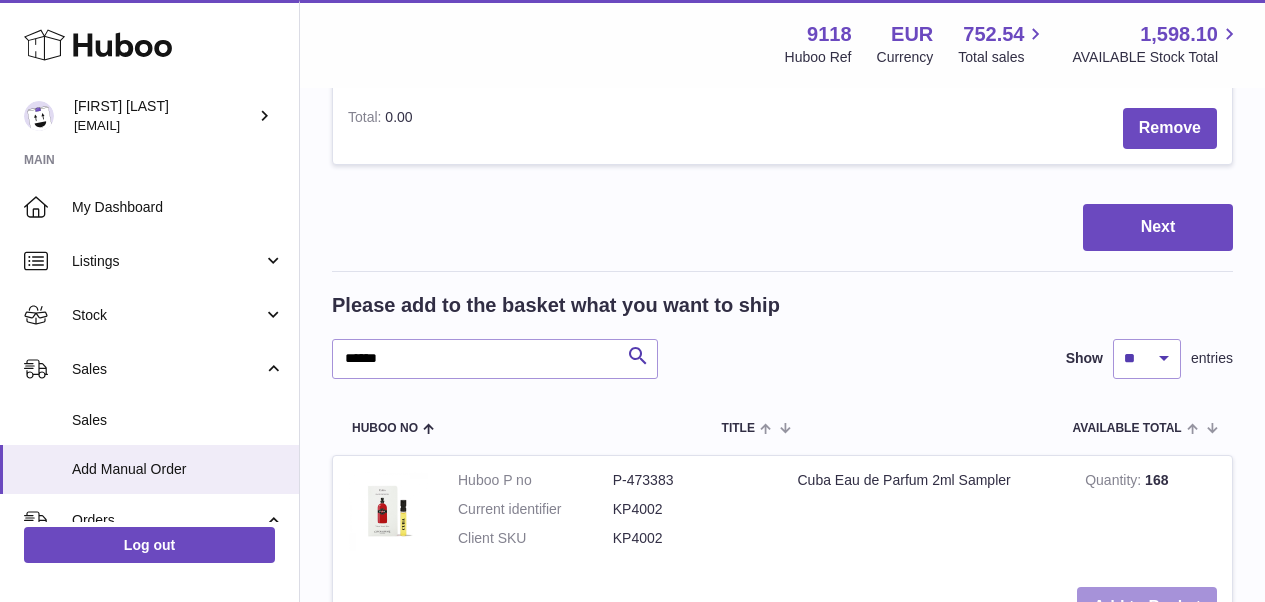 click on "Add to Basket" at bounding box center (1147, 607) 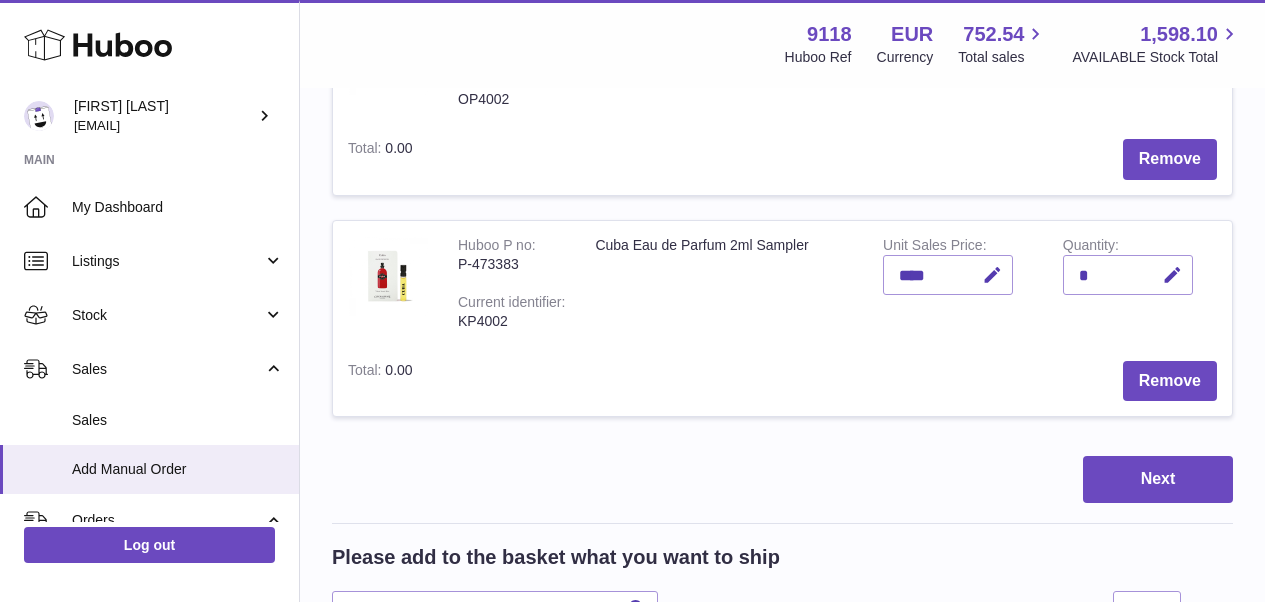 scroll, scrollTop: 588, scrollLeft: 0, axis: vertical 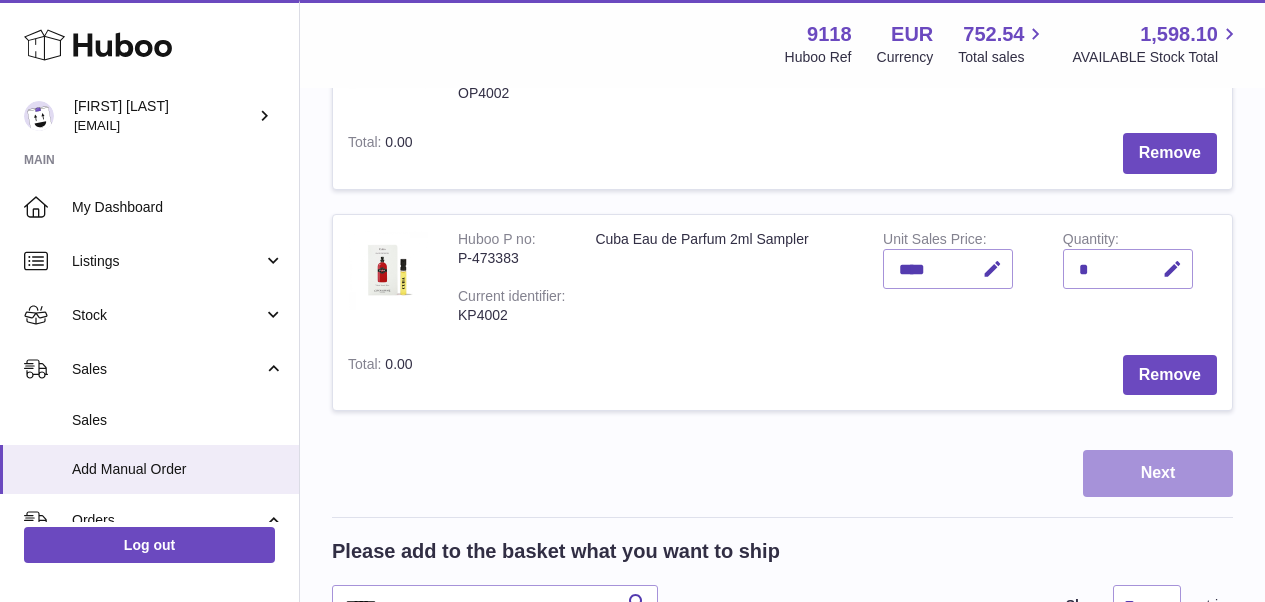 click on "Next" at bounding box center [1158, 473] 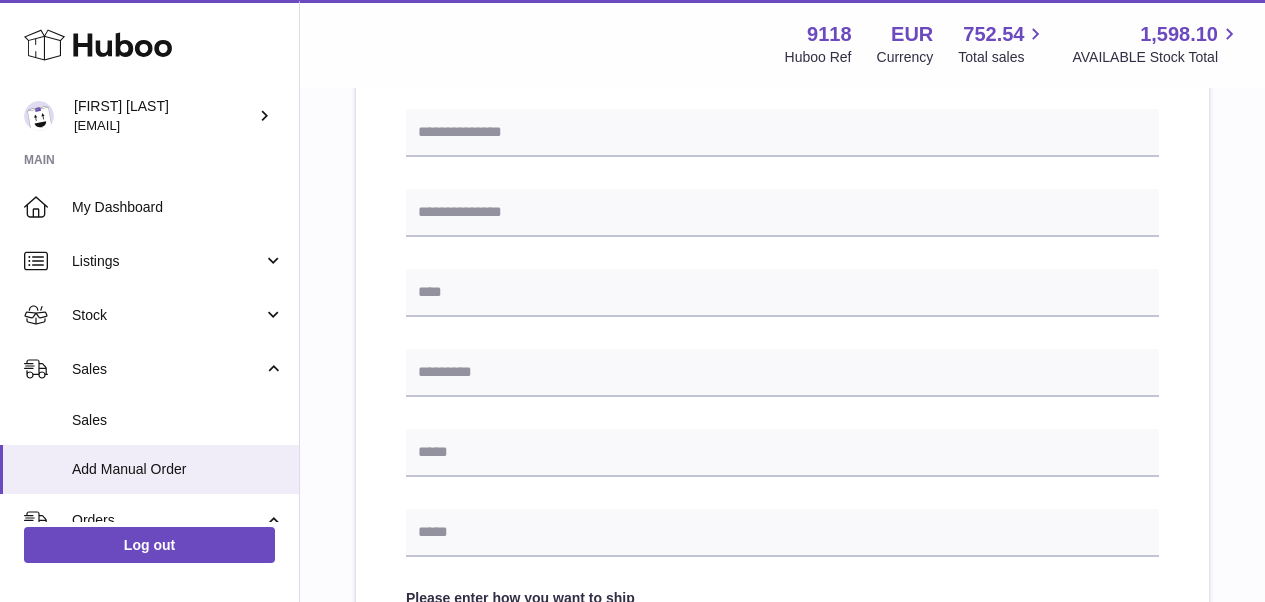 scroll, scrollTop: 0, scrollLeft: 0, axis: both 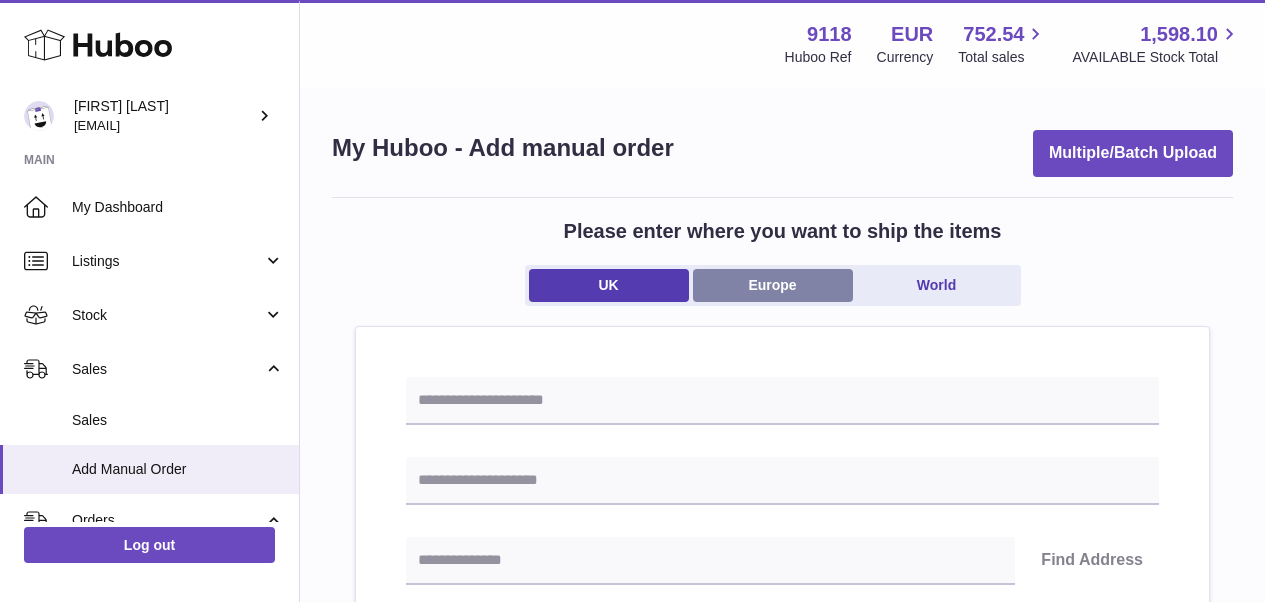 click on "Europe" at bounding box center [773, 285] 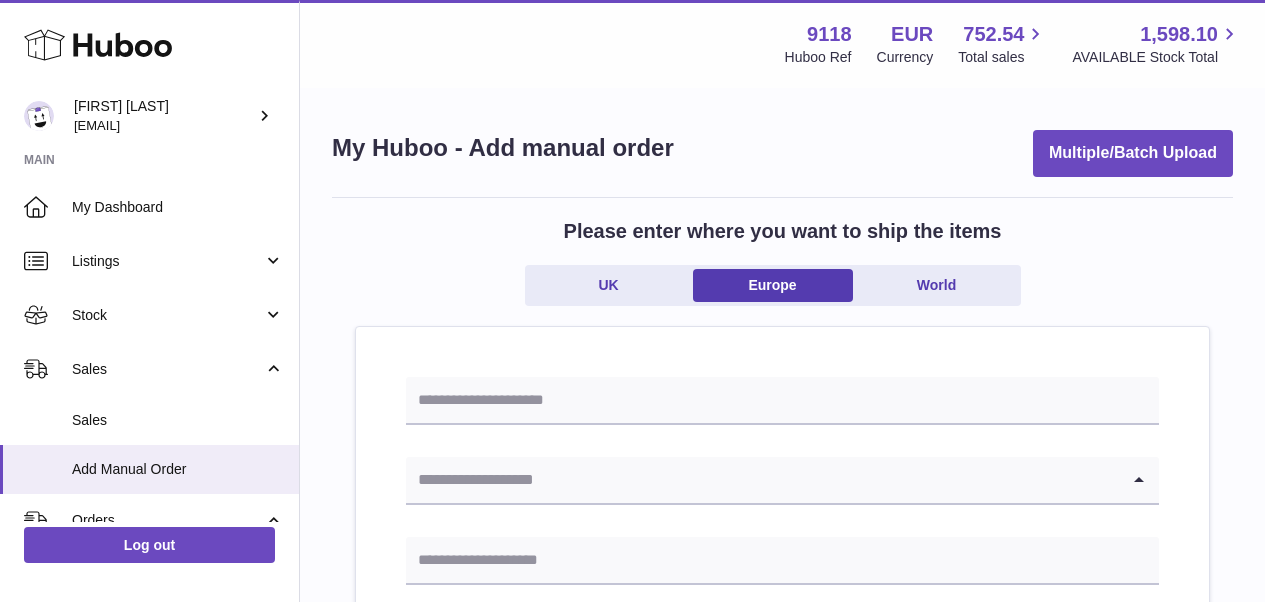 click at bounding box center [762, 480] 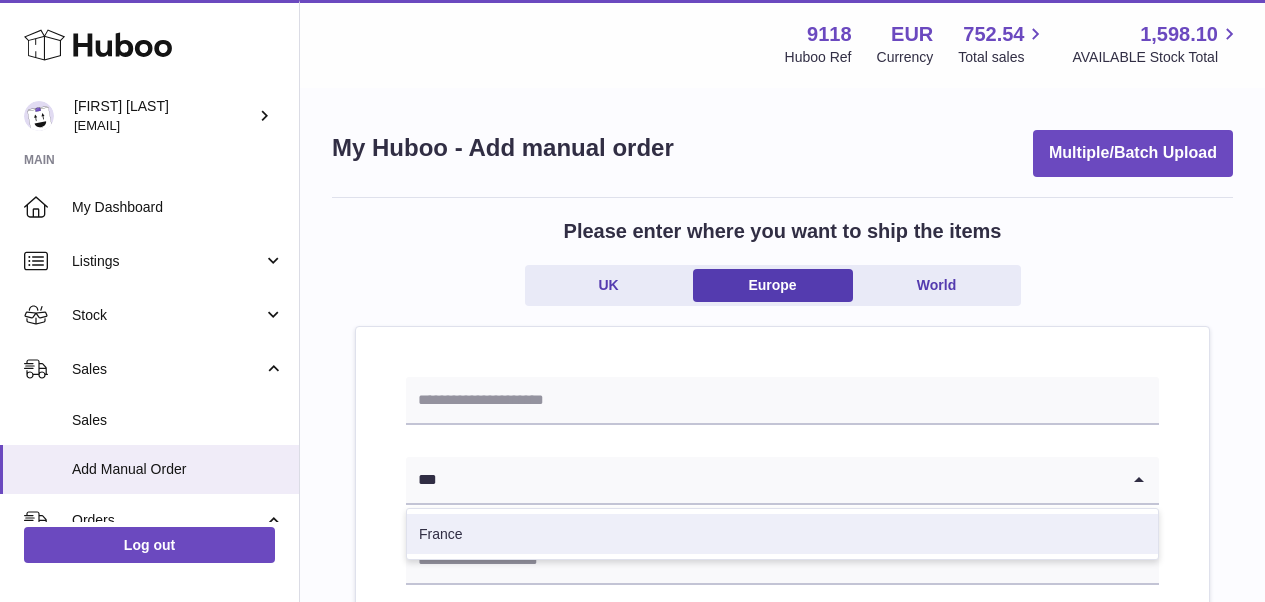 click on "France" at bounding box center [782, 534] 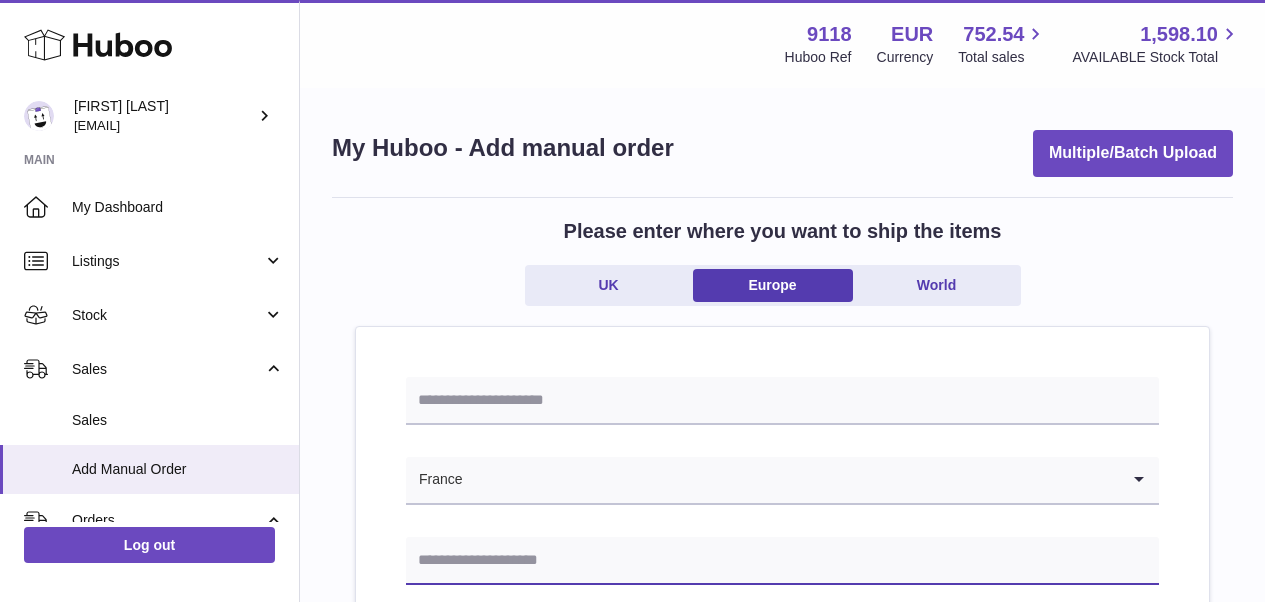 click at bounding box center [782, 561] 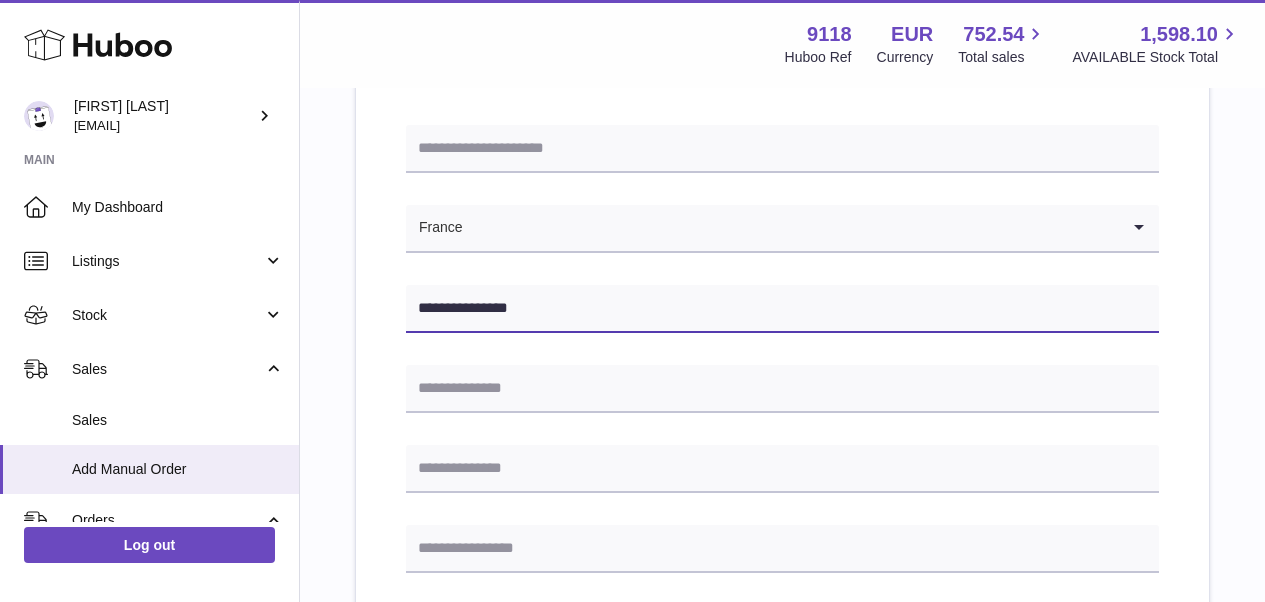 scroll, scrollTop: 255, scrollLeft: 0, axis: vertical 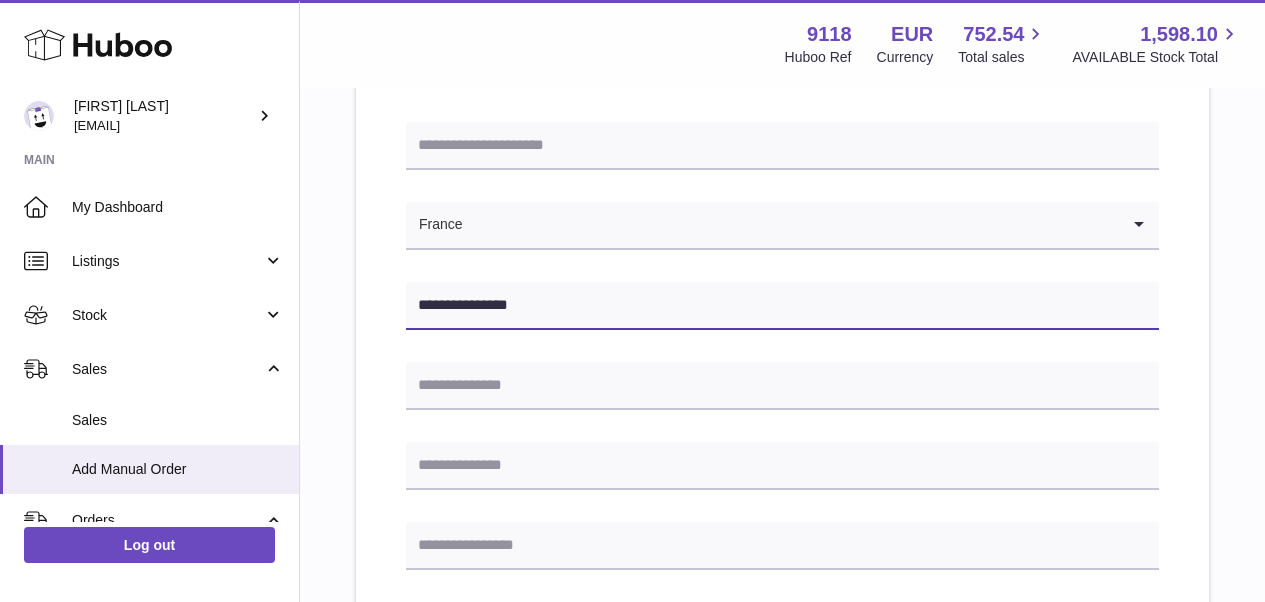 type on "**********" 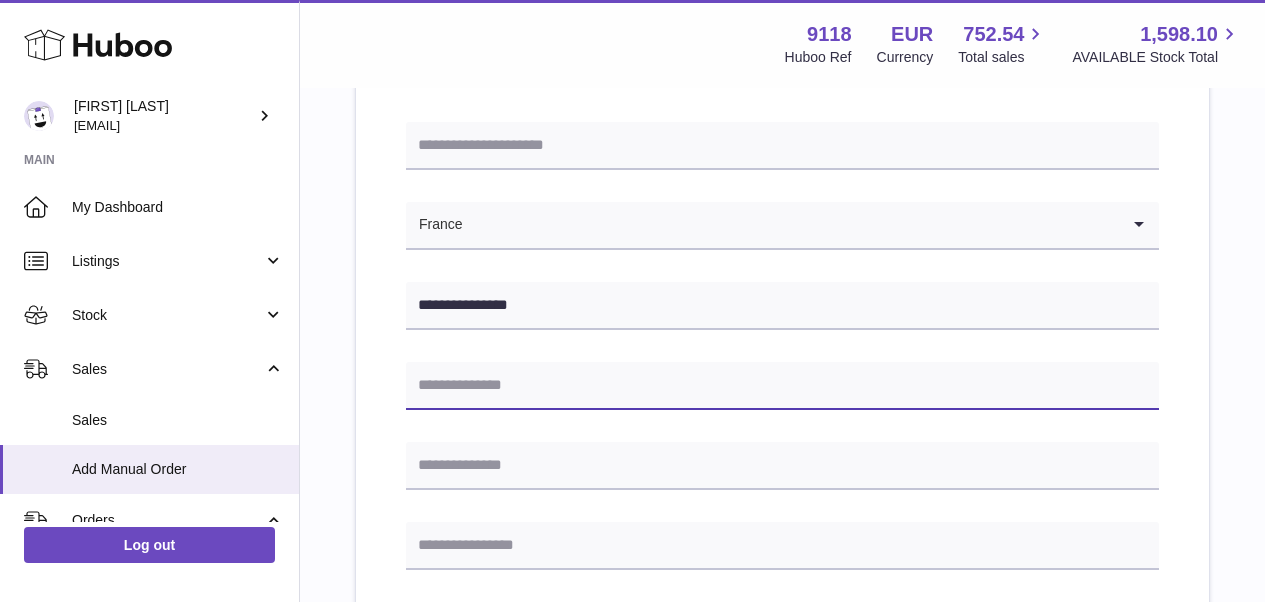 click at bounding box center [782, 386] 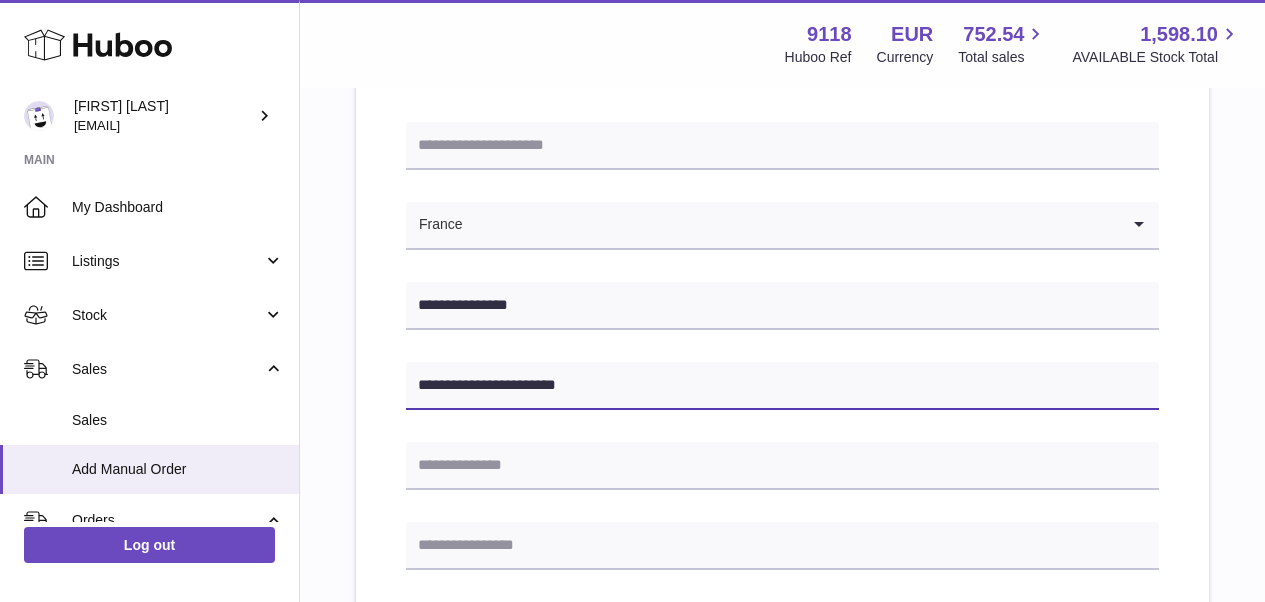 type on "**********" 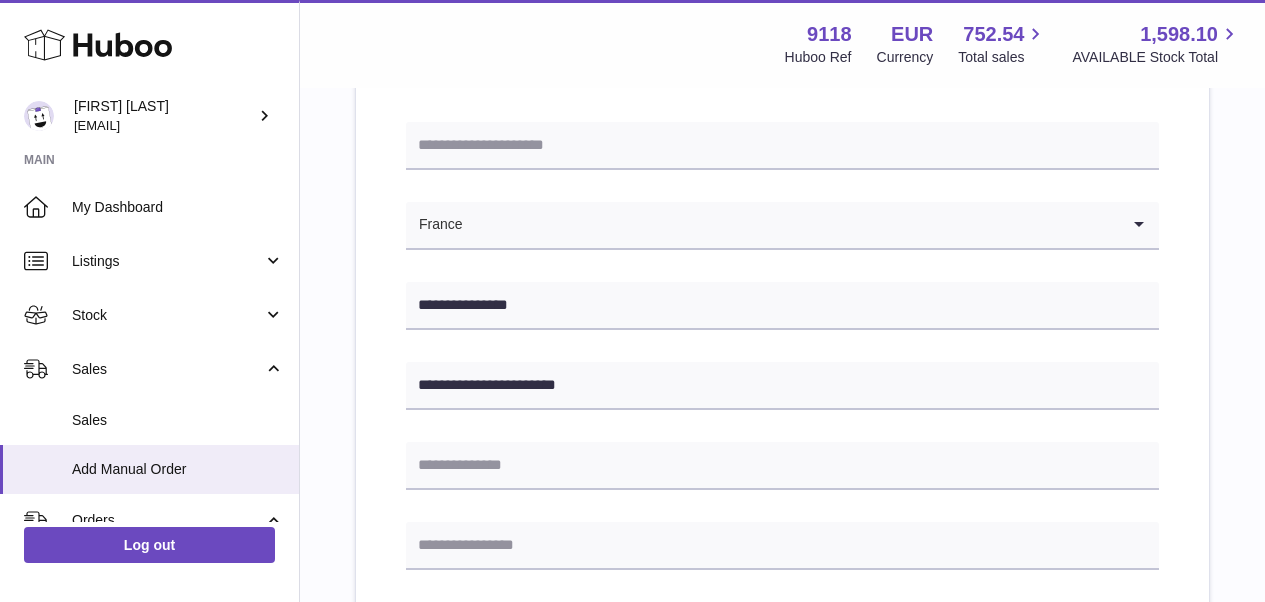 scroll, scrollTop: 577, scrollLeft: 0, axis: vertical 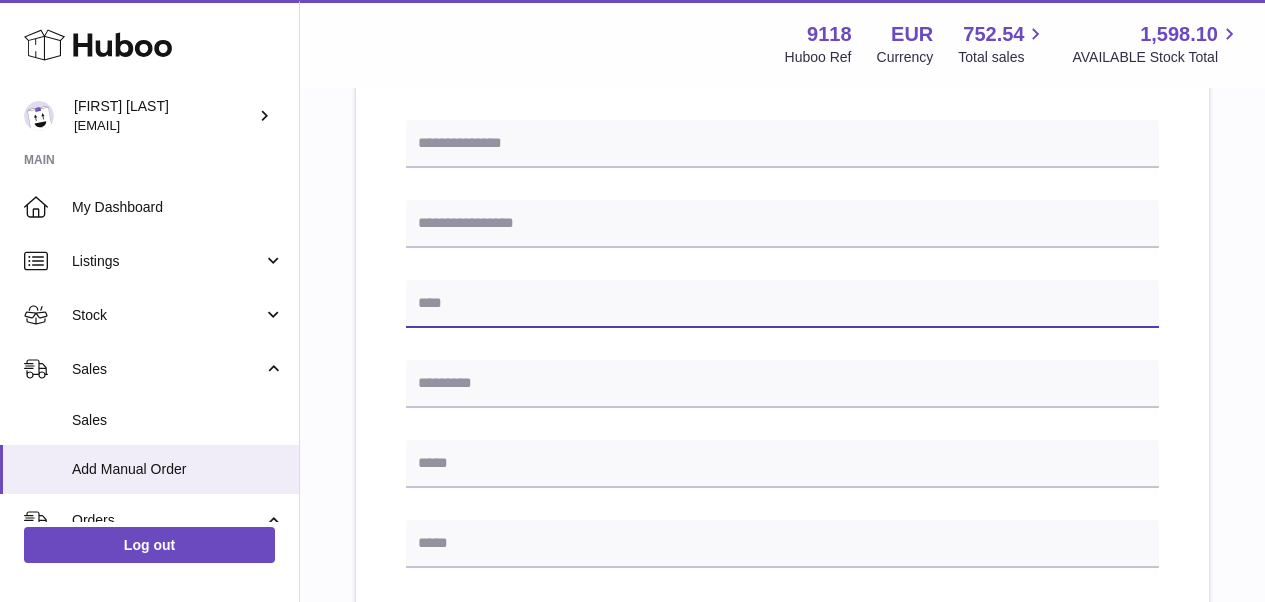 click at bounding box center [782, 304] 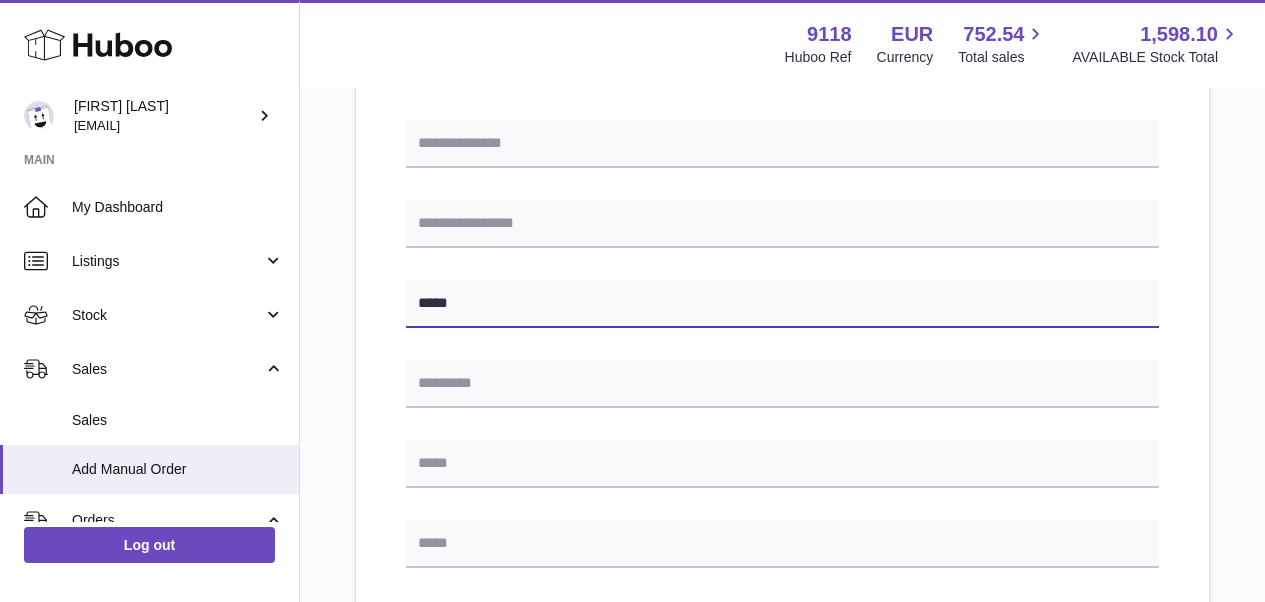 type on "*****" 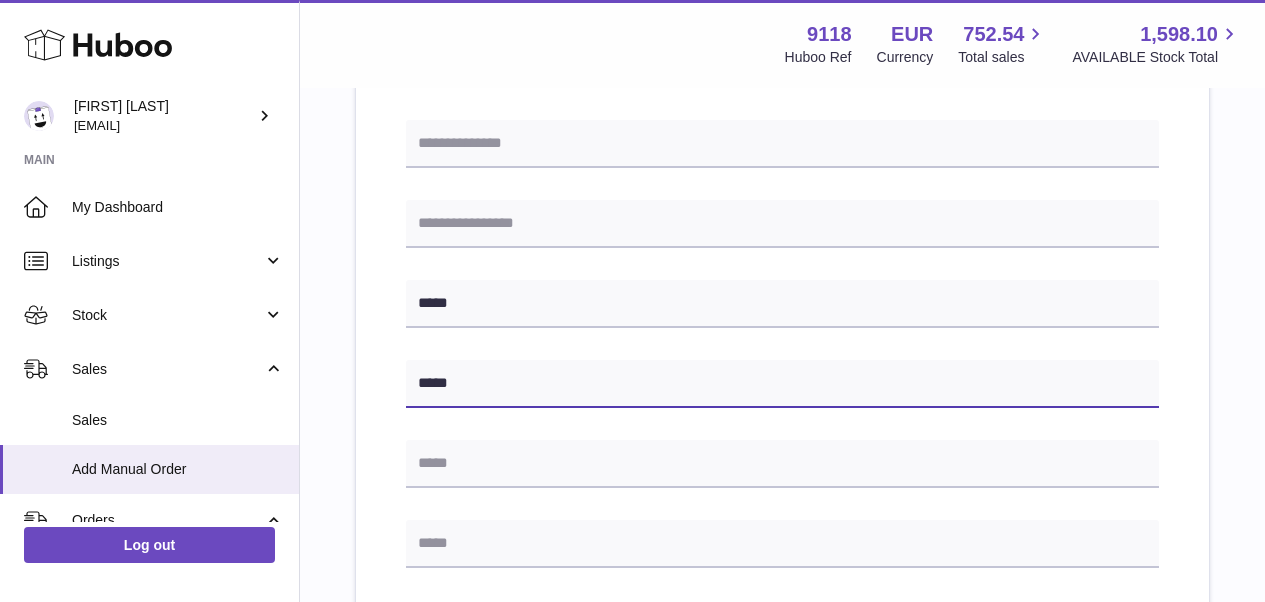 type on "*****" 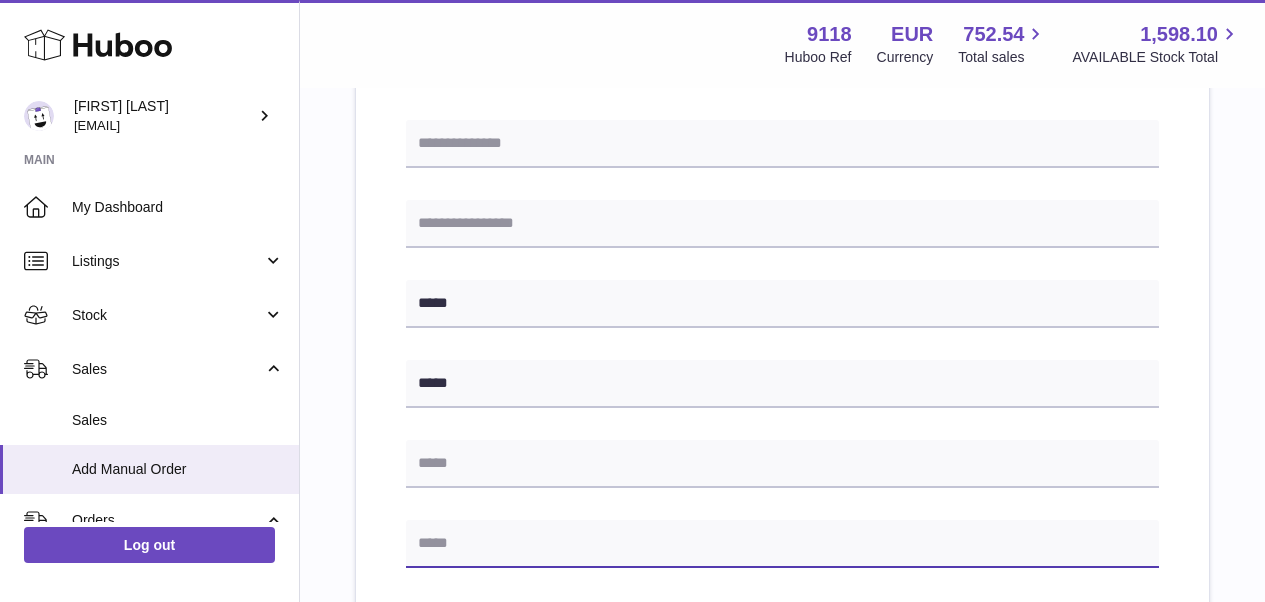 click at bounding box center [782, 544] 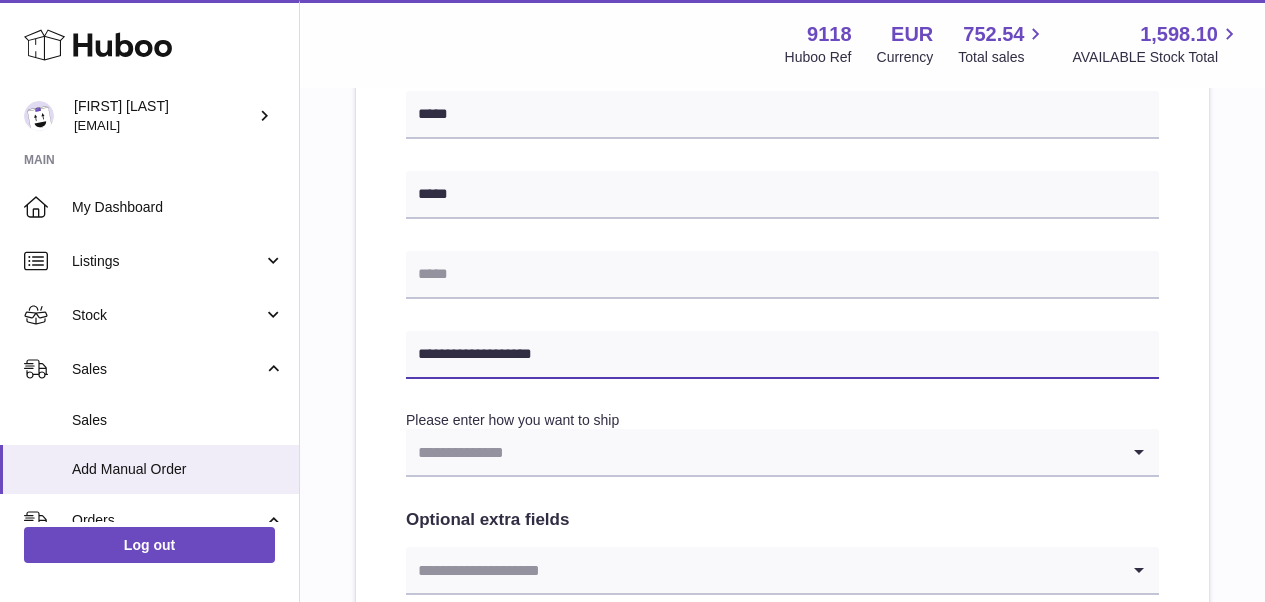 scroll, scrollTop: 789, scrollLeft: 0, axis: vertical 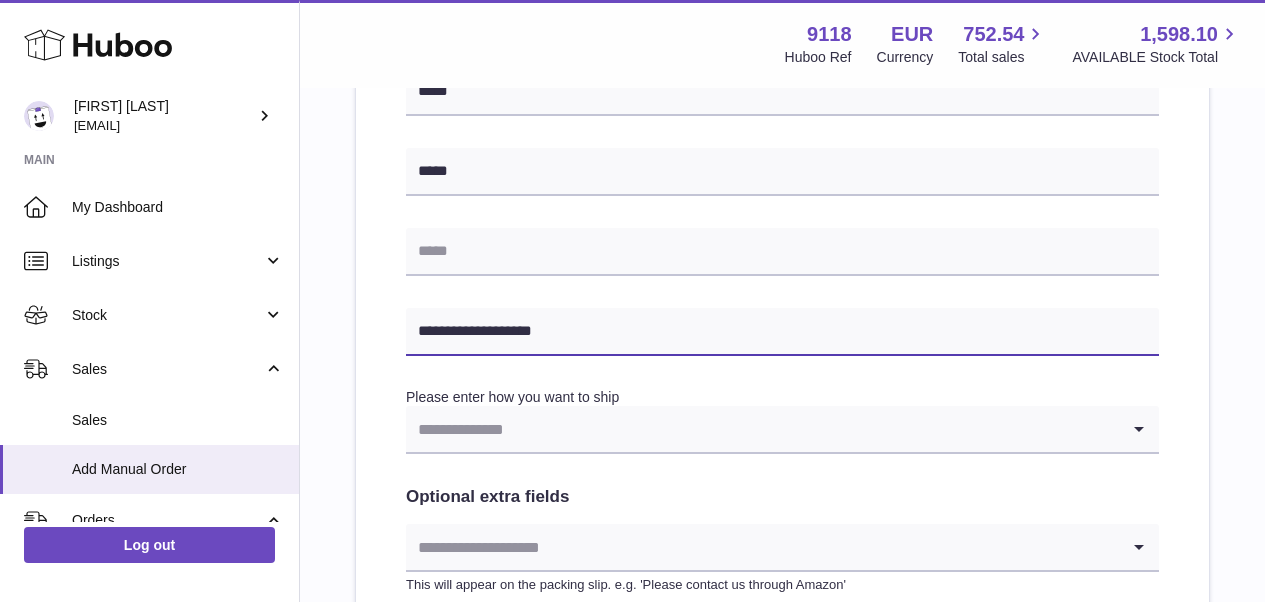 type on "**********" 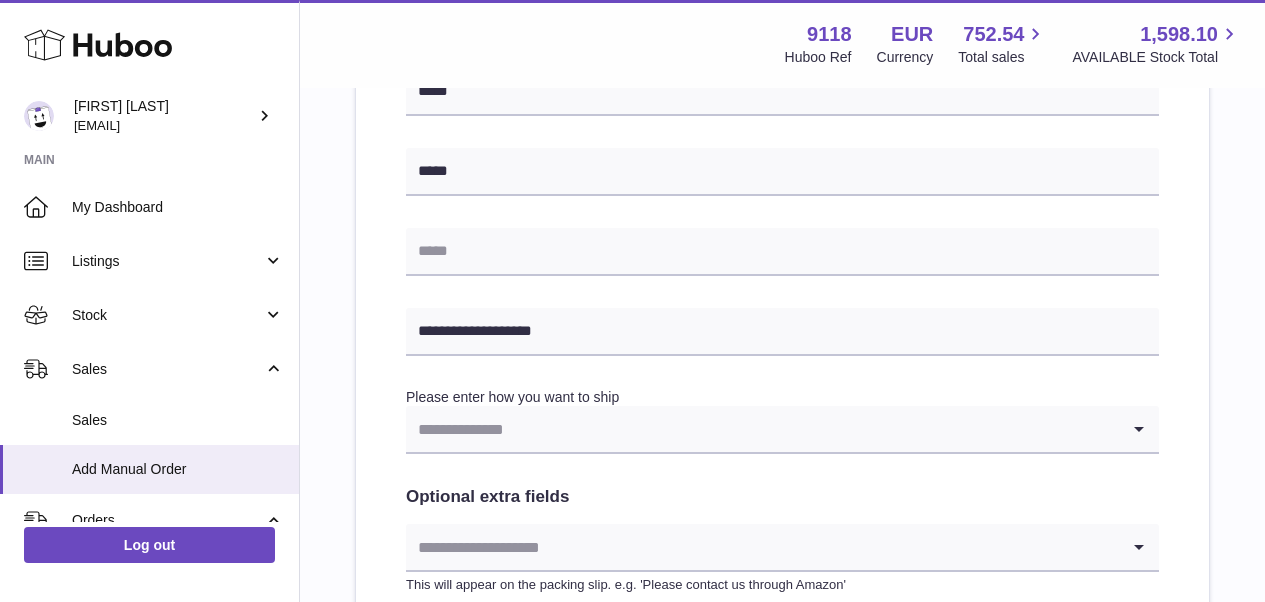 click at bounding box center [762, 429] 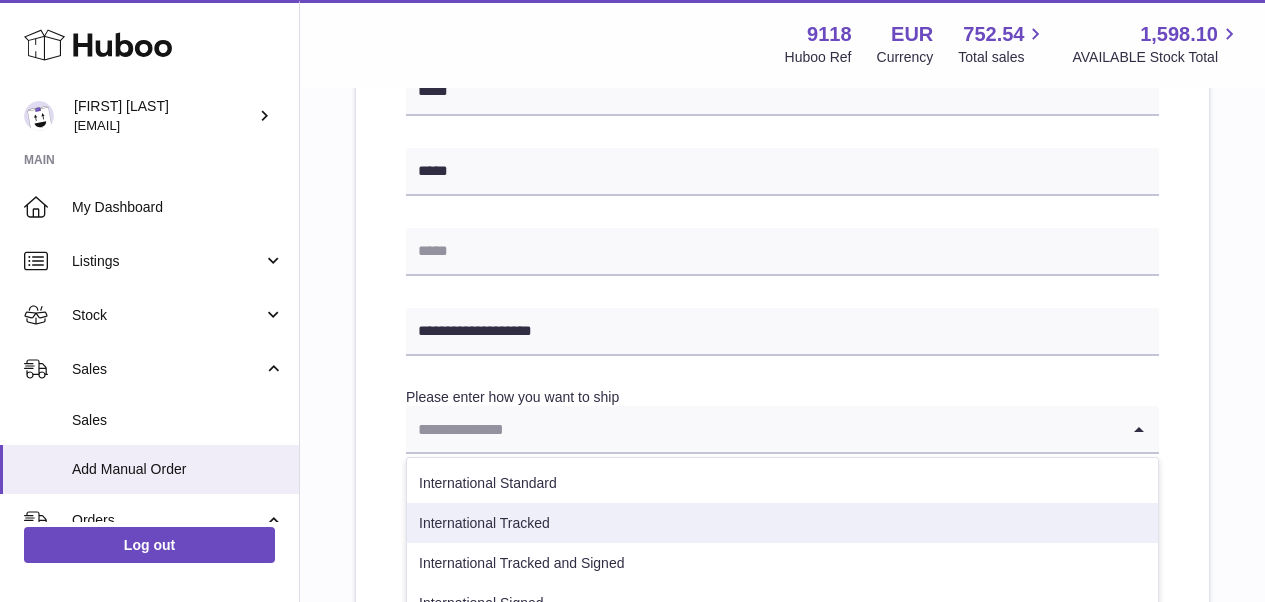 click on "International Tracked" at bounding box center [782, 523] 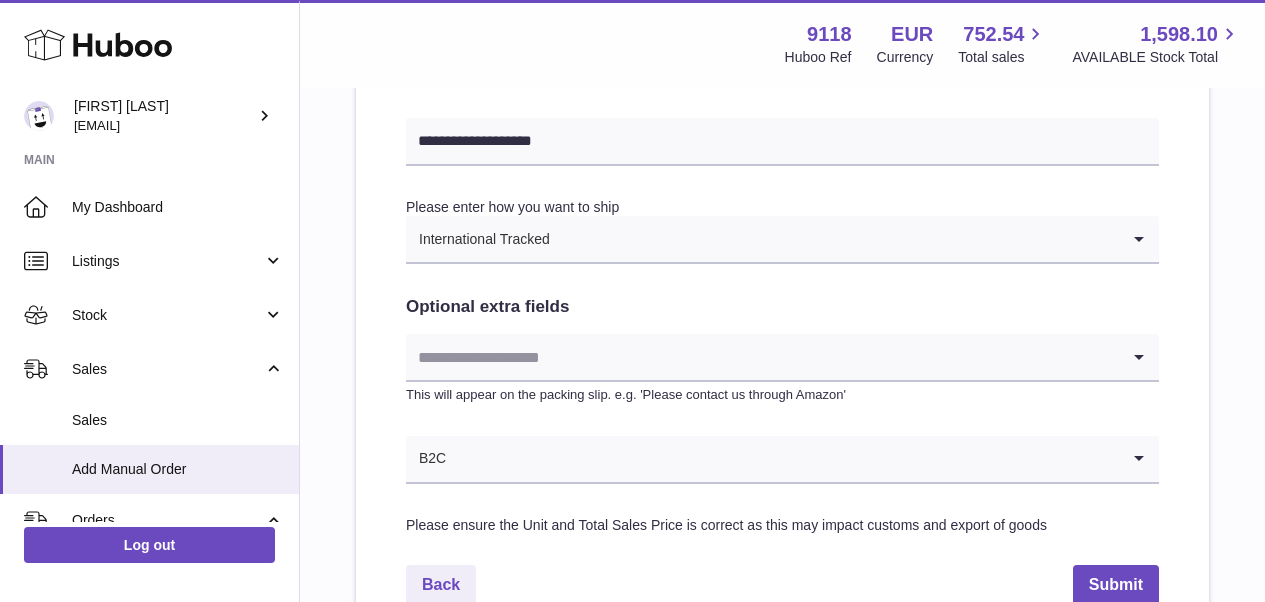 scroll, scrollTop: 982, scrollLeft: 0, axis: vertical 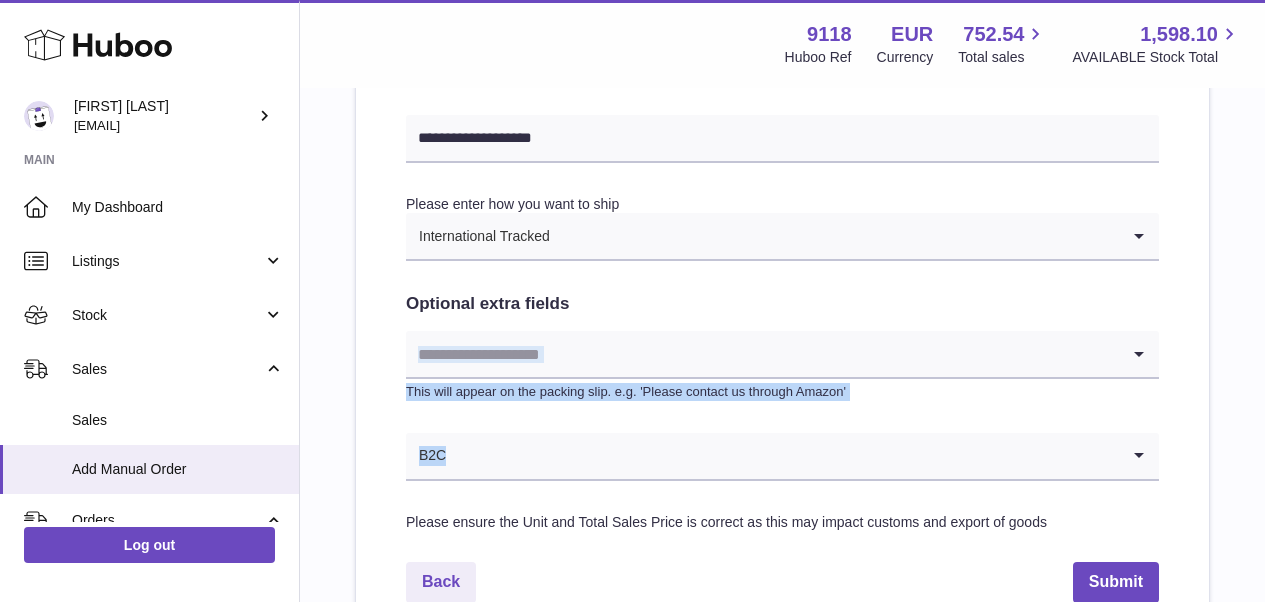 drag, startPoint x: 1261, startPoint y: 409, endPoint x: 1245, endPoint y: 292, distance: 118.08895 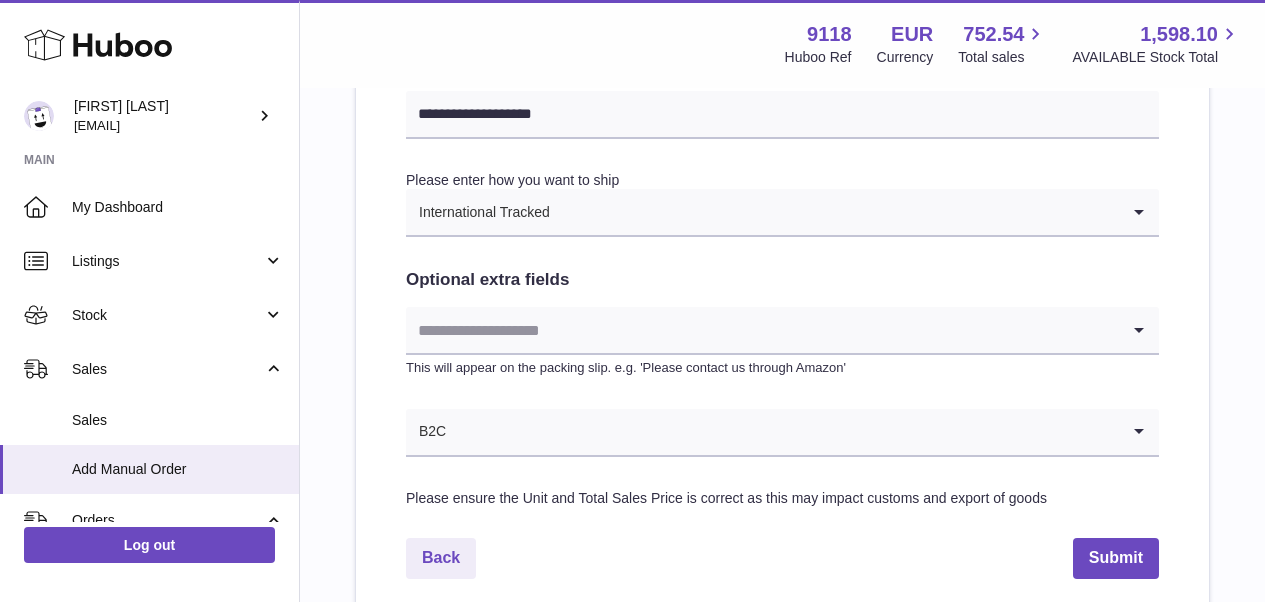 scroll, scrollTop: 1110, scrollLeft: 0, axis: vertical 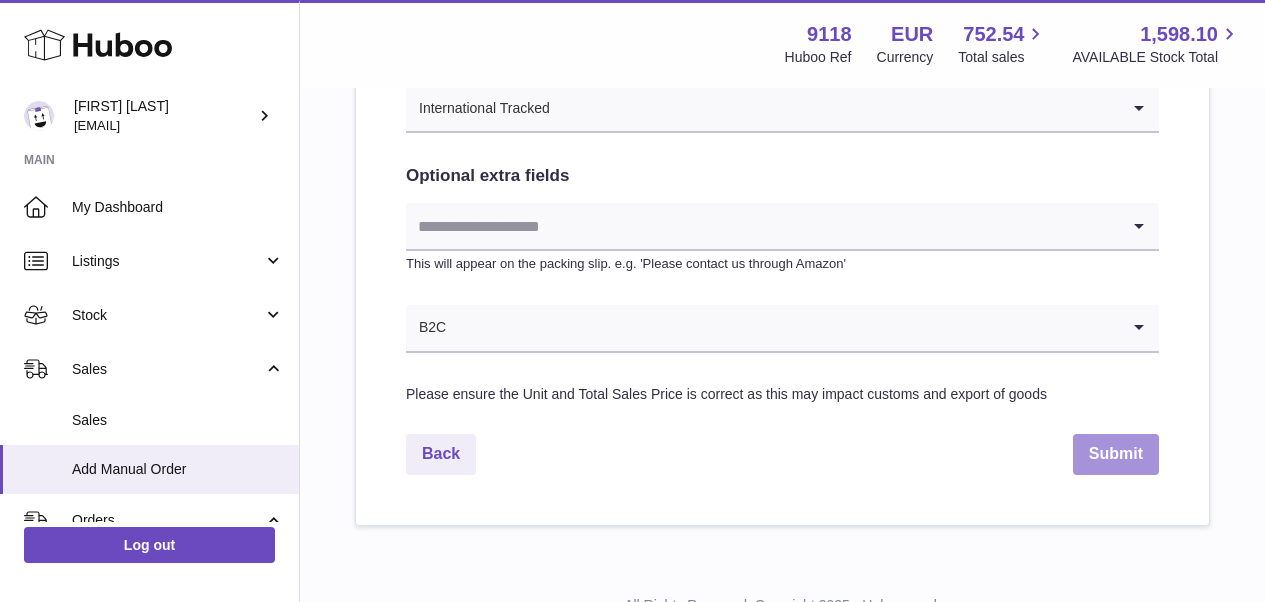 click on "Submit" at bounding box center (1116, 454) 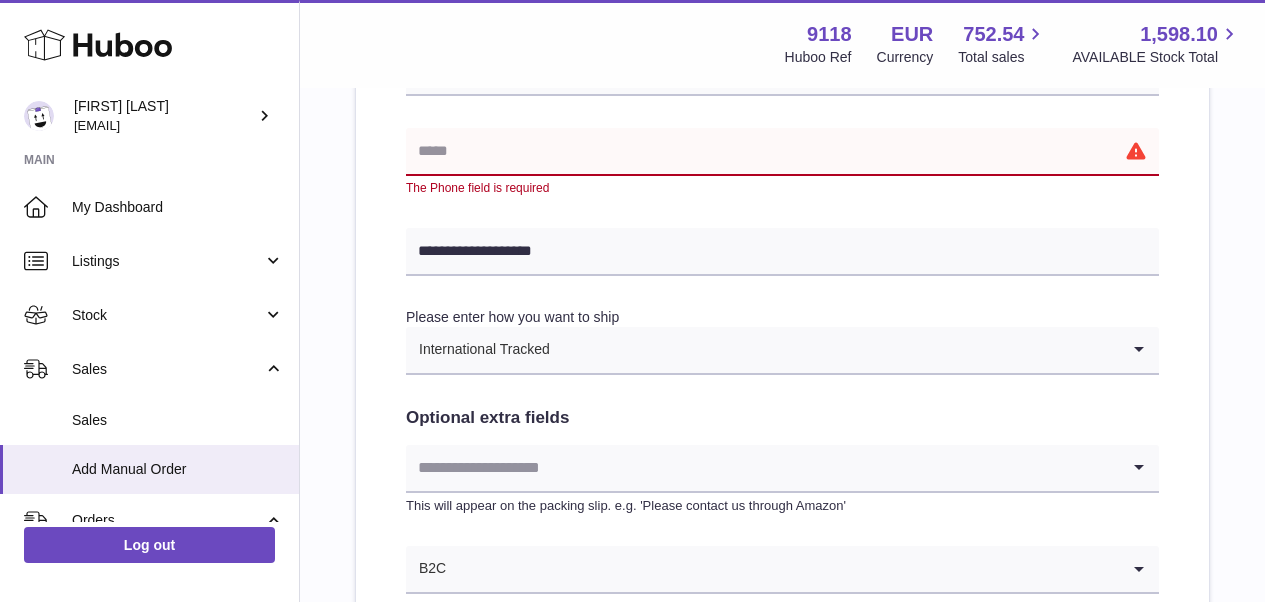 scroll, scrollTop: 775, scrollLeft: 0, axis: vertical 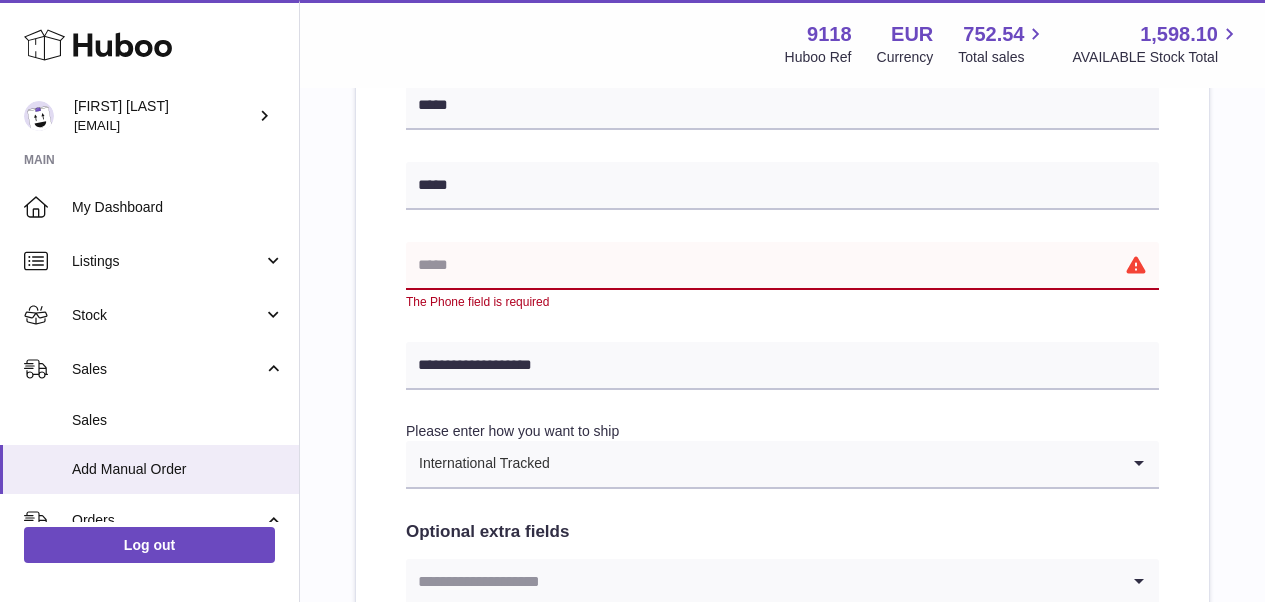 click at bounding box center [782, 266] 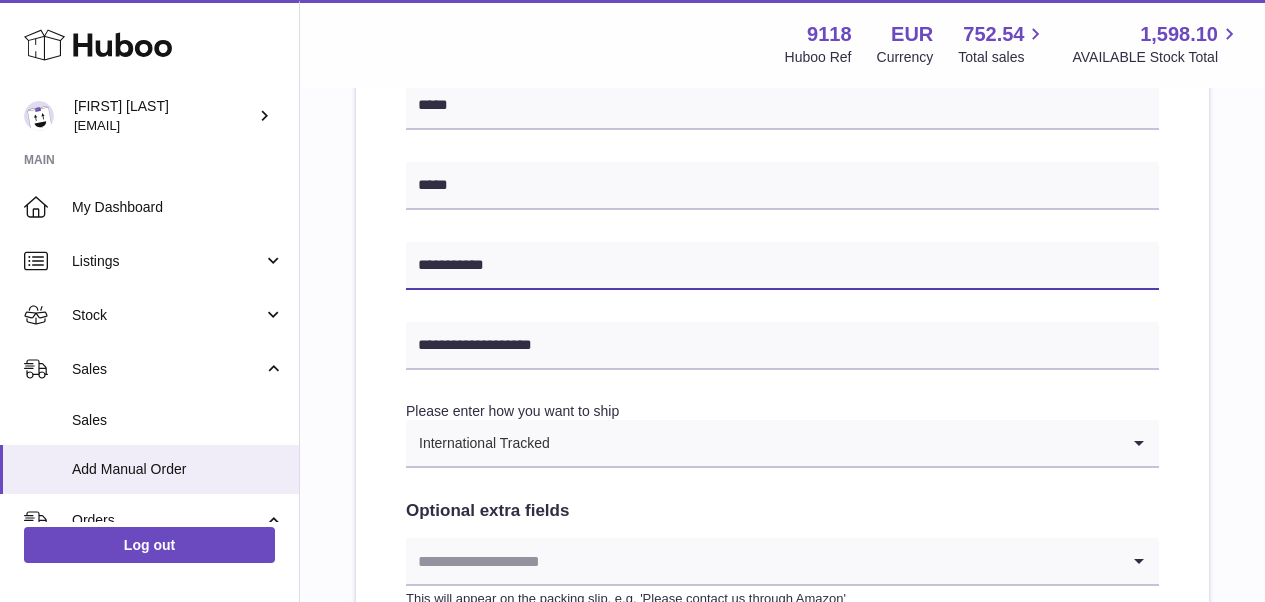 type on "**********" 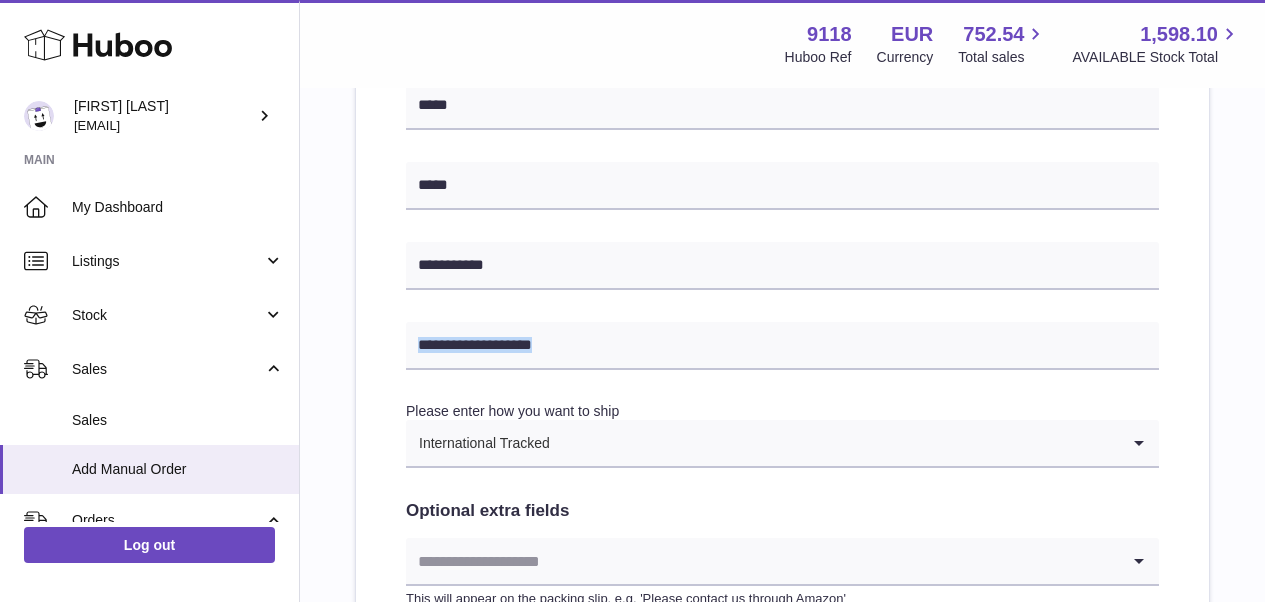 drag, startPoint x: 1263, startPoint y: 292, endPoint x: 1264, endPoint y: 383, distance: 91.00549 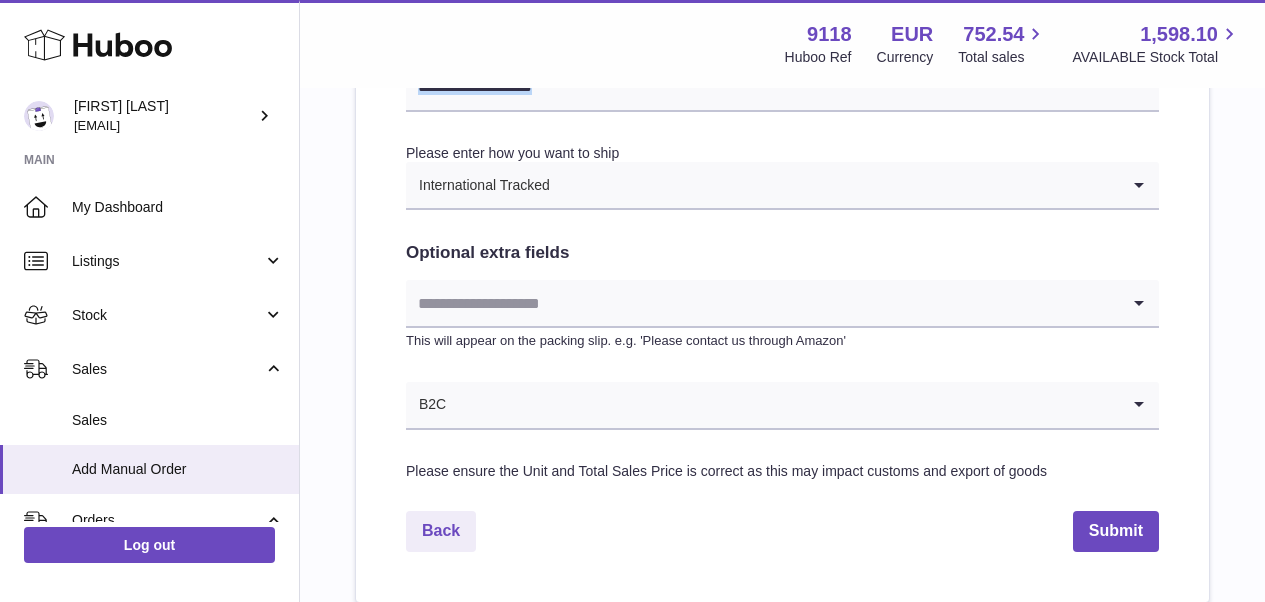 scroll, scrollTop: 1110, scrollLeft: 0, axis: vertical 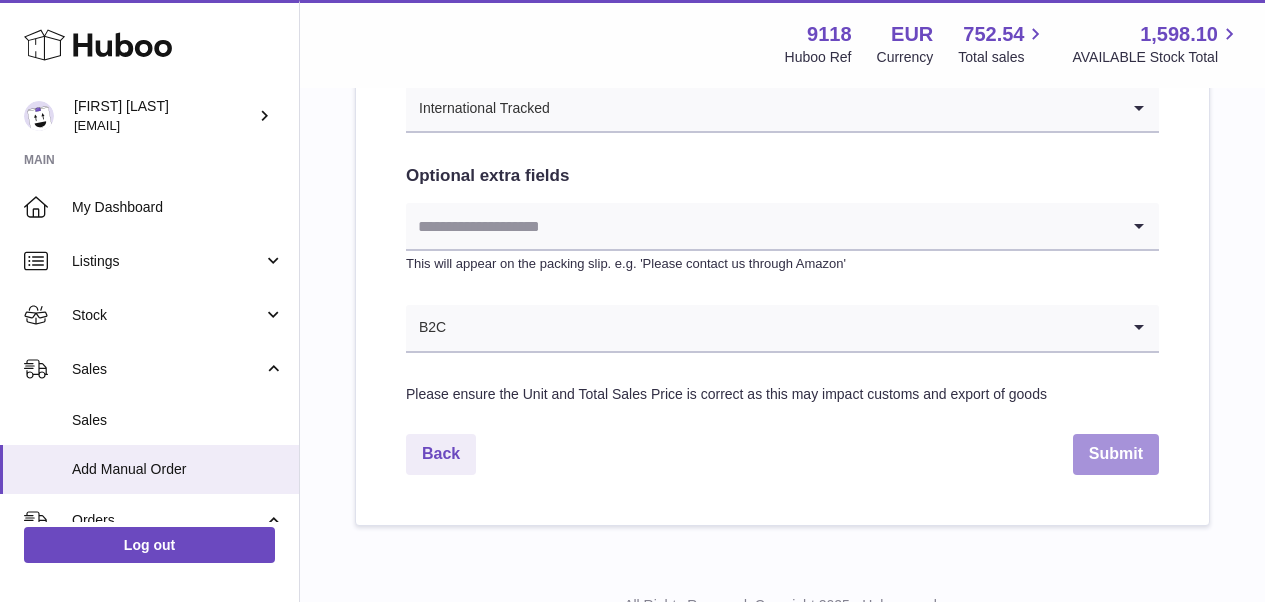 click on "Submit" at bounding box center (1116, 454) 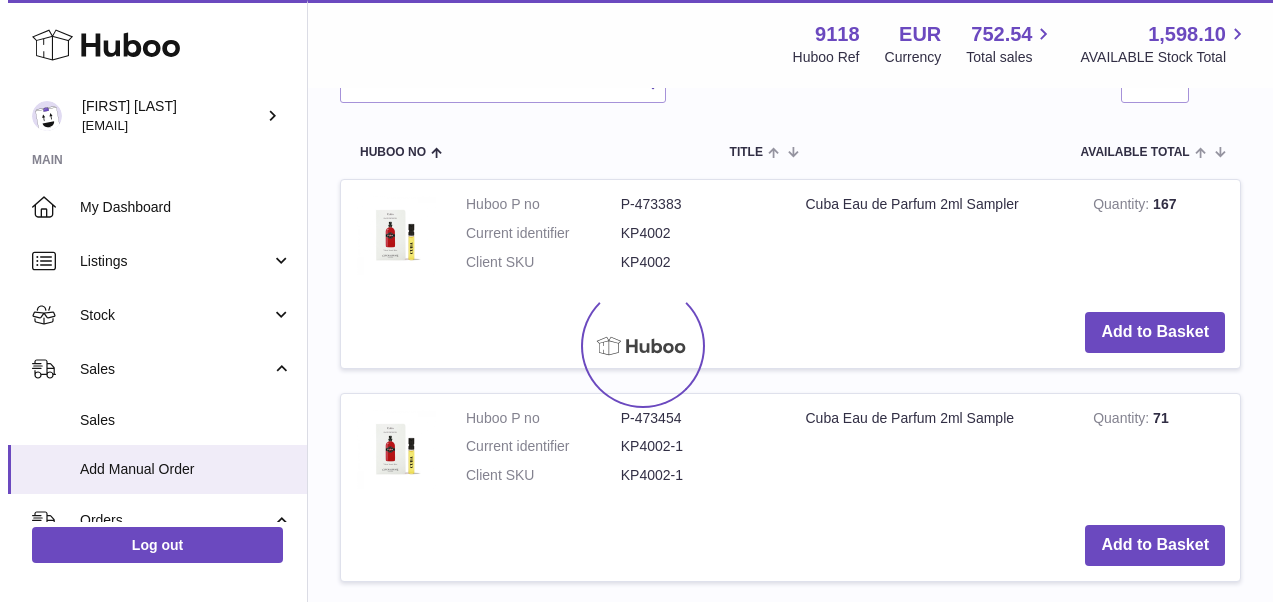 scroll, scrollTop: 0, scrollLeft: 0, axis: both 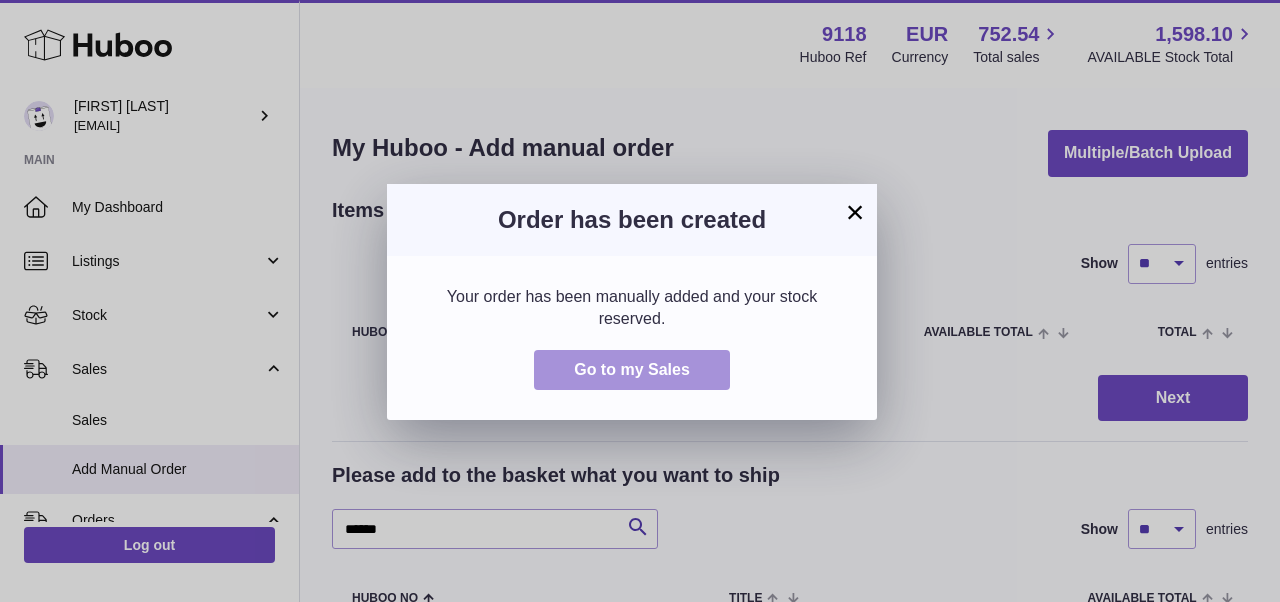 click on "Go to my Sales" at bounding box center [632, 369] 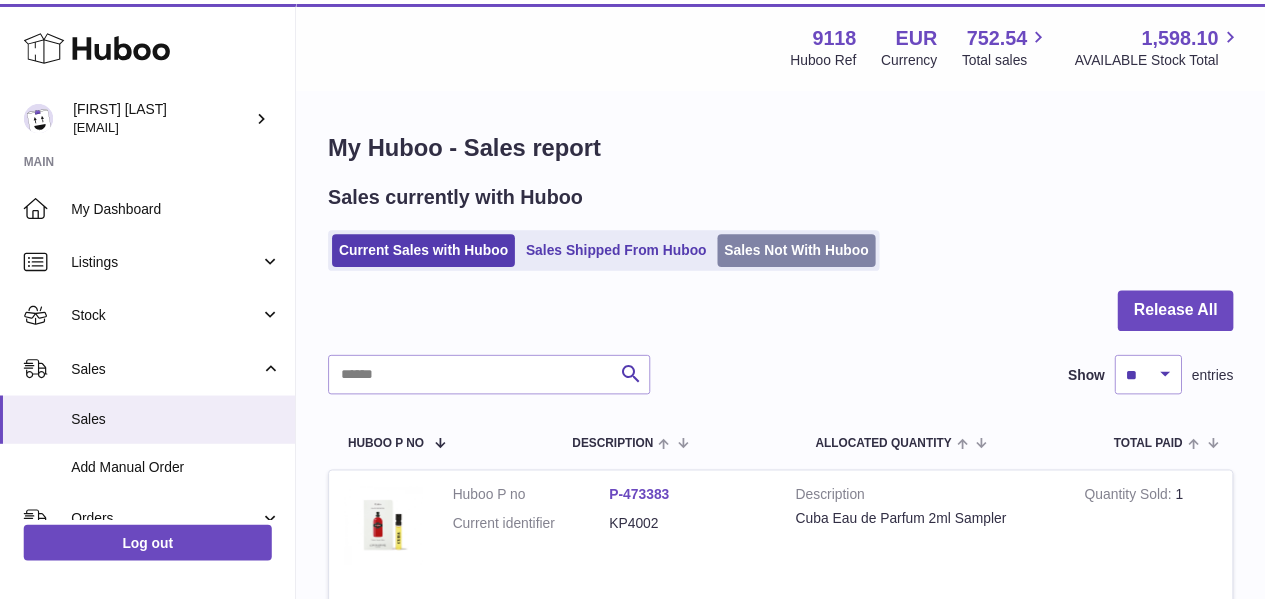 scroll, scrollTop: 0, scrollLeft: 0, axis: both 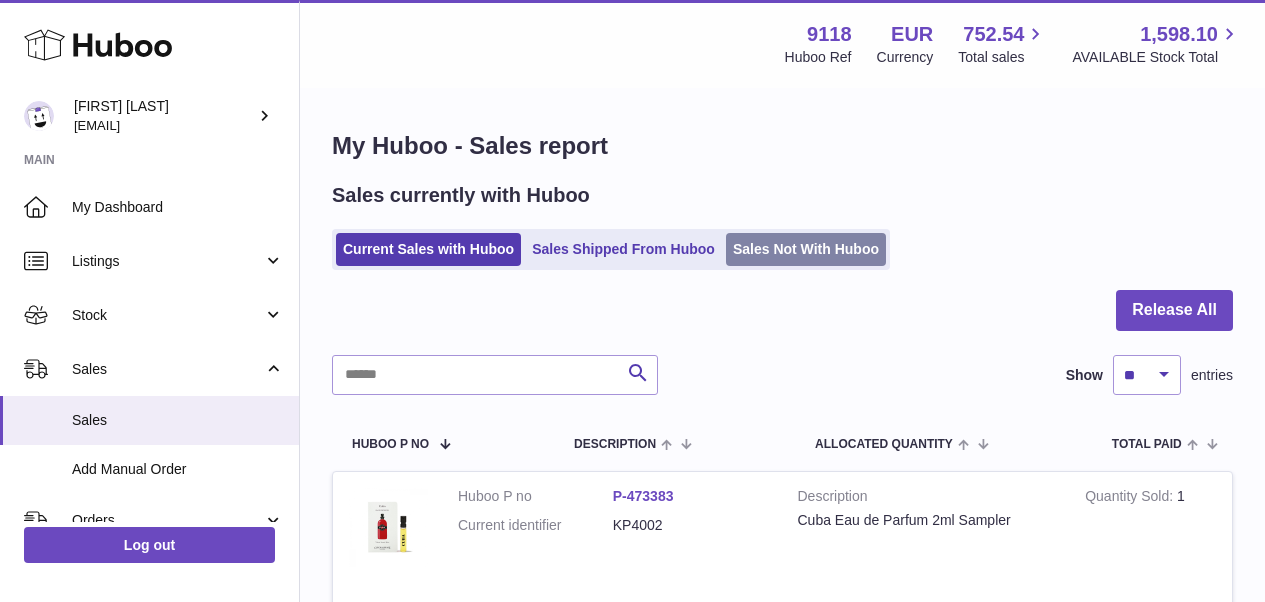 click on "Sales Not With Huboo" at bounding box center (806, 249) 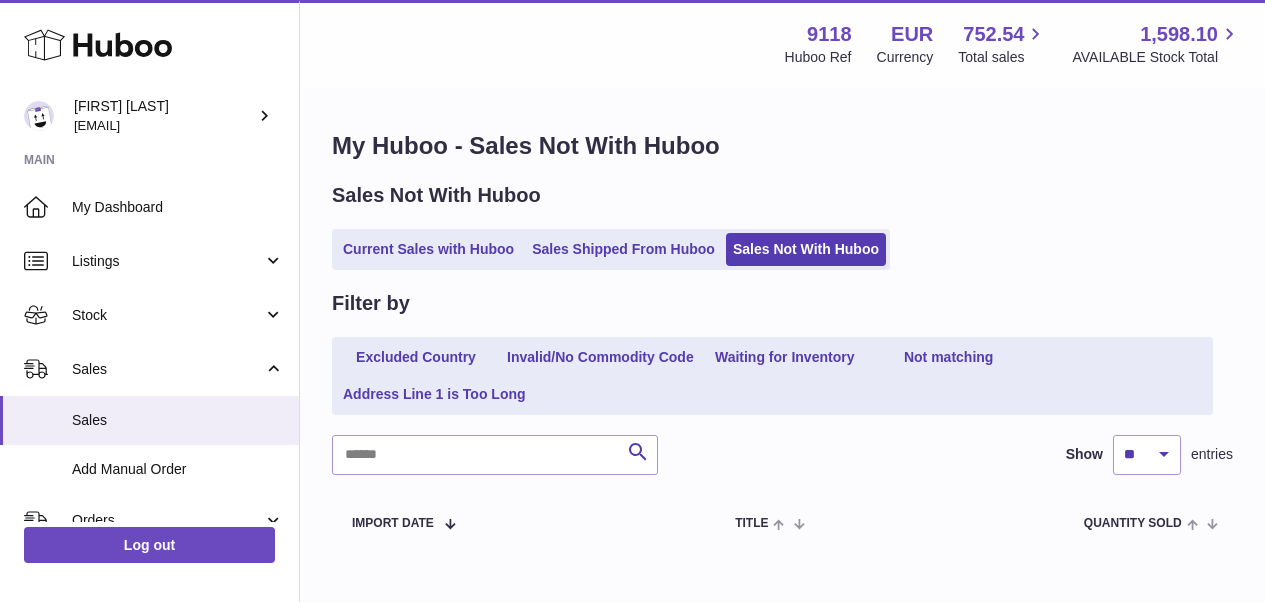 scroll, scrollTop: 0, scrollLeft: 0, axis: both 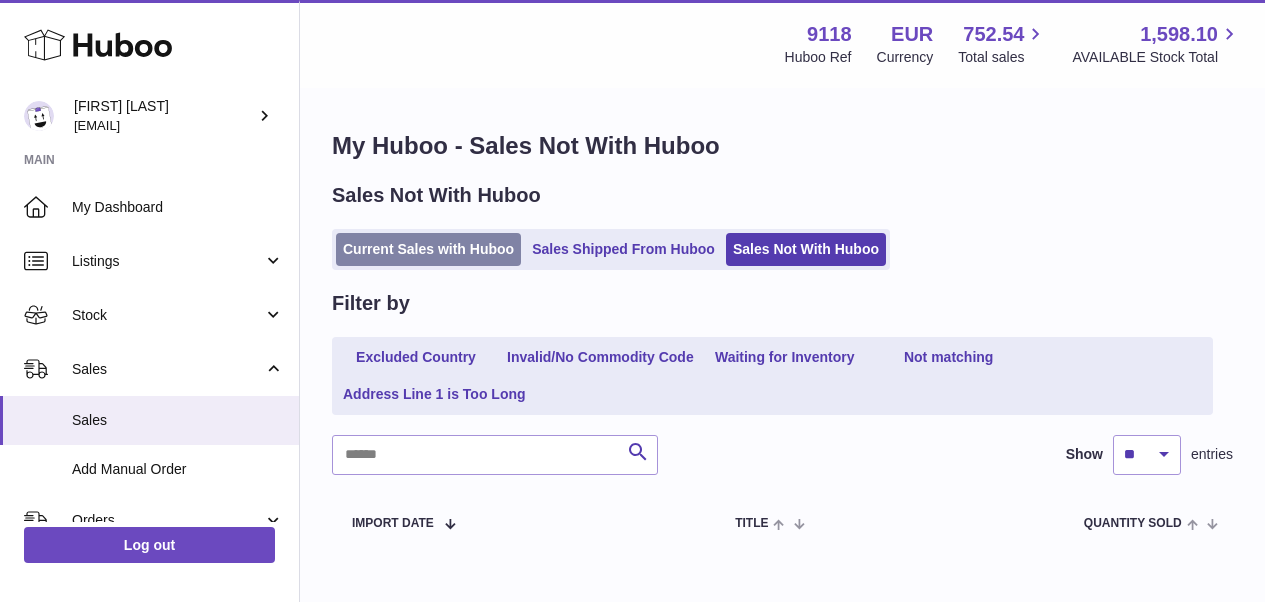 click on "Current Sales with Huboo" at bounding box center [428, 249] 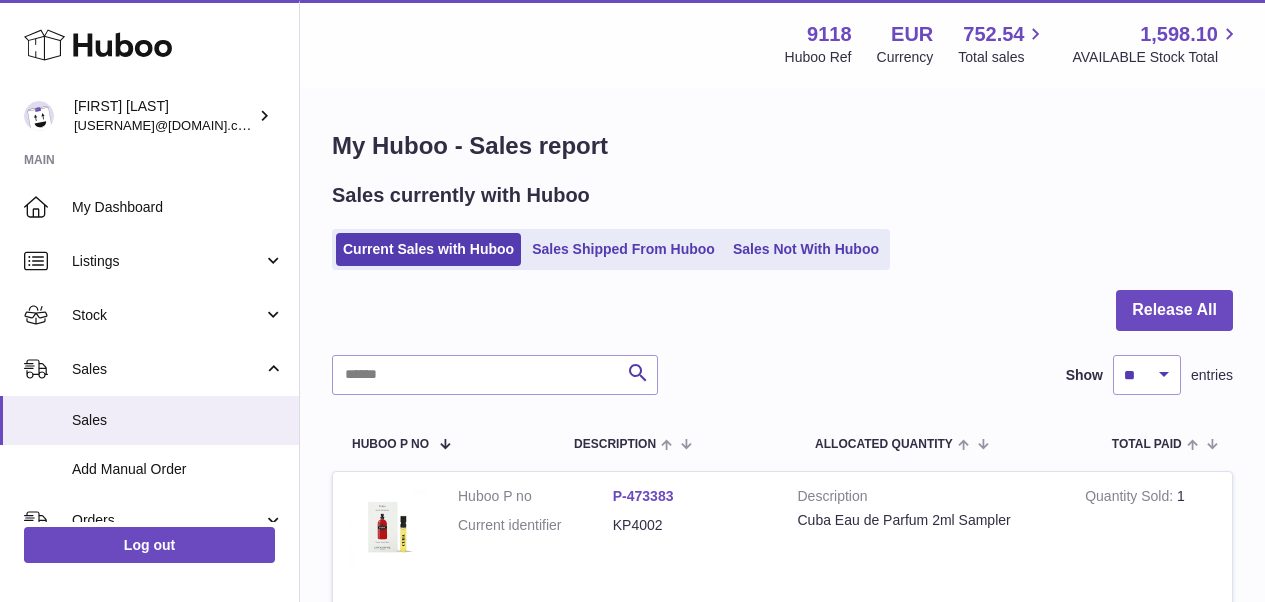 scroll, scrollTop: 0, scrollLeft: 0, axis: both 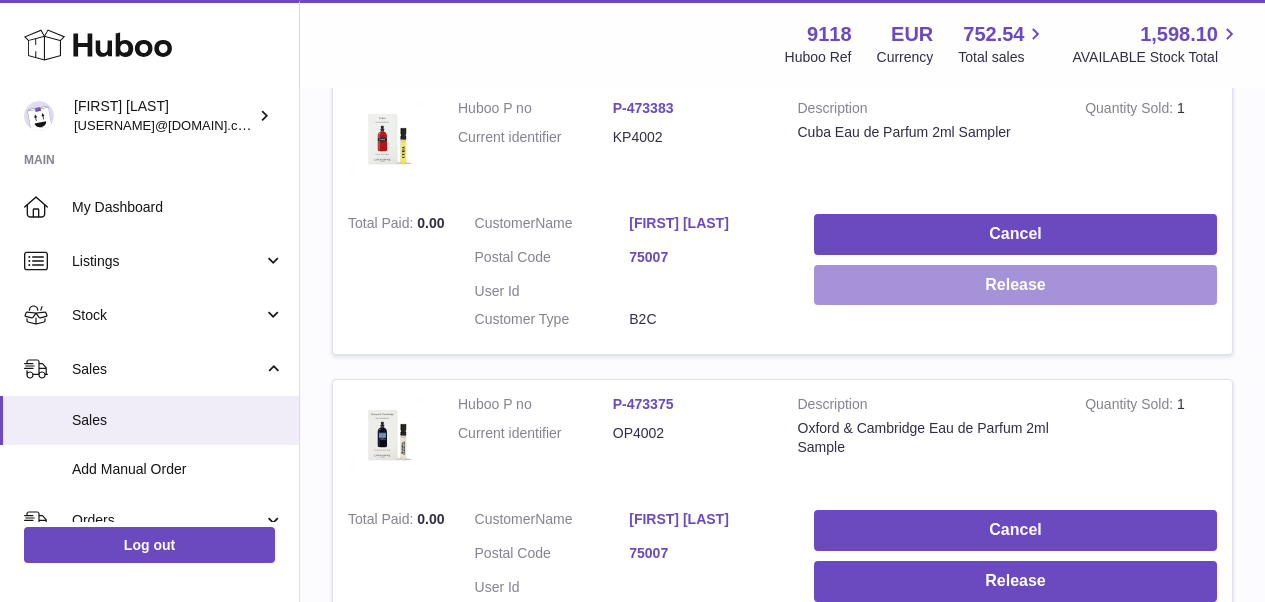 click on "Release" at bounding box center [1015, 285] 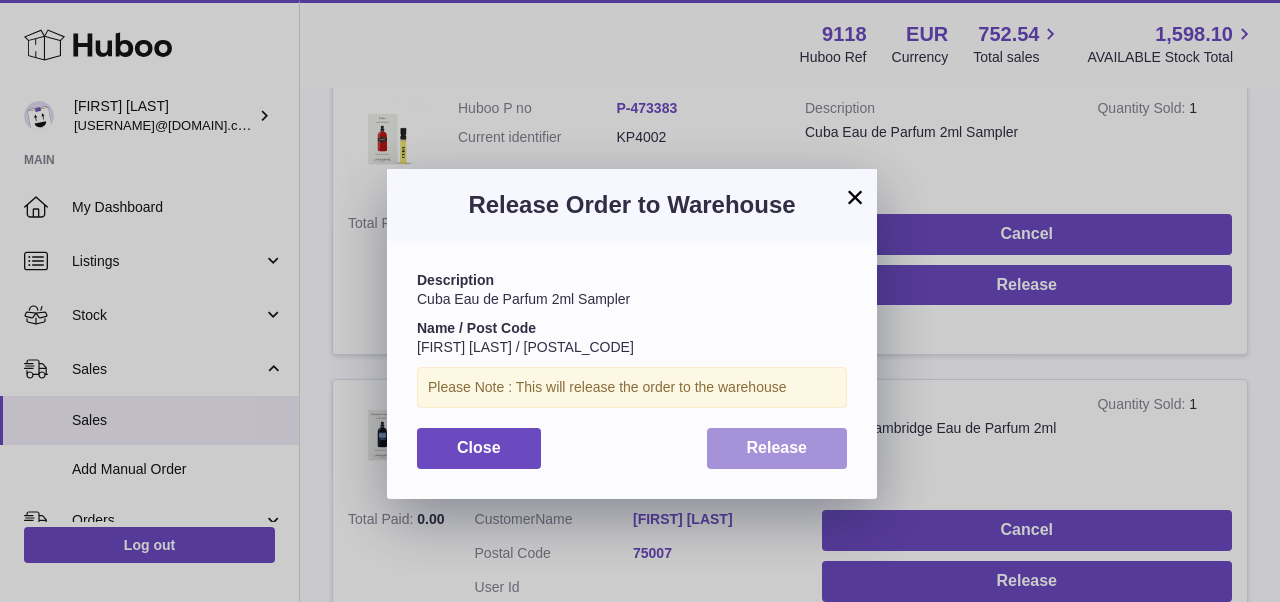 click on "Release" at bounding box center (777, 448) 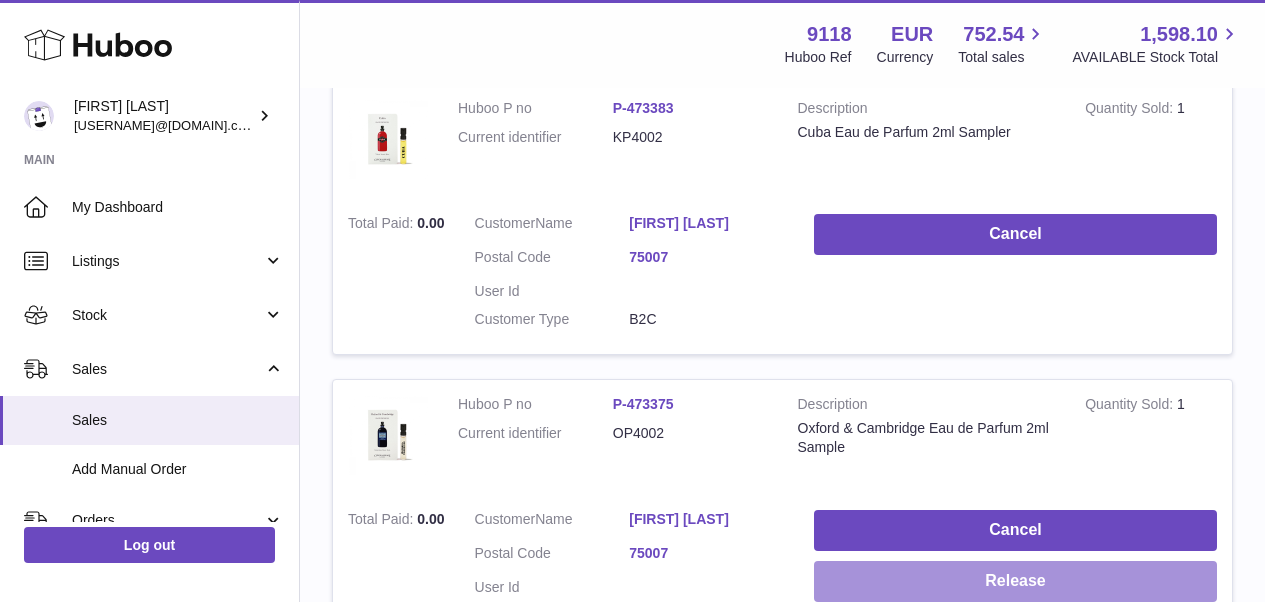 click on "Release" at bounding box center (1015, 581) 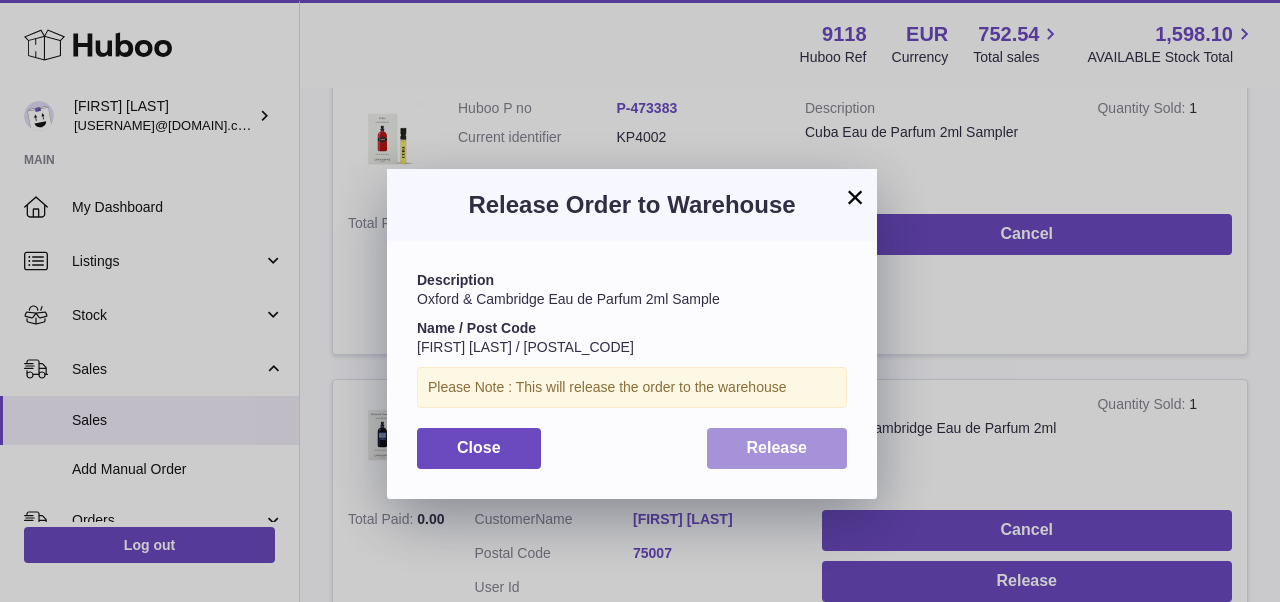 click on "Release" at bounding box center (777, 447) 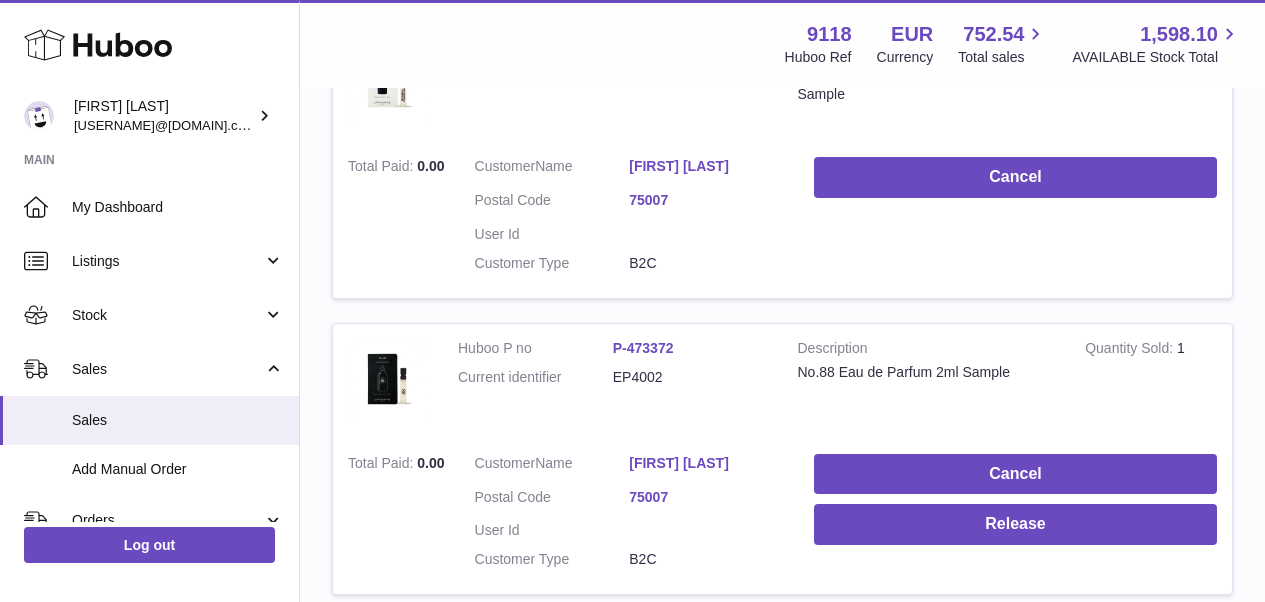 scroll, scrollTop: 771, scrollLeft: 0, axis: vertical 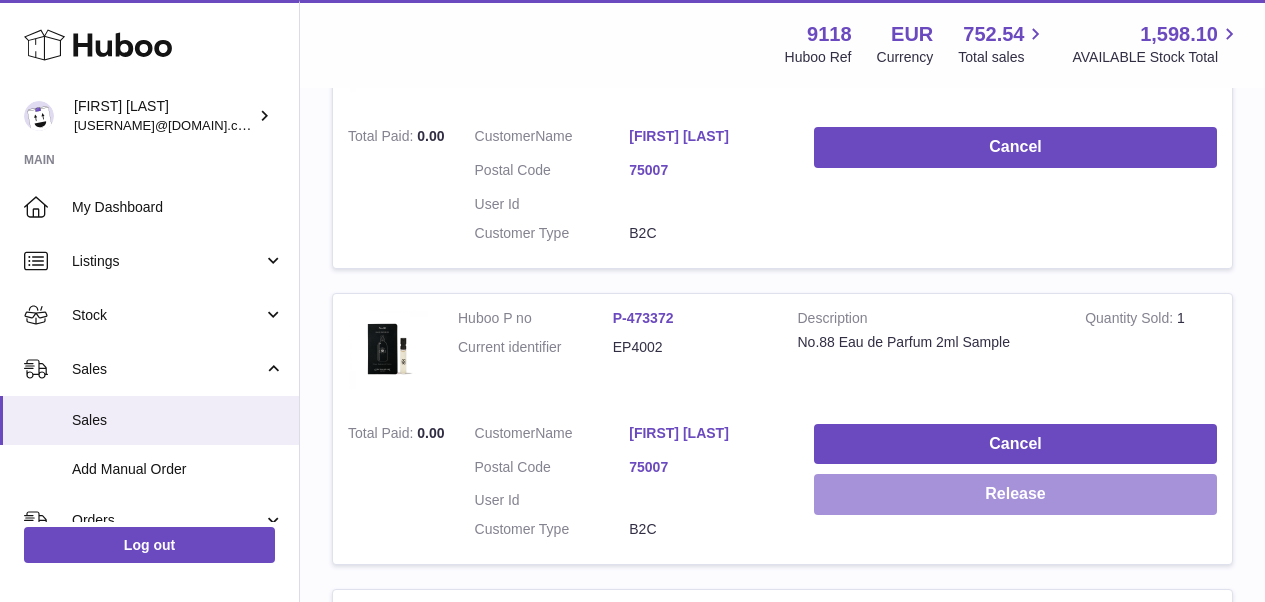 click on "Release" at bounding box center (1015, 494) 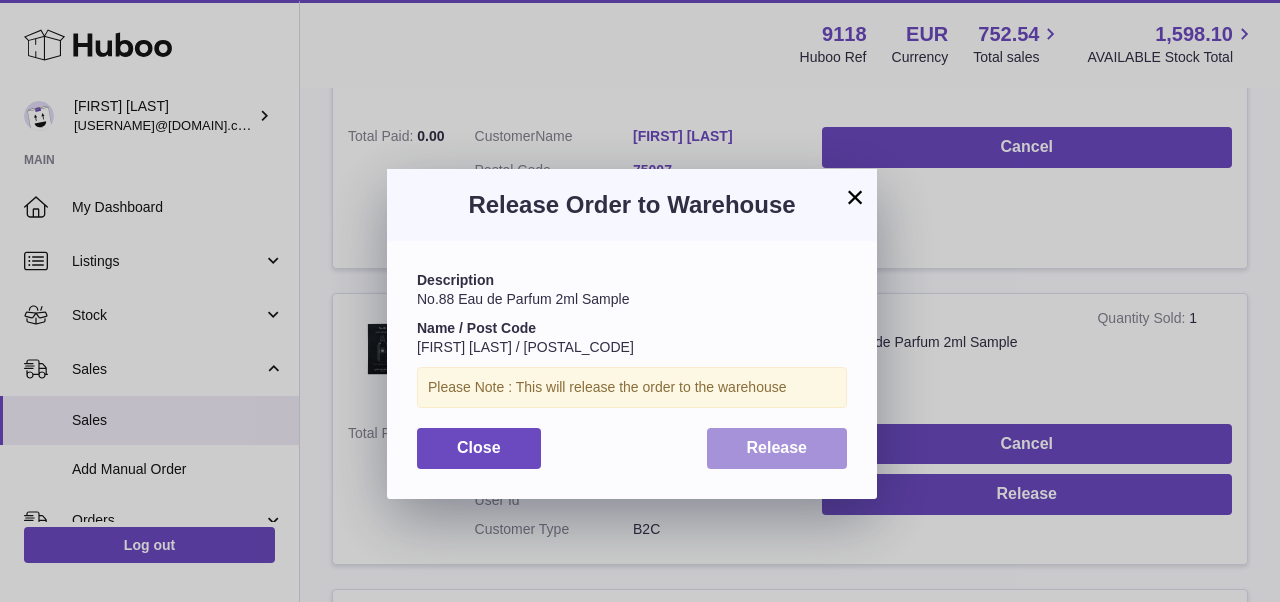 click on "Release" at bounding box center (777, 448) 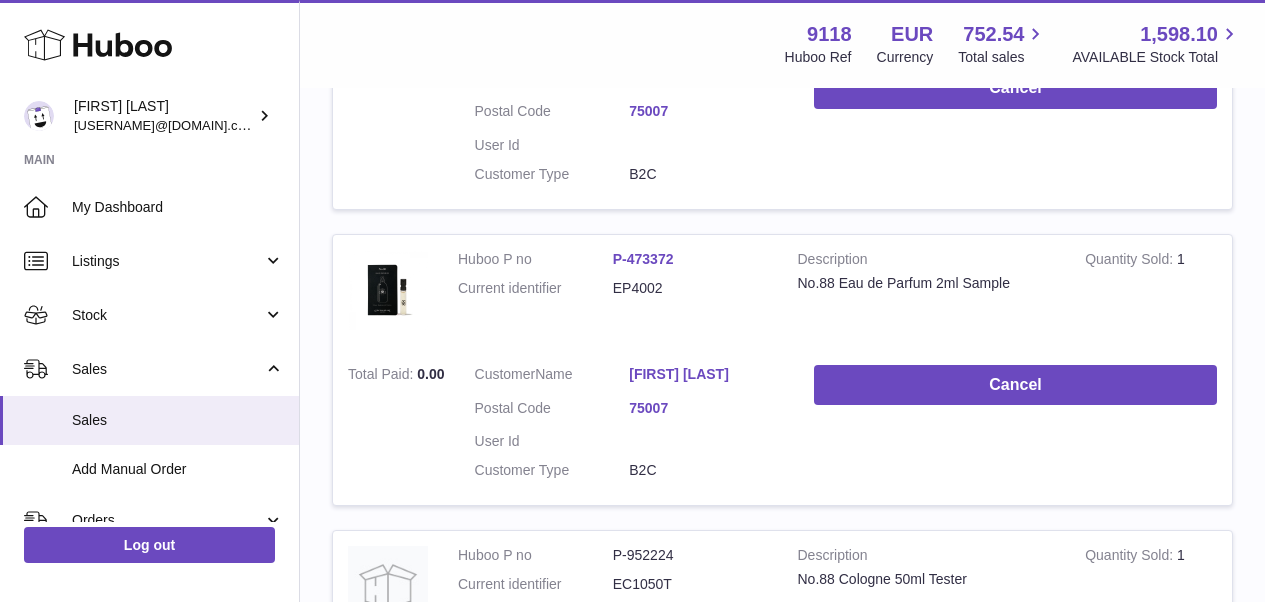 scroll, scrollTop: 0, scrollLeft: 0, axis: both 